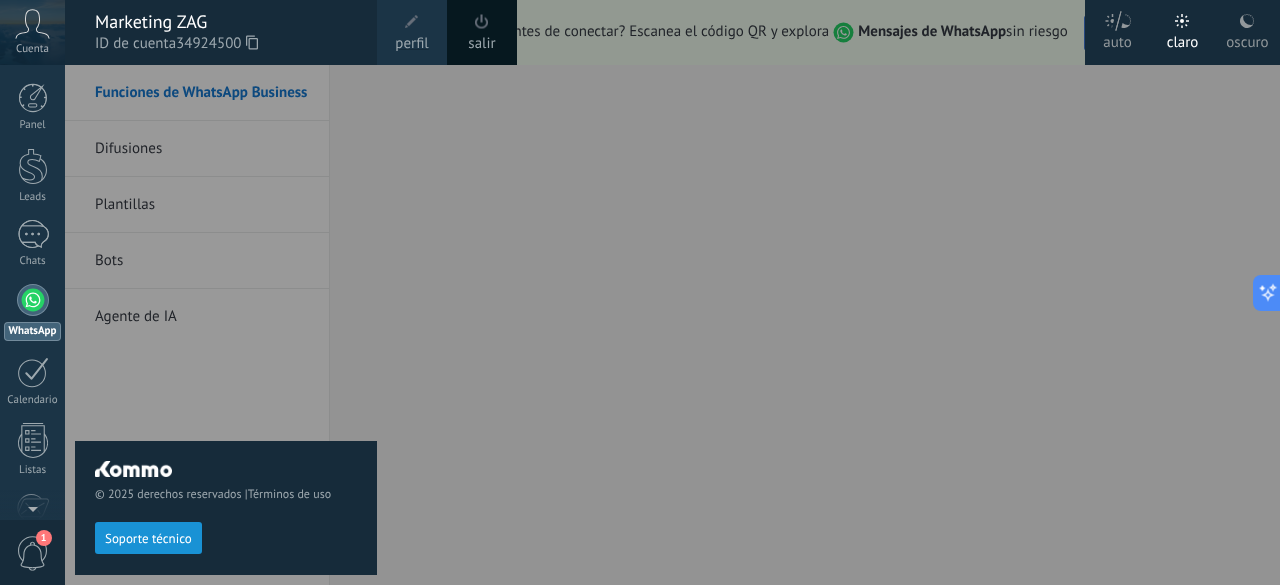 scroll, scrollTop: 0, scrollLeft: 0, axis: both 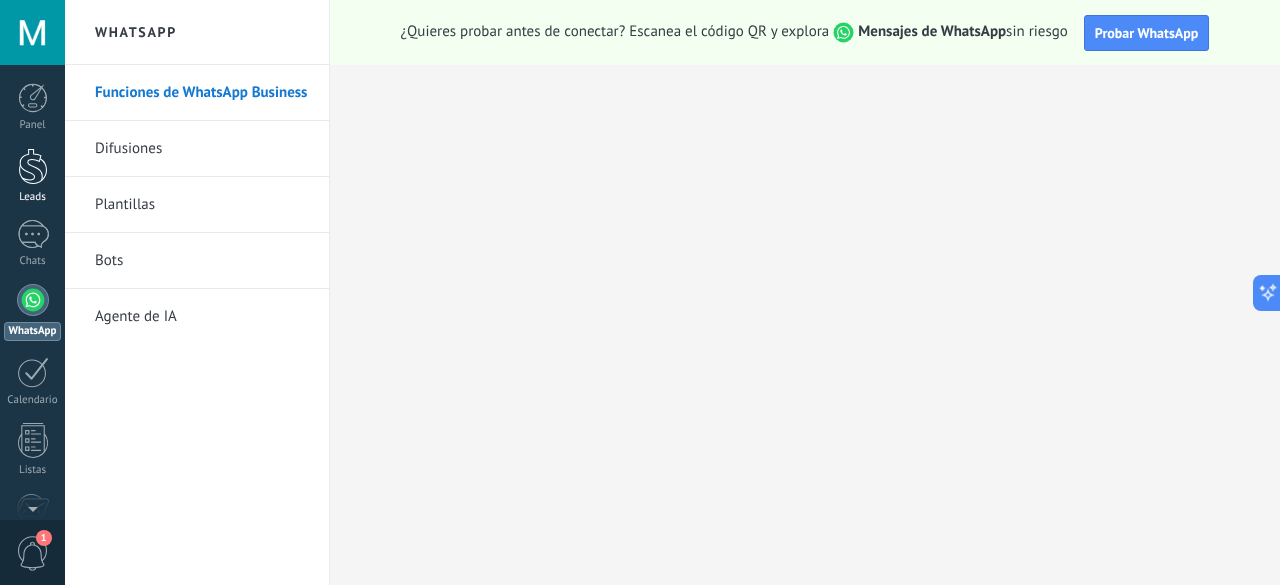 click at bounding box center (33, 166) 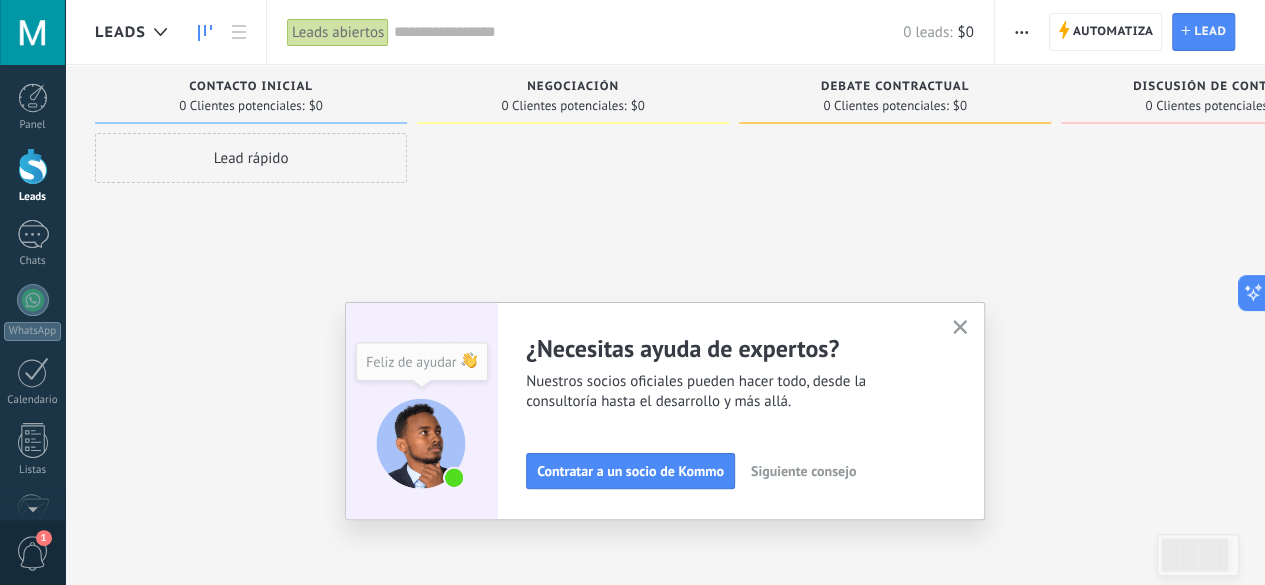 click 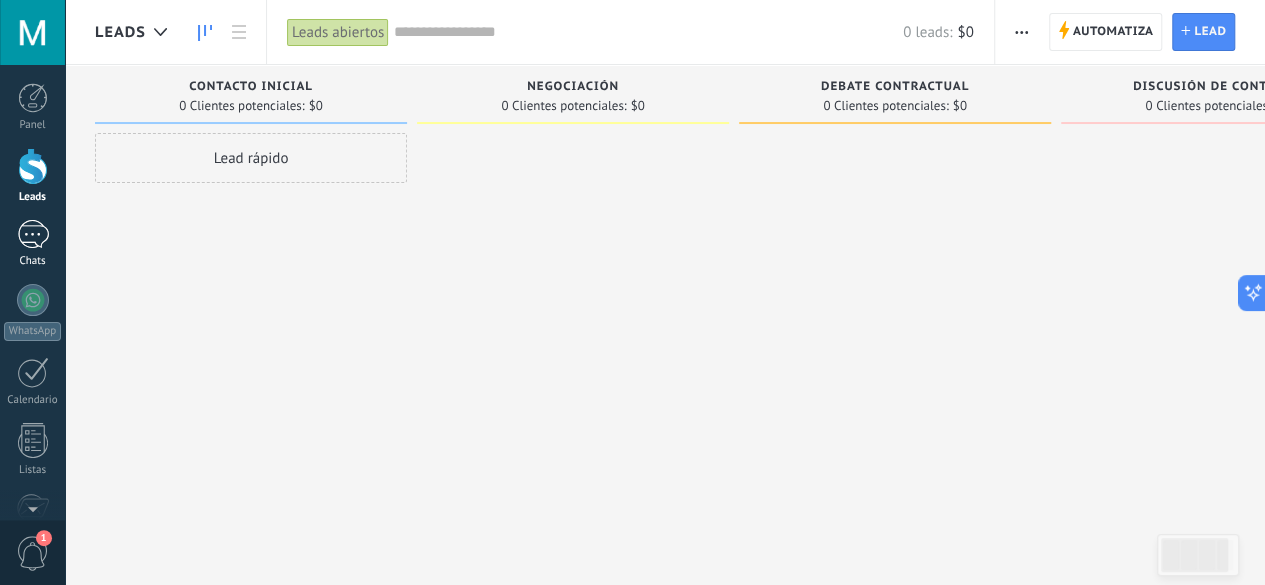 drag, startPoint x: 38, startPoint y: 243, endPoint x: 29, endPoint y: 235, distance: 12.0415945 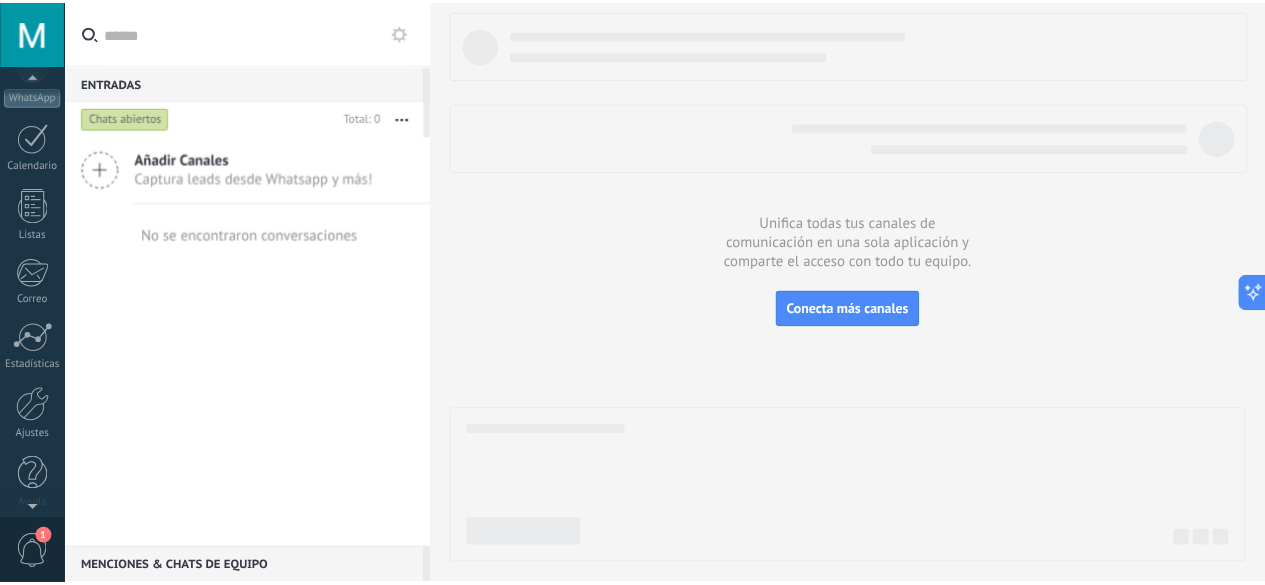 scroll, scrollTop: 245, scrollLeft: 0, axis: vertical 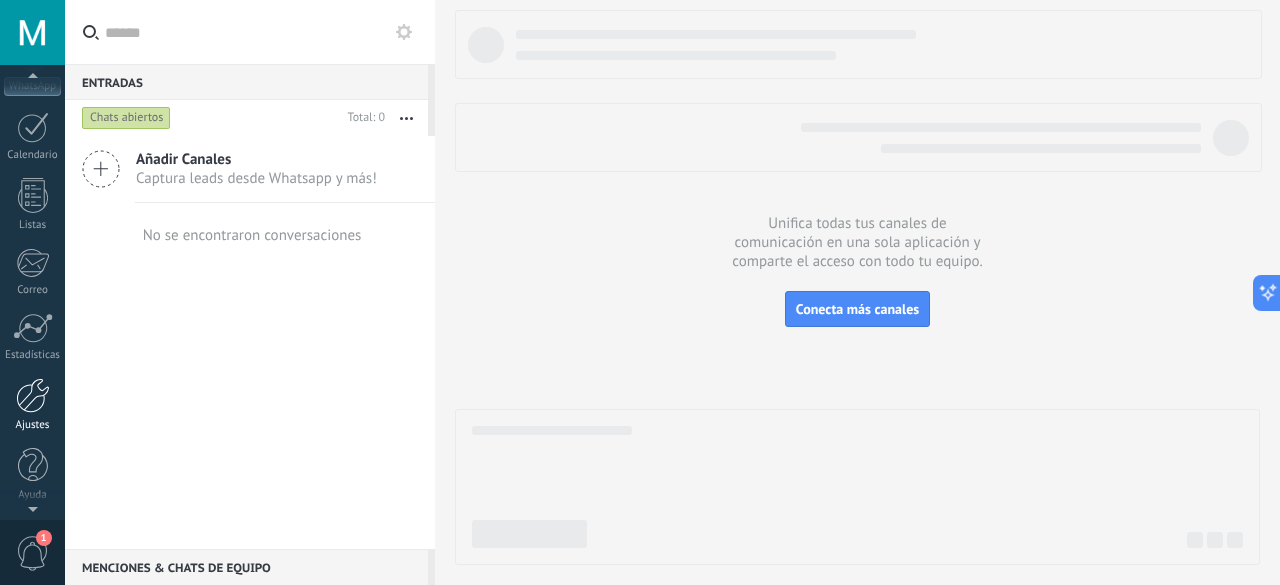 click at bounding box center (33, 395) 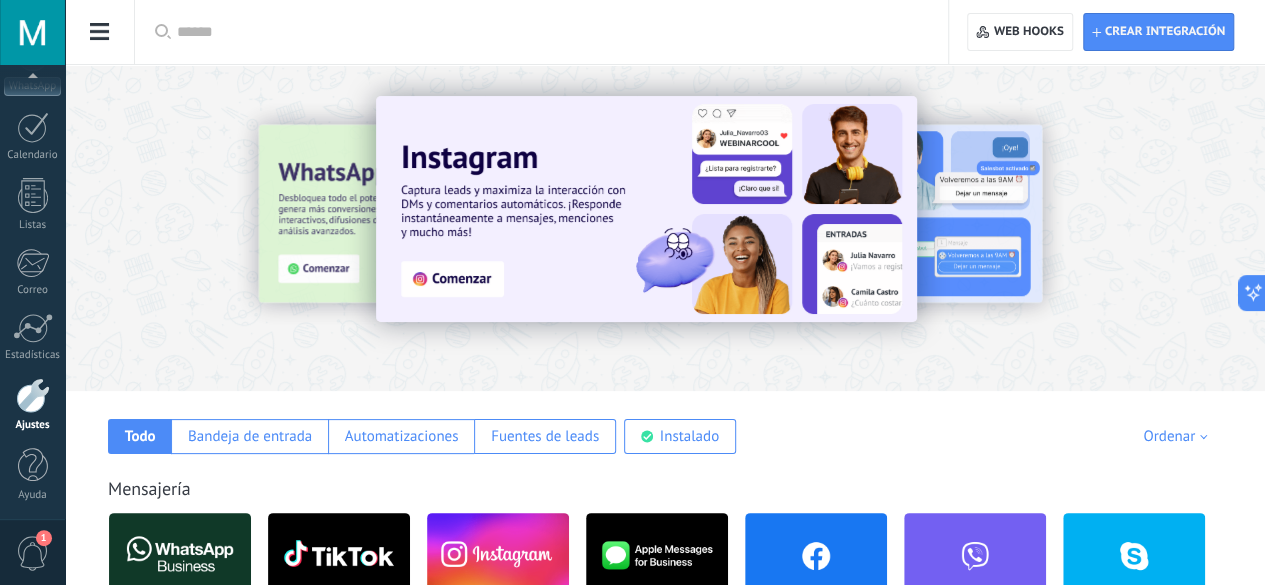 click on "Usuarios" at bounding box center (-116, 261) 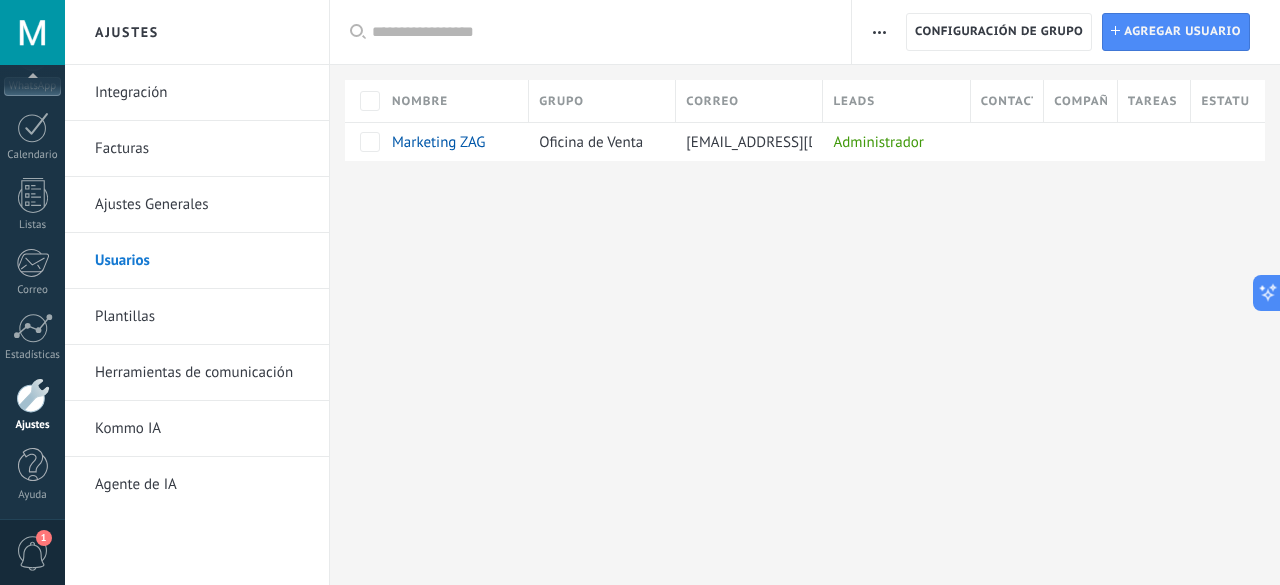 click at bounding box center (879, 32) 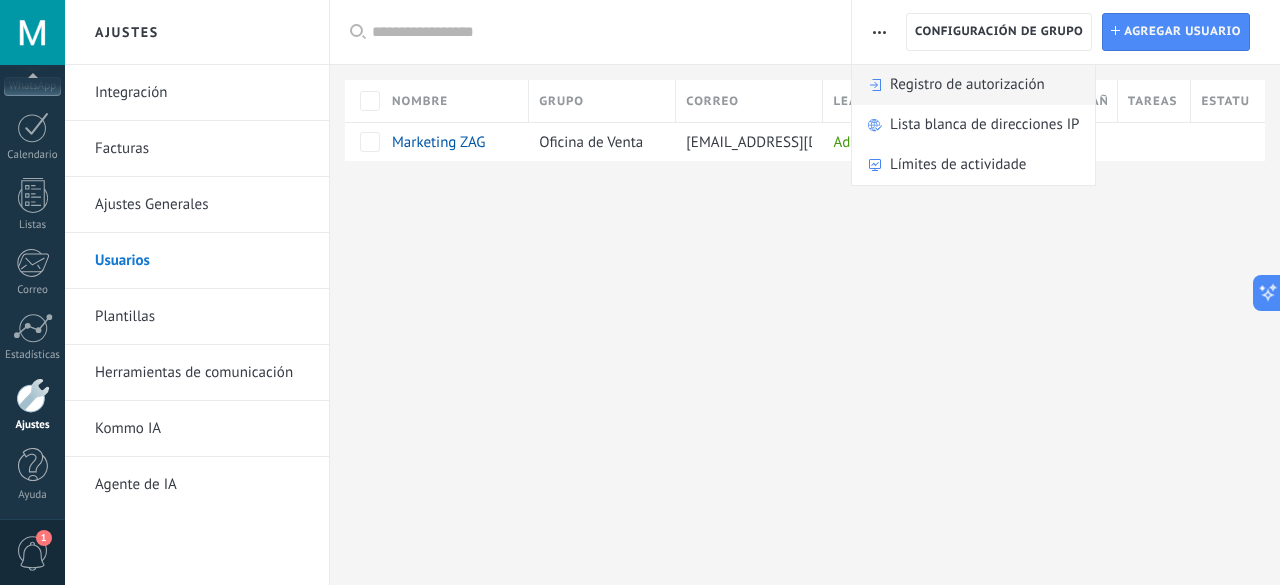 click on "Registro de autorización" at bounding box center (967, 85) 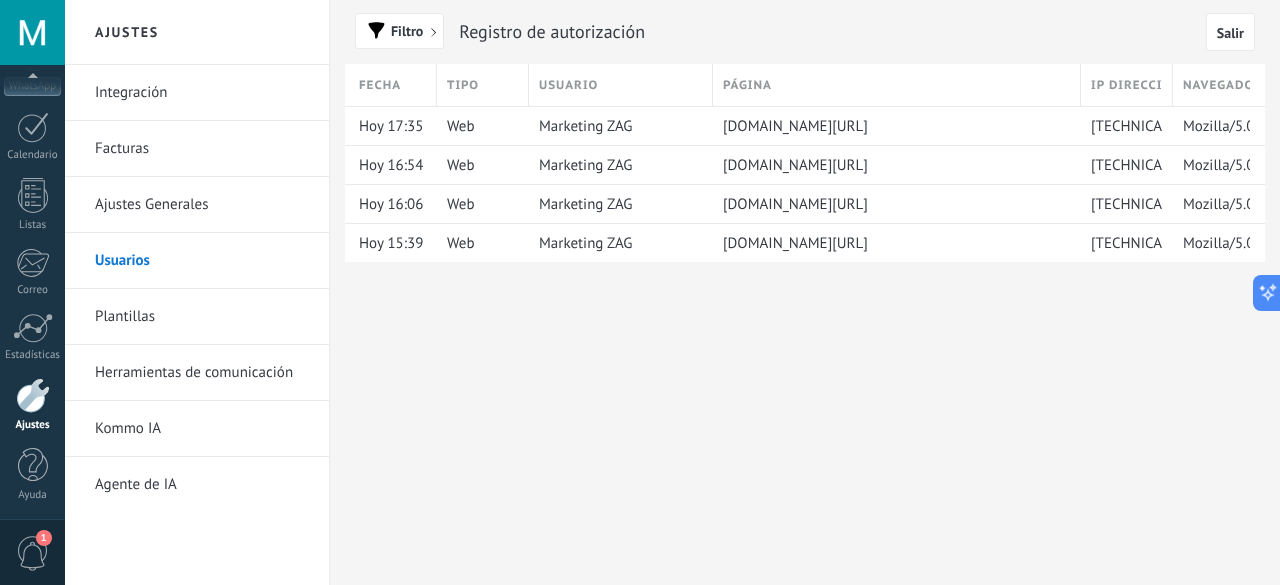 click on "Plantillas" at bounding box center [202, 317] 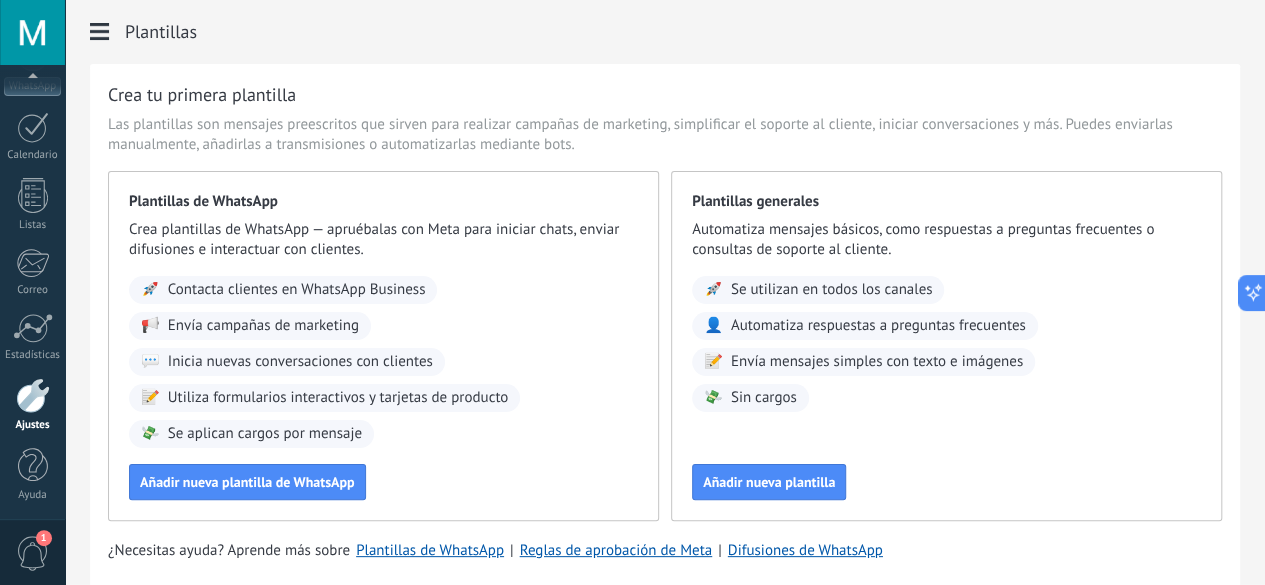 click on "Facturas" at bounding box center (-116, 149) 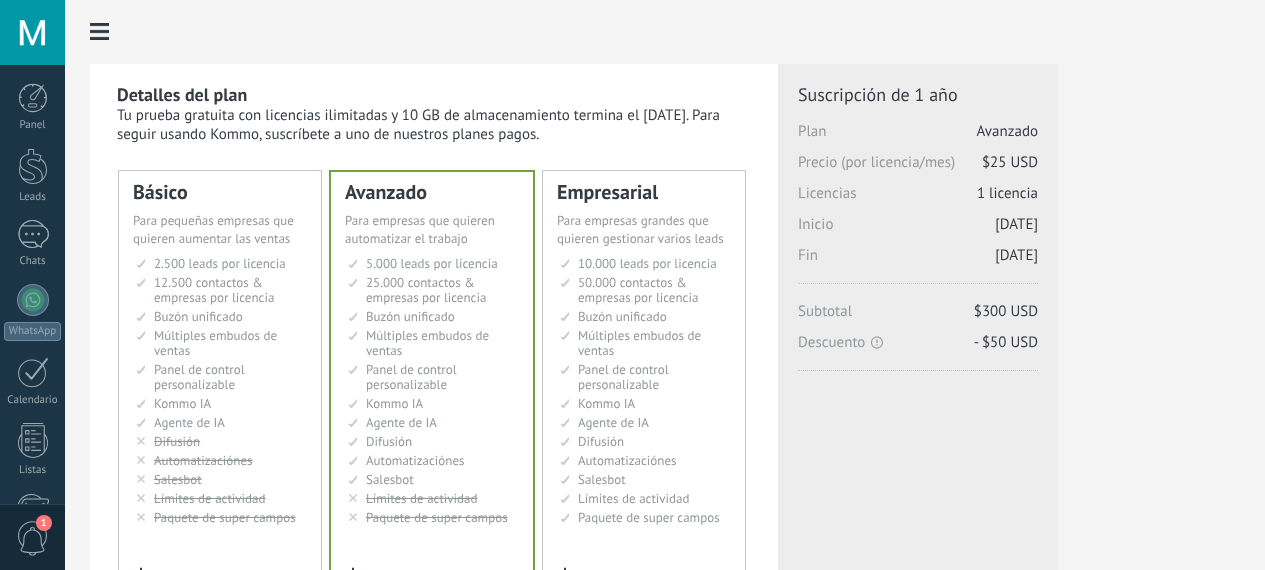 scroll, scrollTop: 500, scrollLeft: 0, axis: vertical 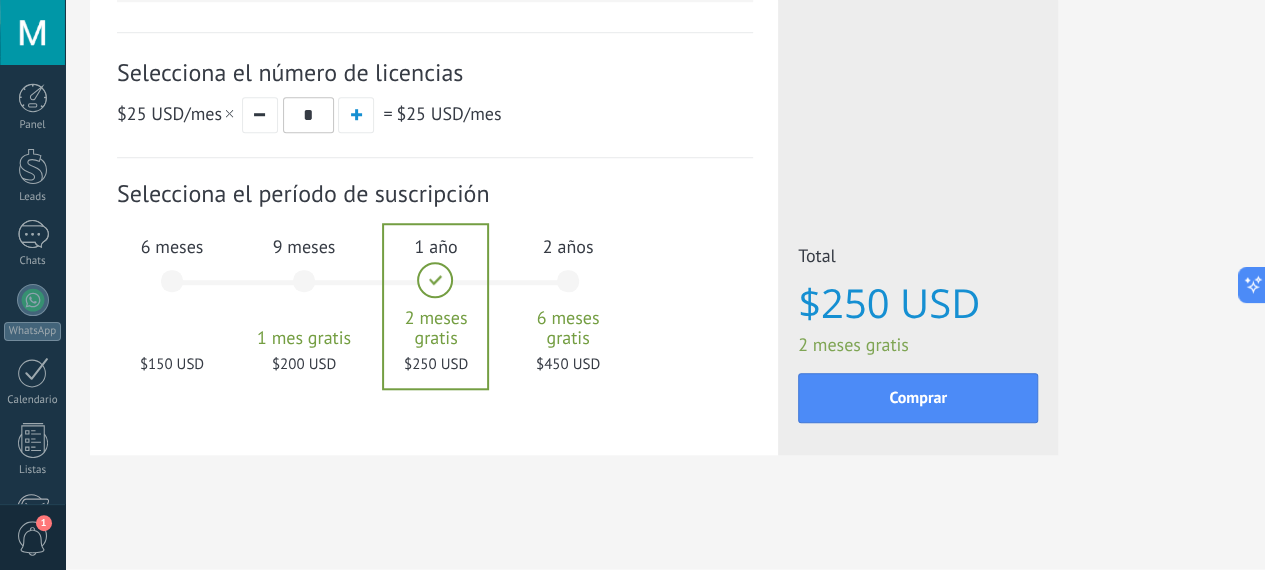 click on "2 años
6 meses gratis
$450 USD" at bounding box center [568, 290] 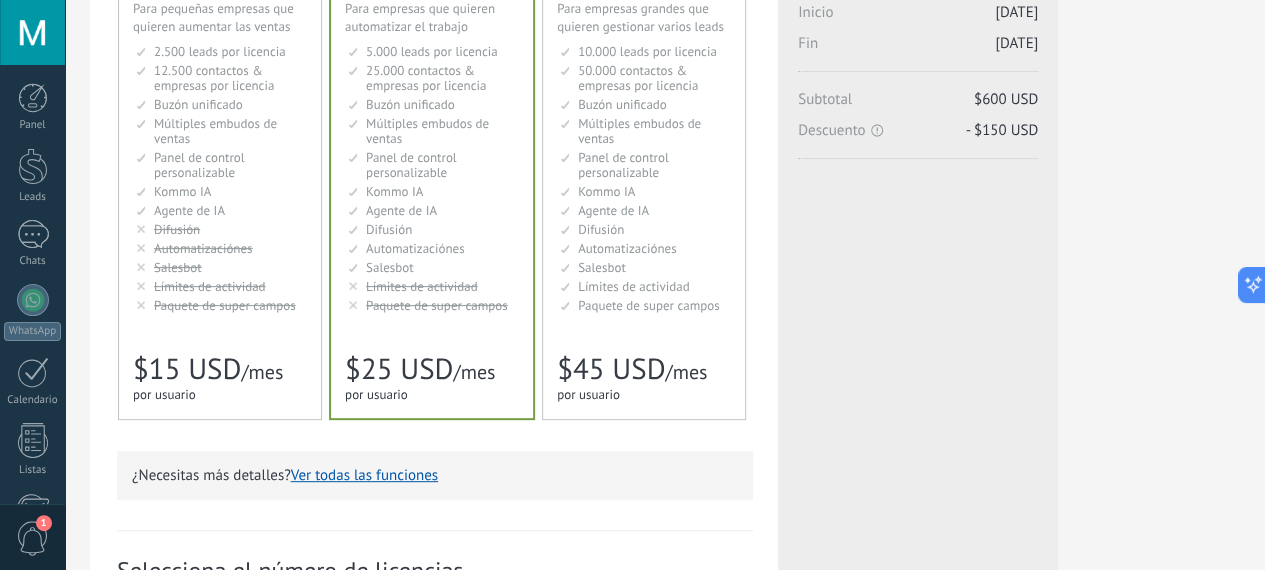 scroll, scrollTop: 0, scrollLeft: 0, axis: both 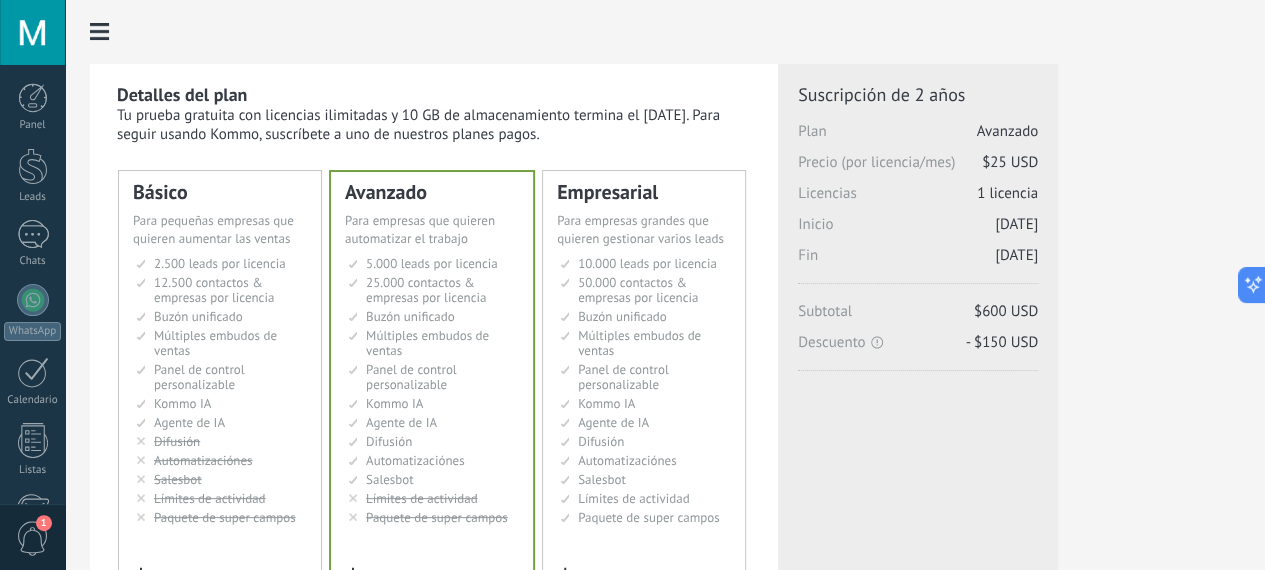 click on "10.000 leads por licencia" at bounding box center [647, 263] 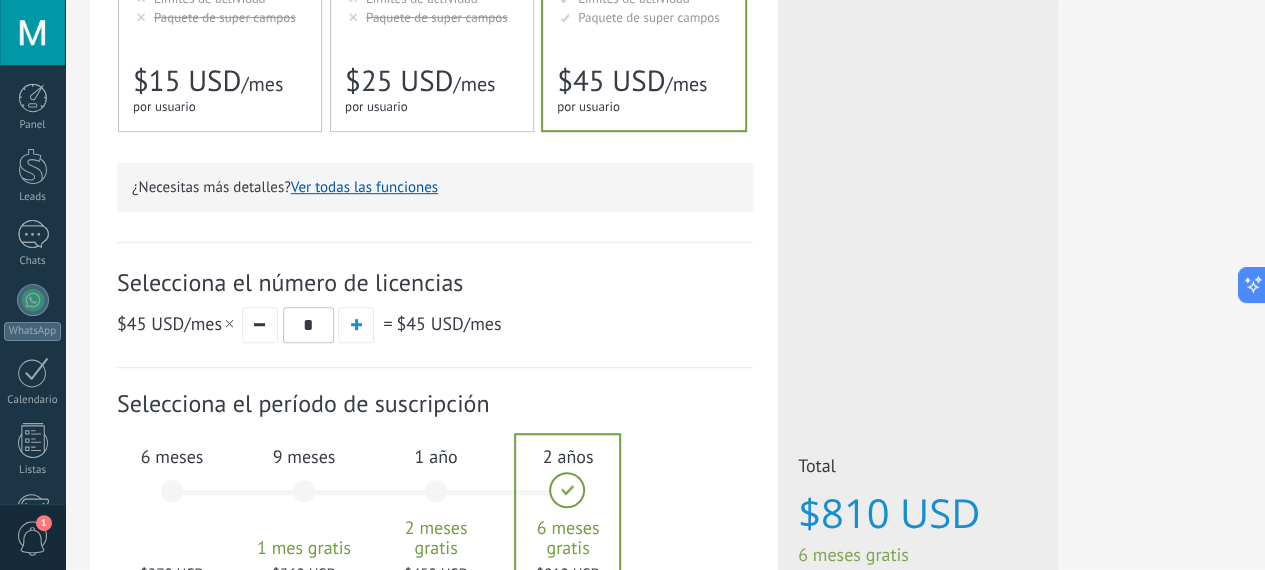 scroll, scrollTop: 700, scrollLeft: 0, axis: vertical 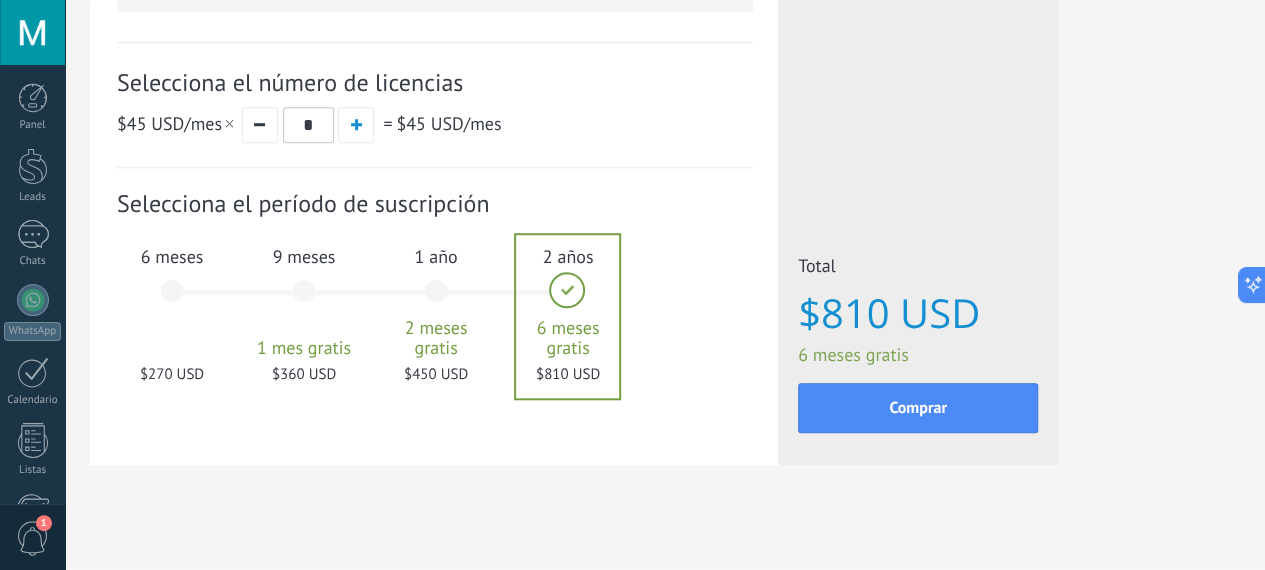 click on "2 meses gratis" at bounding box center [436, 338] 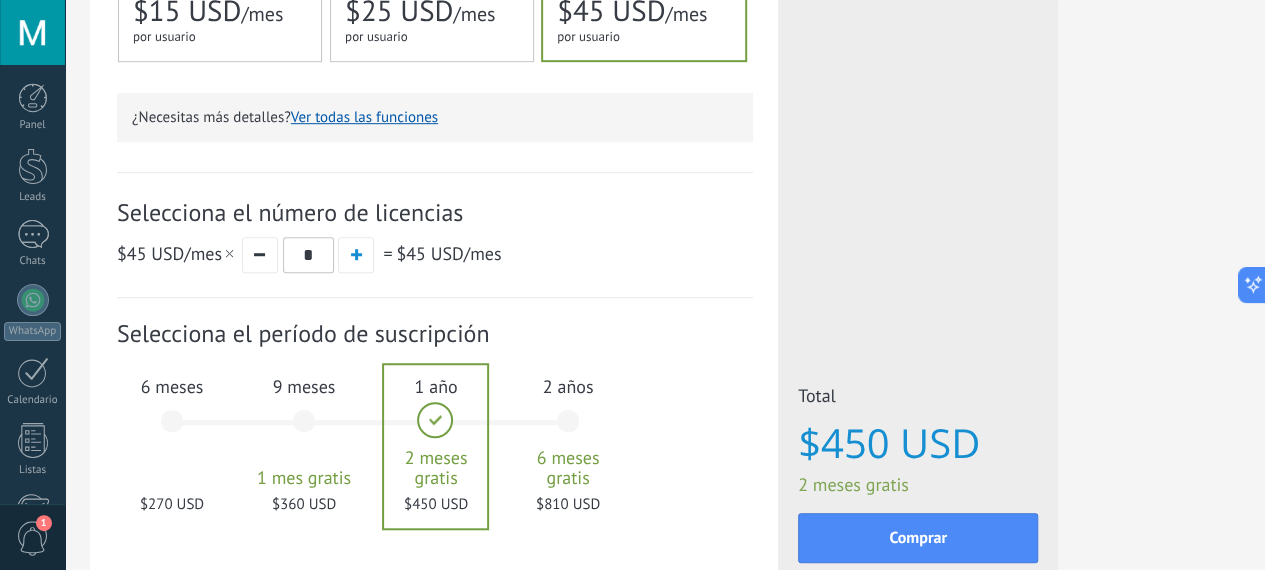scroll, scrollTop: 600, scrollLeft: 0, axis: vertical 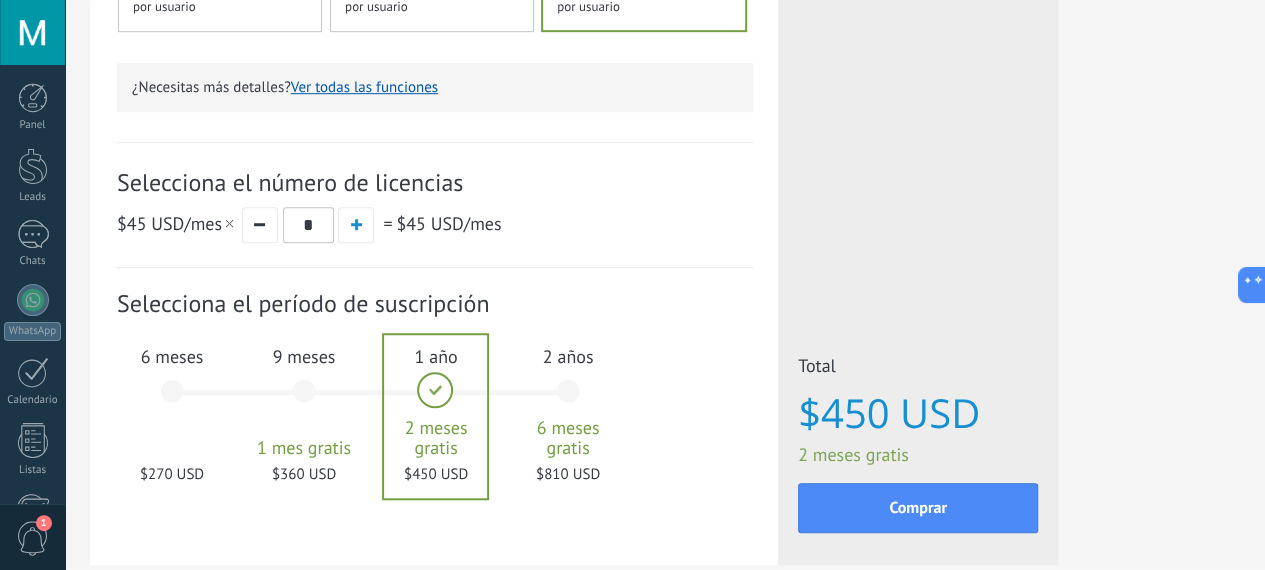click on "9 meses
1 mes gratis
$360 USD" at bounding box center [304, 400] 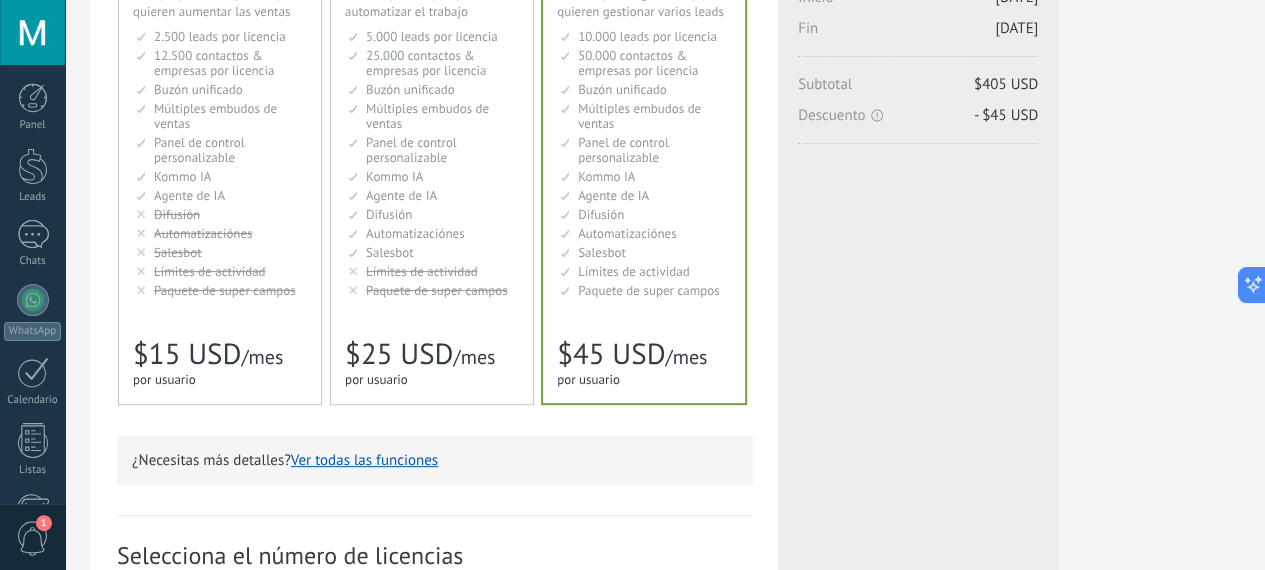 scroll, scrollTop: 0, scrollLeft: 0, axis: both 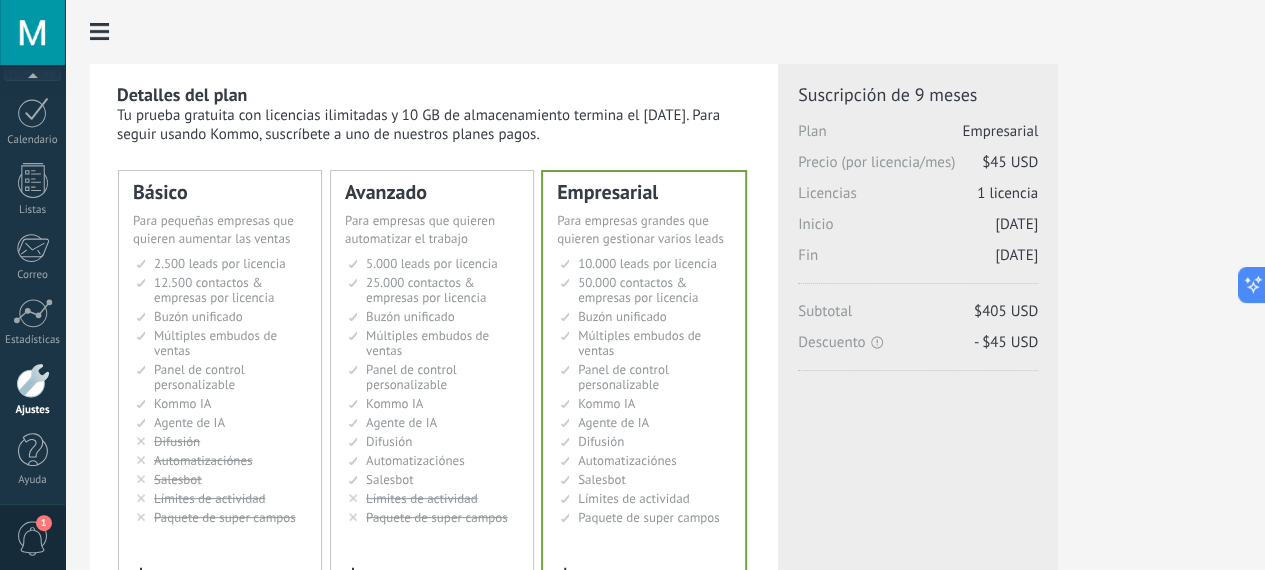 click on "Integración" at bounding box center [-116, 93] 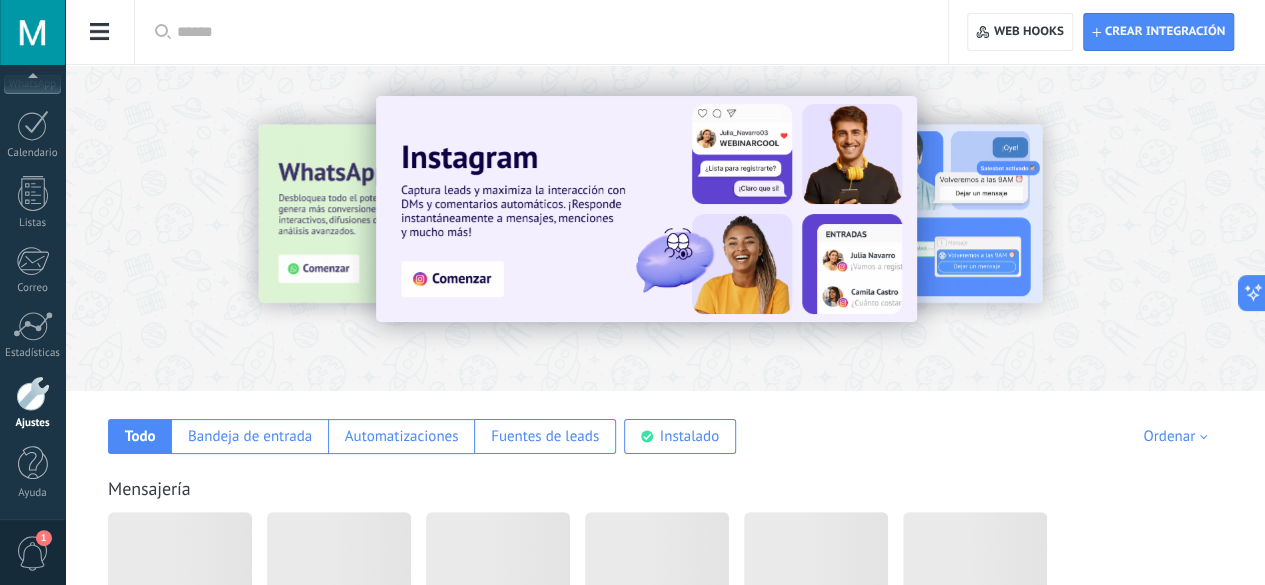 scroll, scrollTop: 245, scrollLeft: 0, axis: vertical 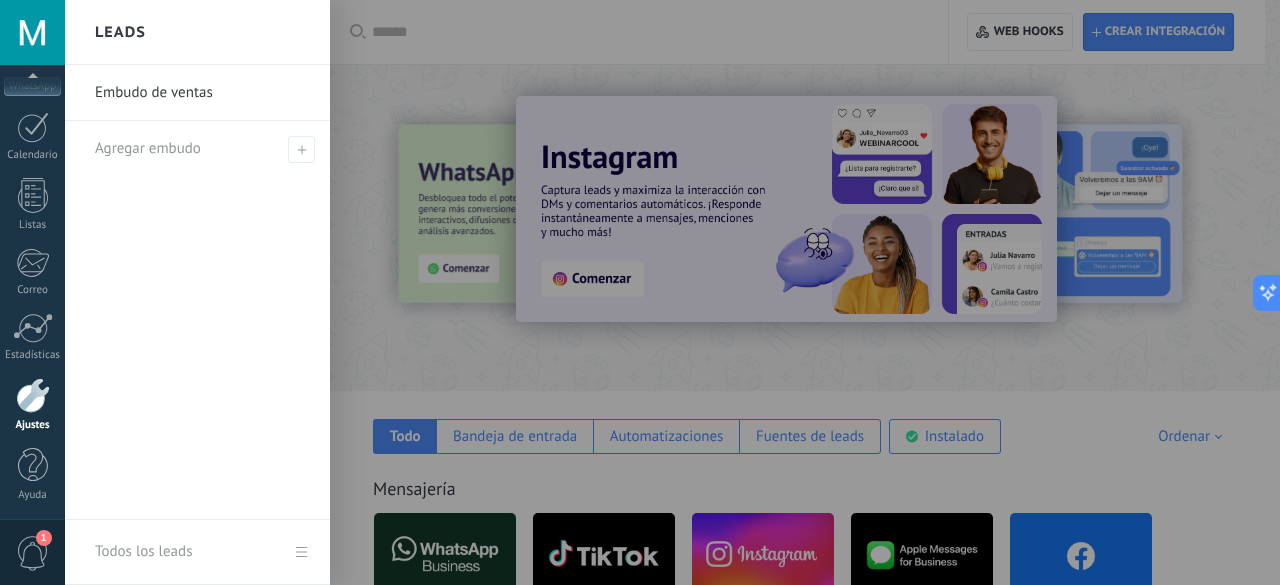 click at bounding box center (705, 292) 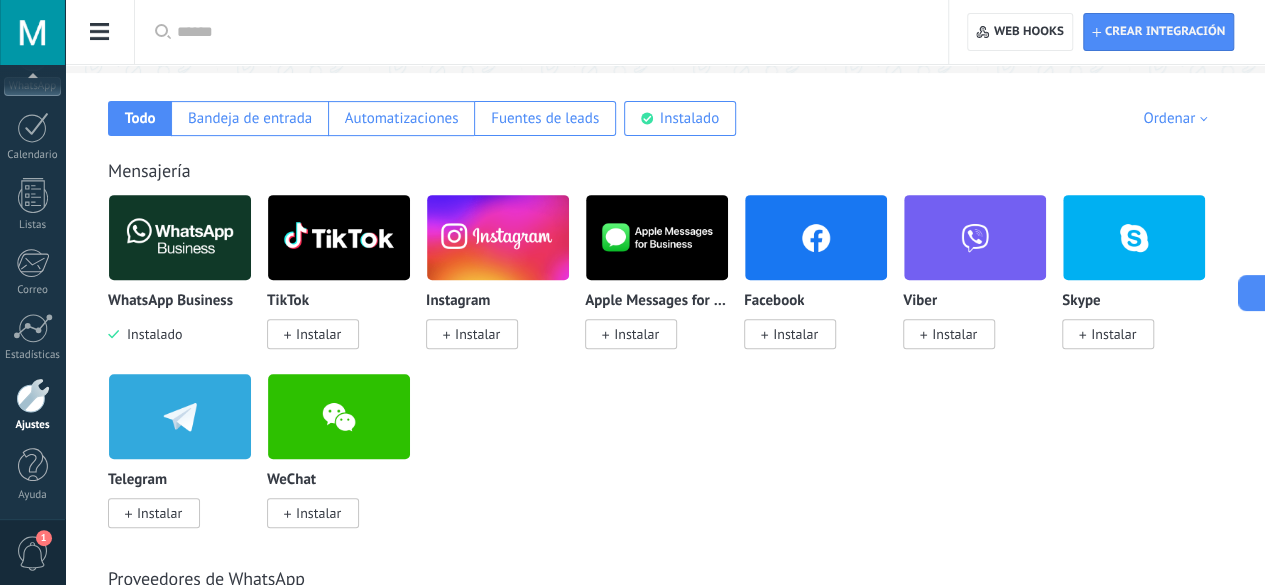 scroll, scrollTop: 300, scrollLeft: 0, axis: vertical 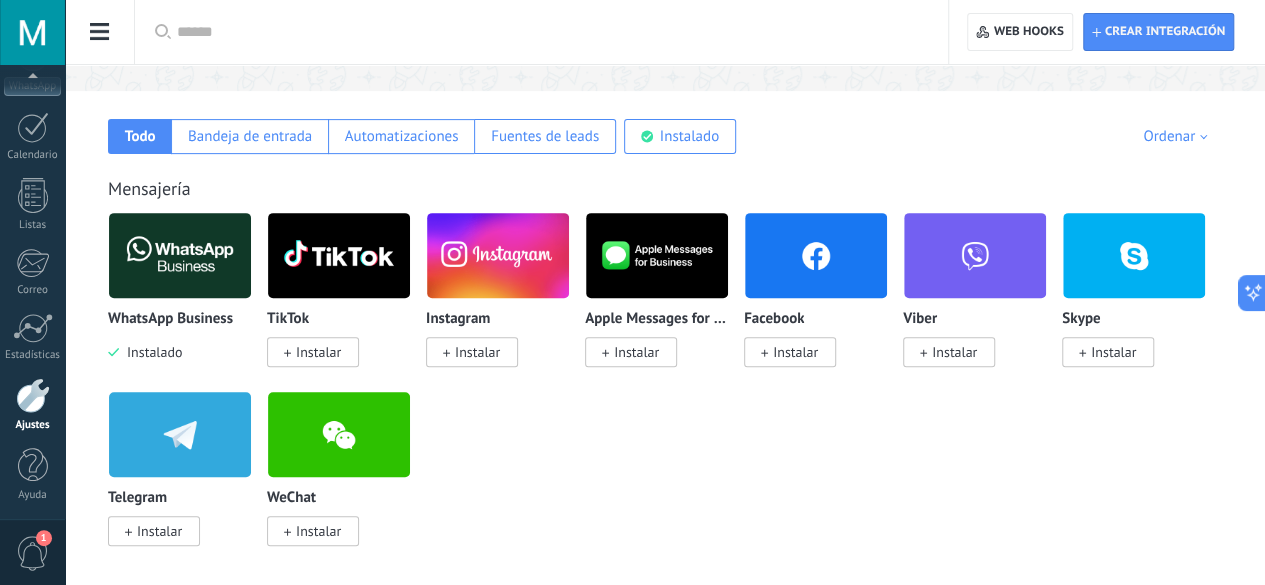 click on "Instalar" at bounding box center (477, 352) 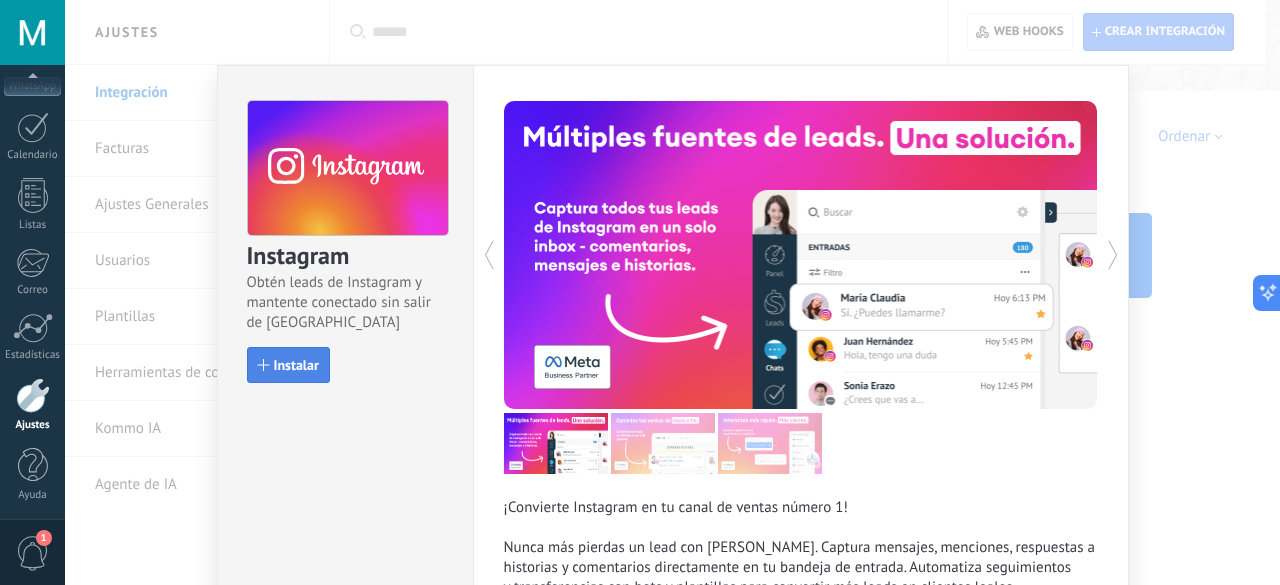click at bounding box center (264, 365) 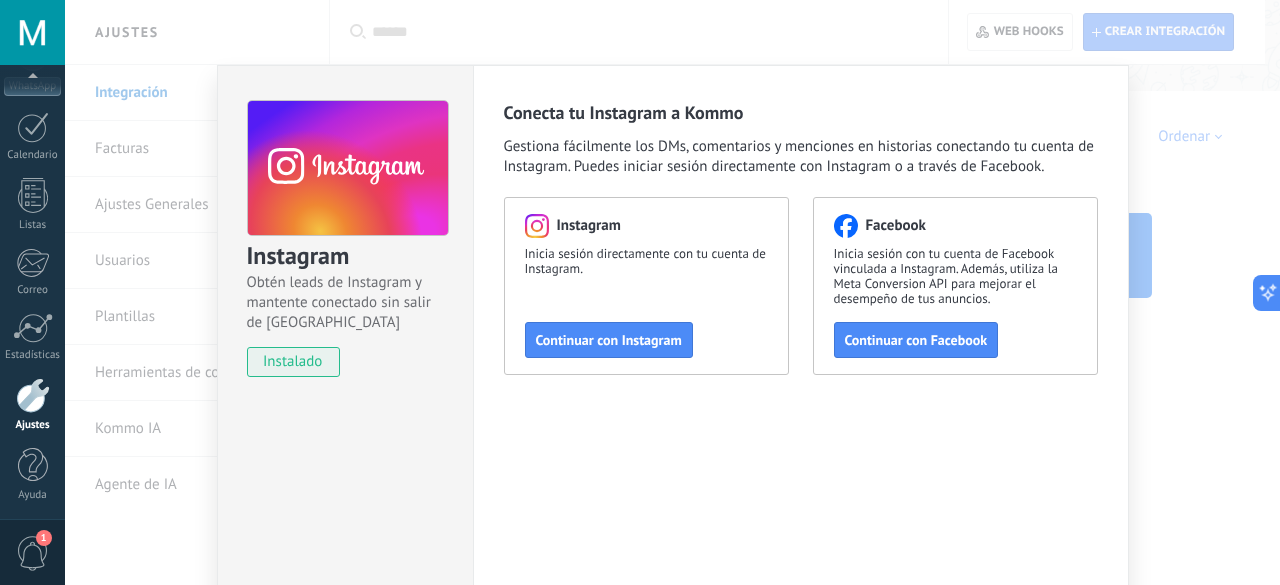 click on "Instagram Obtén leads de Instagram y mantente conectado sin salir de Kommo instalado Conecta tu Instagram a Kommo Gestiona fácilmente los DMs, comentarios y menciones en historias conectando tu cuenta de Instagram. Puedes iniciar sesión directamente con Instagram o a través de Facebook. Instagram Inicia sesión directamente con tu cuenta de Instagram. Continuar con Instagram Facebook Inicia sesión con tu cuenta de Facebook vinculada a Instagram. Además, utiliza la Meta Conversion API para mejorar el desempeño de tus anuncios. Continuar con Facebook" at bounding box center [672, 292] 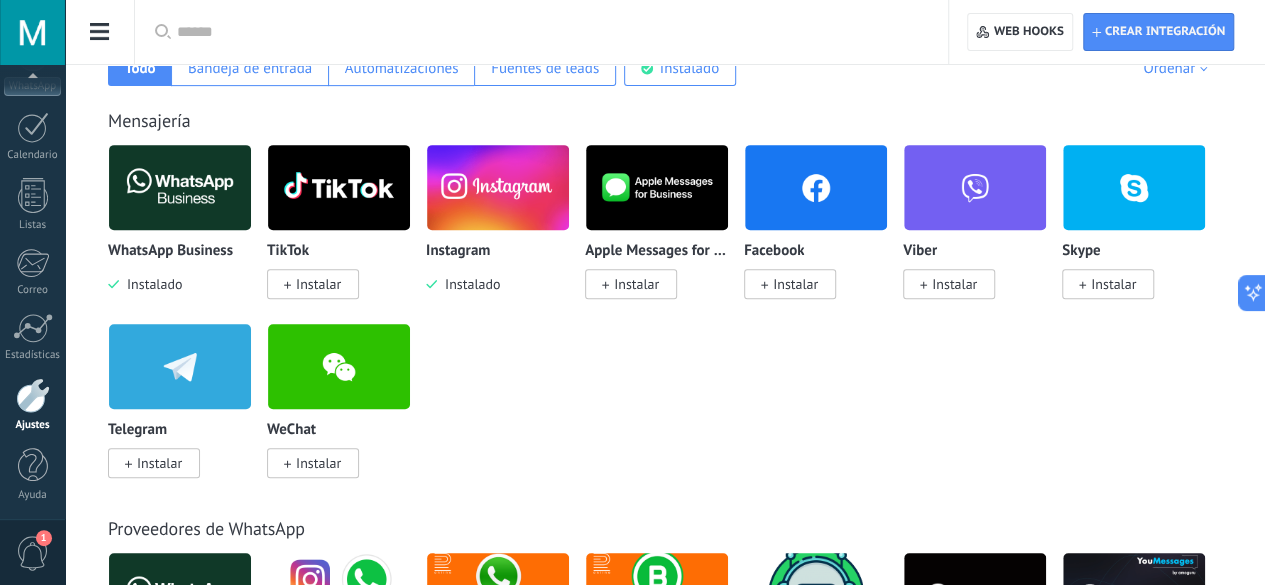scroll, scrollTop: 400, scrollLeft: 0, axis: vertical 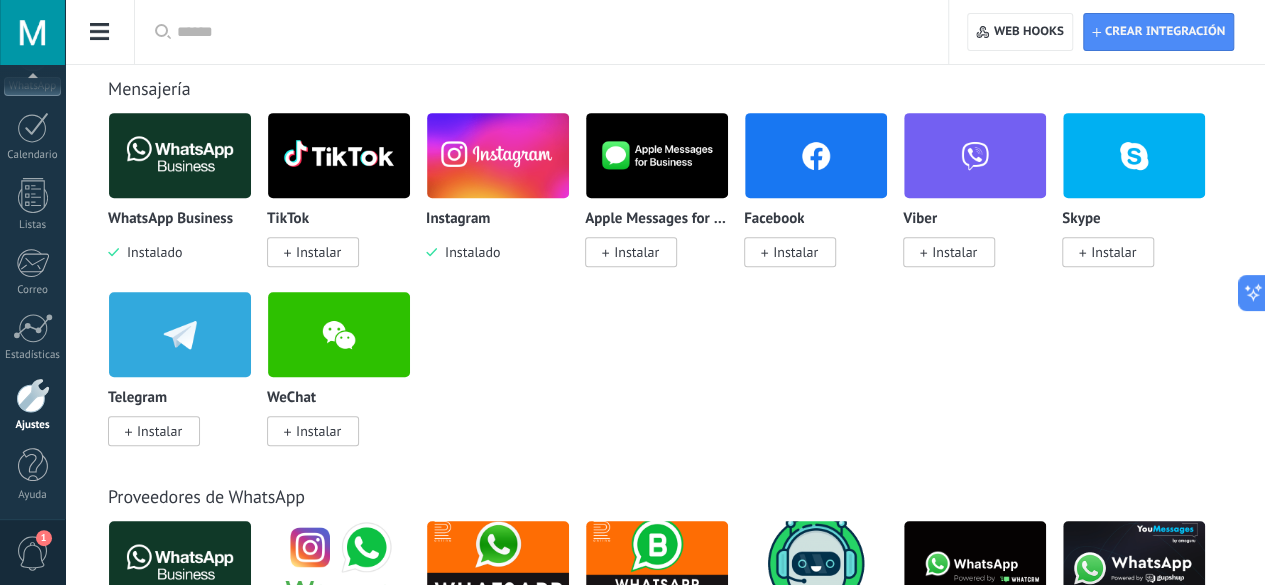 click on "Instalar" at bounding box center (795, 252) 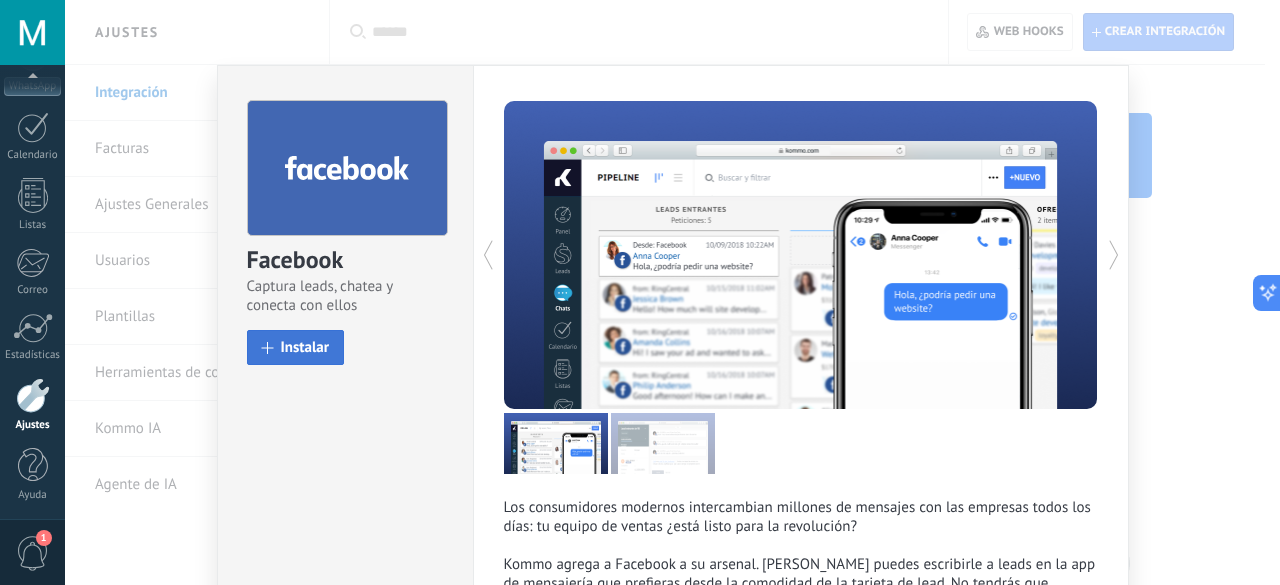 click on "Instalar" at bounding box center [305, 347] 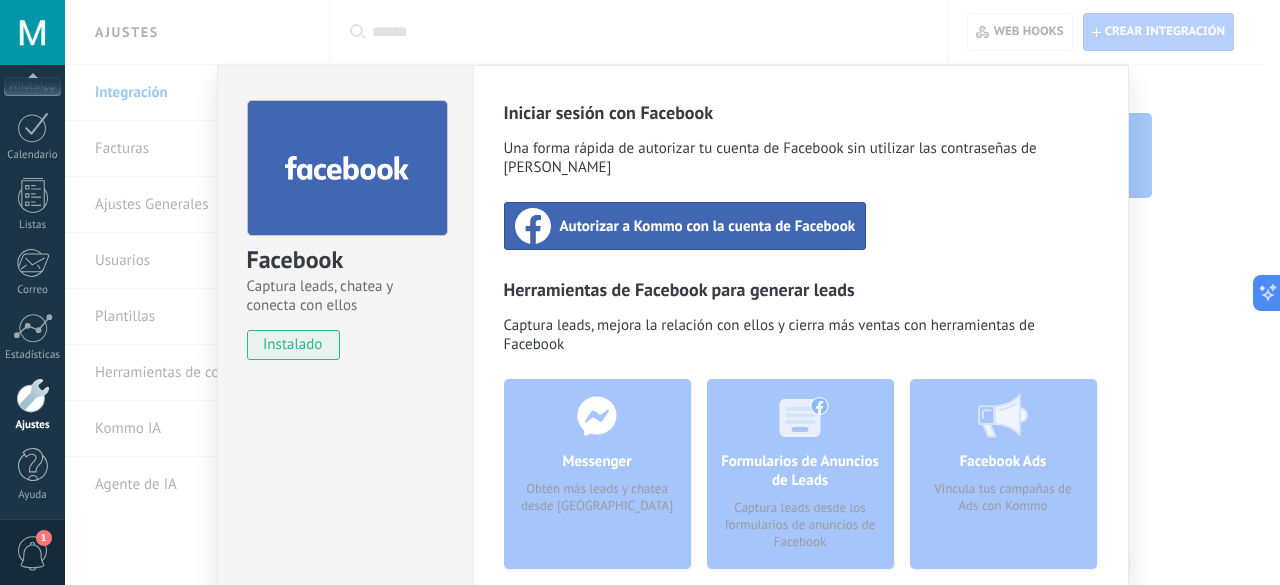 click on "Facebook Captura leads, chatea y conecta con ellos instalado Desinstalar Iniciar sesión con Facebook Una forma rápida de autorizar tu cuenta de Facebook sin utilizar las contraseñas de Kommo Autorizar a Kommo con la cuenta de Facebook Herramientas de Facebook para generar leads Captura leads, mejora la relación con ellos y cierra más ventas con herramientas de Facebook Messenger Obtén más leads y chatea desde Kommo Comentarios Obtén leads de los comentarios de Facebook y responde desde Kommo Formularios de Anuncios de Leads Captura leads desde los formularios de anuncios de Facebook Meta Conversions API Sincroniza eventos de mensajes para mejorar tus anuncios Facebook Ads Vincula tus campañas de Ads con Kommo más" at bounding box center [672, 292] 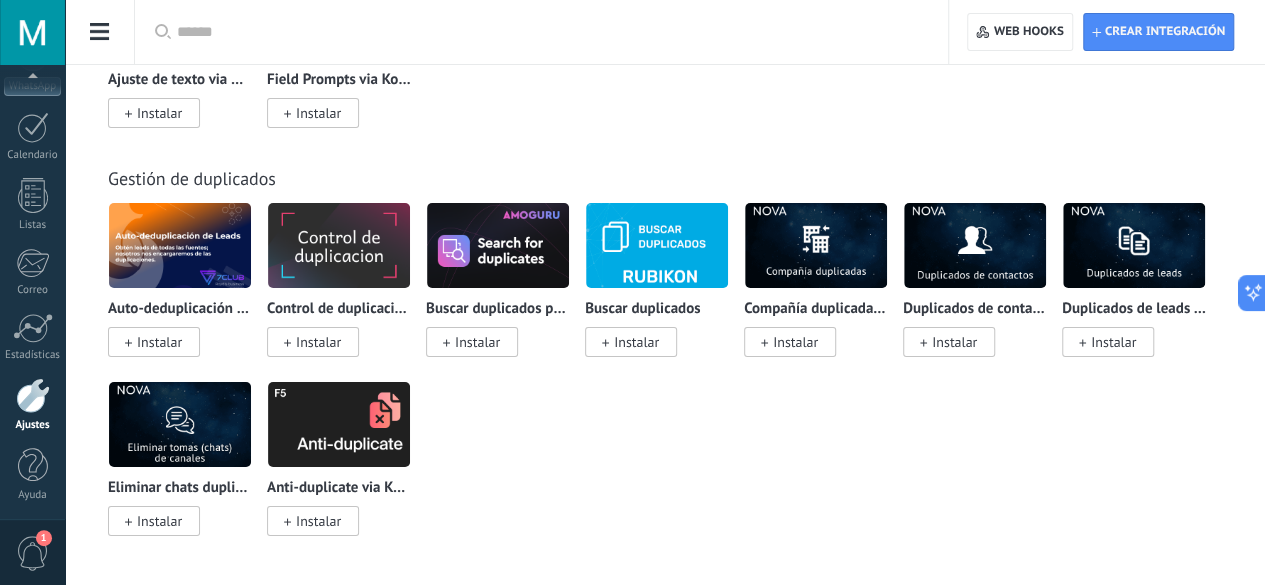 scroll, scrollTop: 8894, scrollLeft: 0, axis: vertical 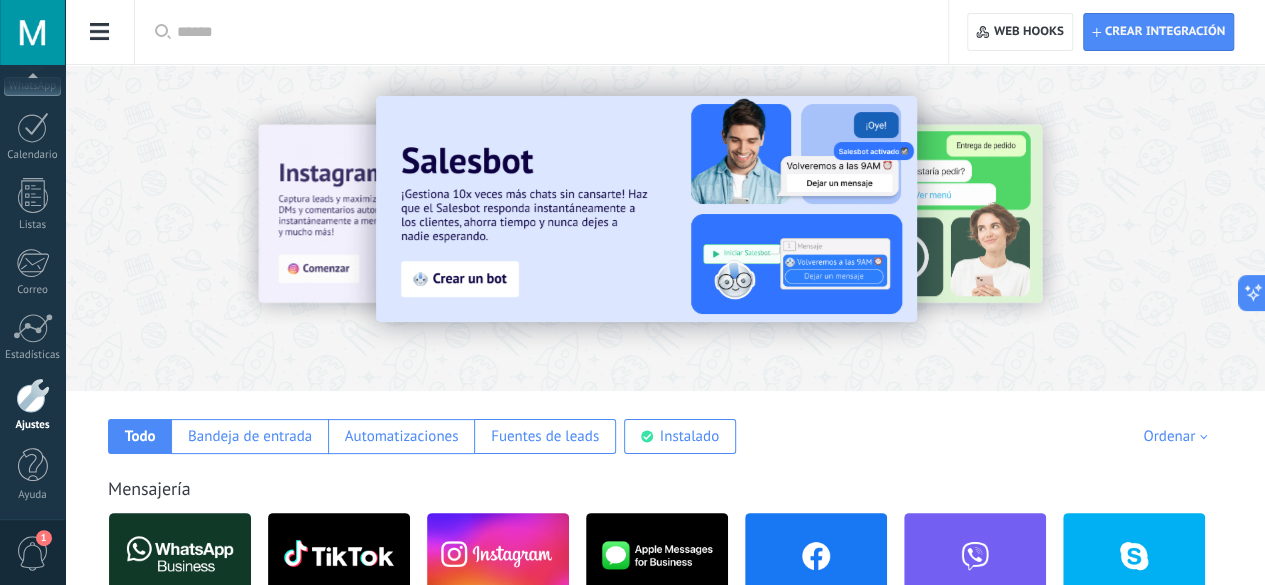 click on "Usuarios" at bounding box center [-116, 261] 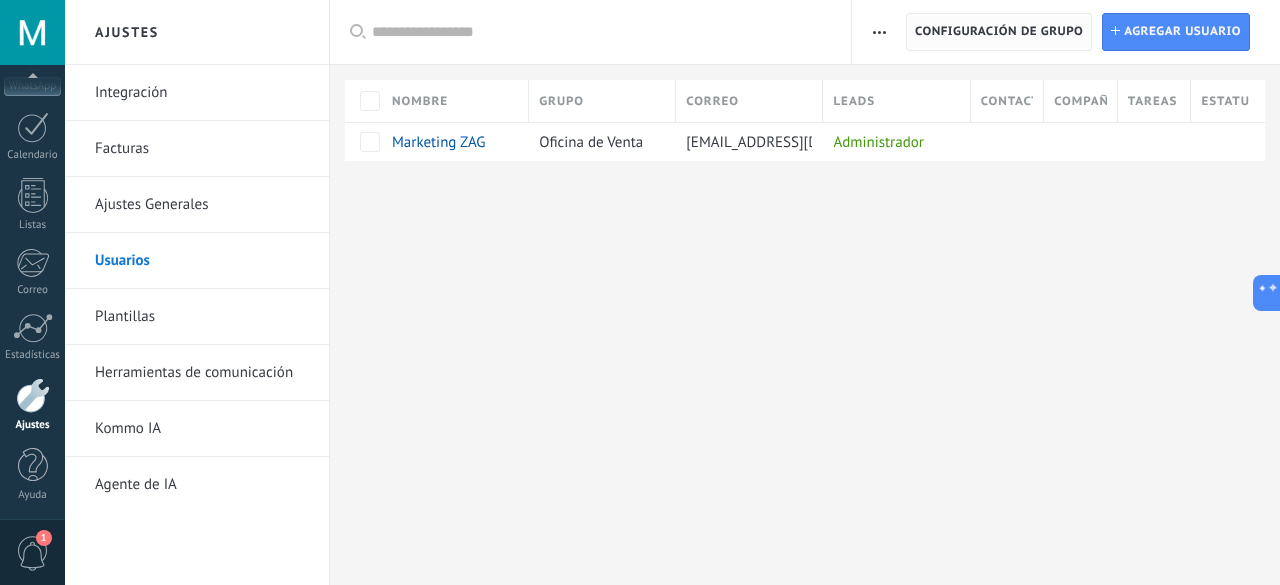 click on "Configuración de grupo" at bounding box center (999, 32) 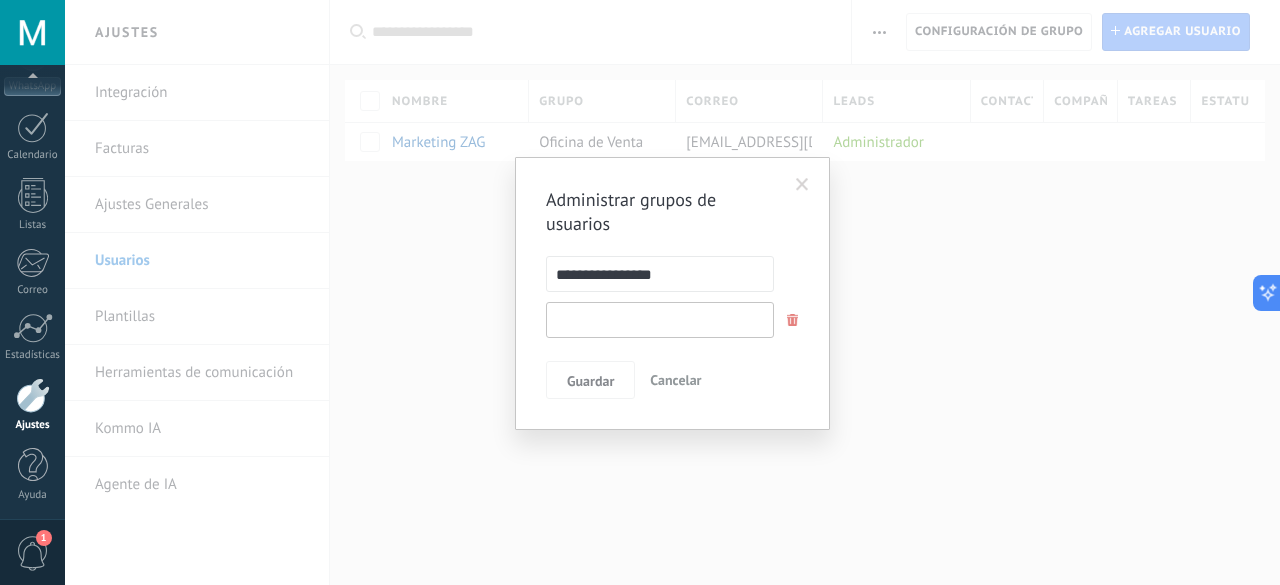 click at bounding box center [660, 320] 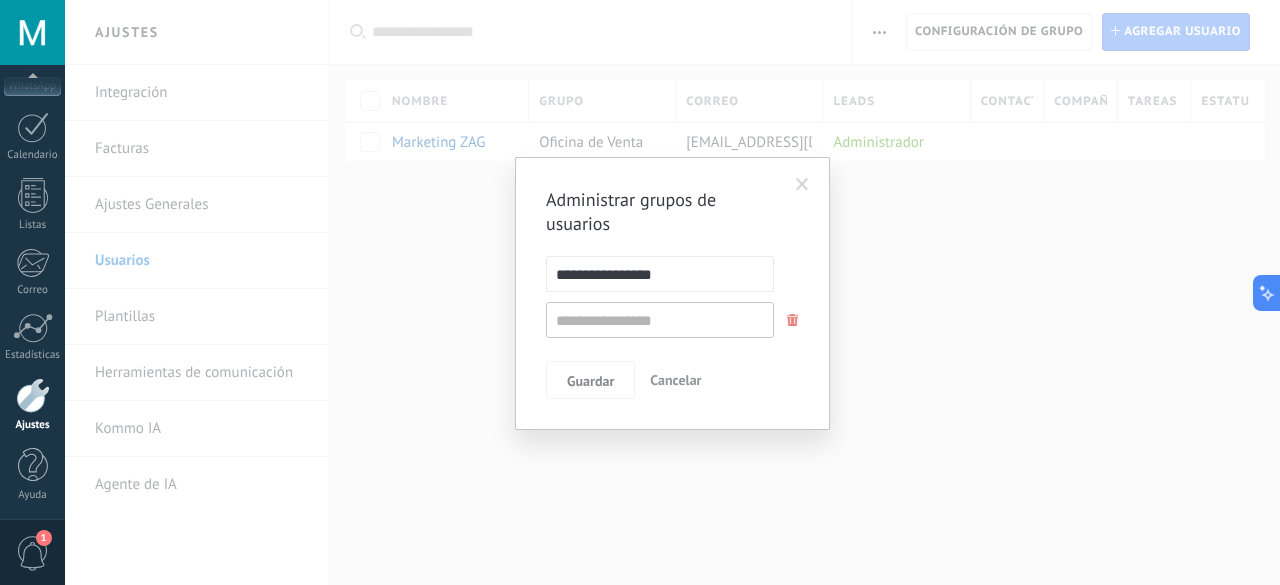 click at bounding box center [793, 320] 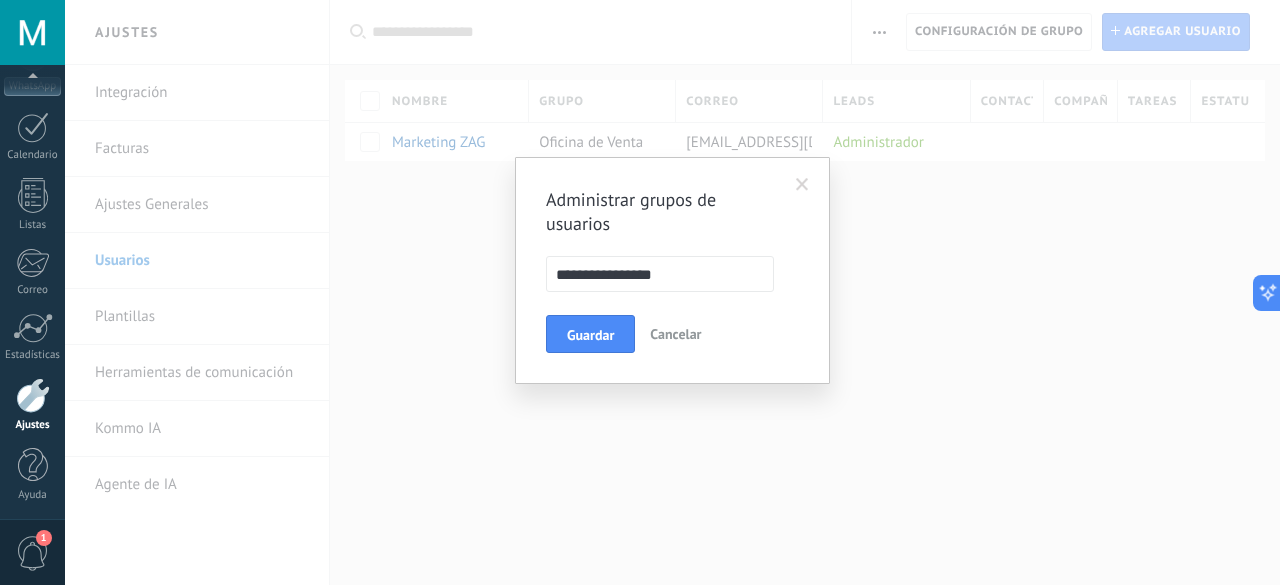 click at bounding box center [802, 185] 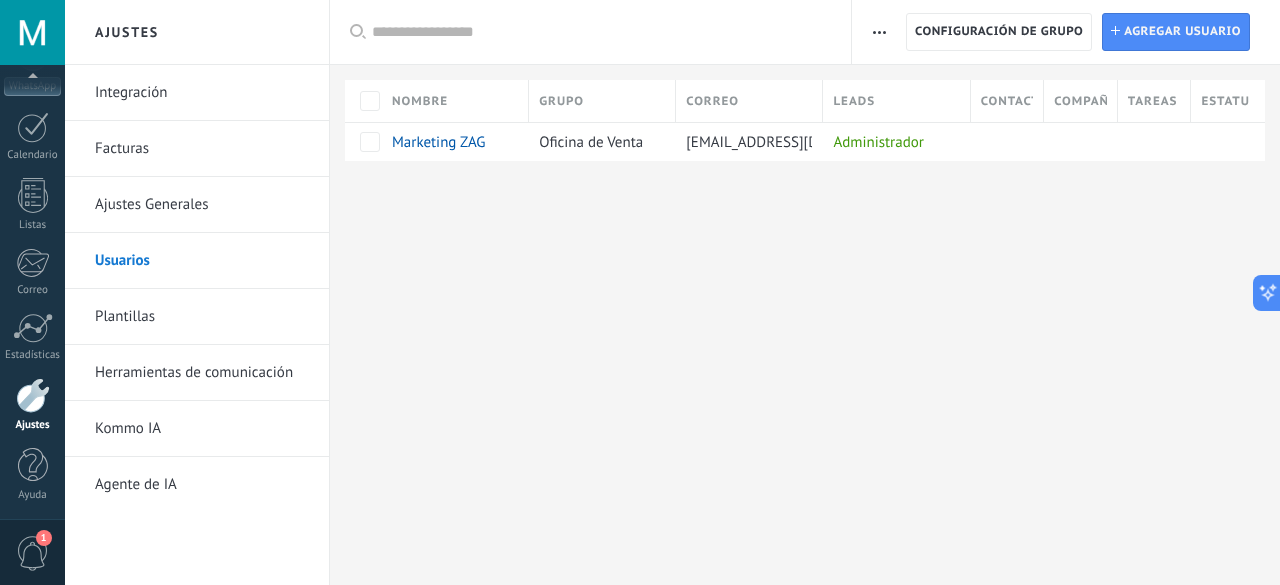 drag, startPoint x: 860, startPoint y: 21, endPoint x: 869, endPoint y: 27, distance: 10.816654 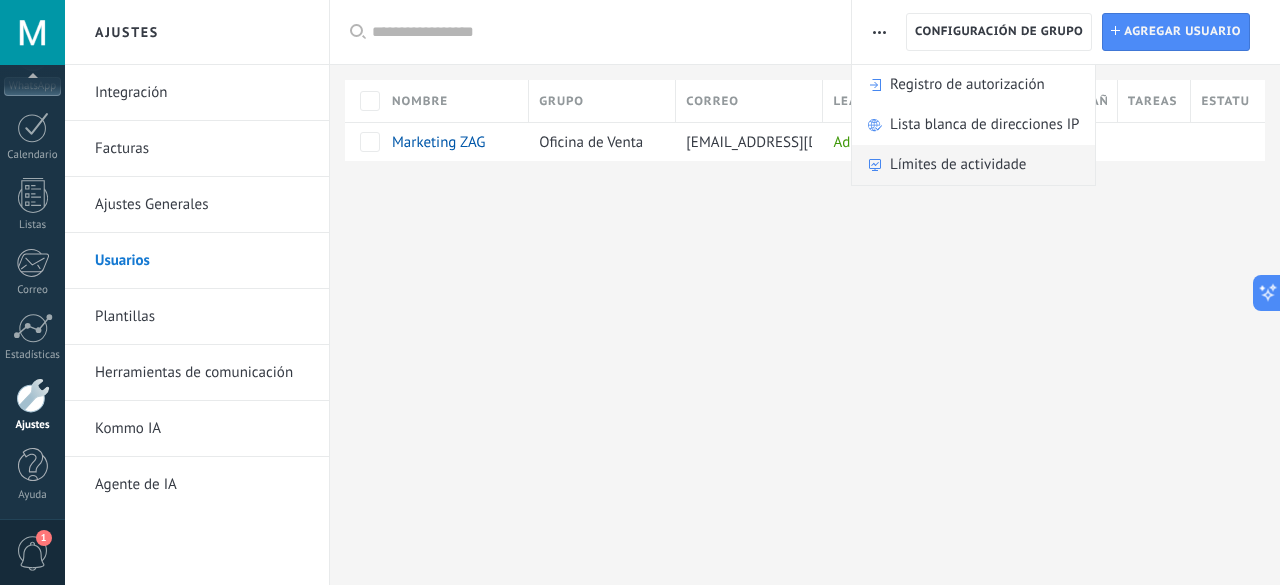 click on "Límites de actividade" at bounding box center (958, 165) 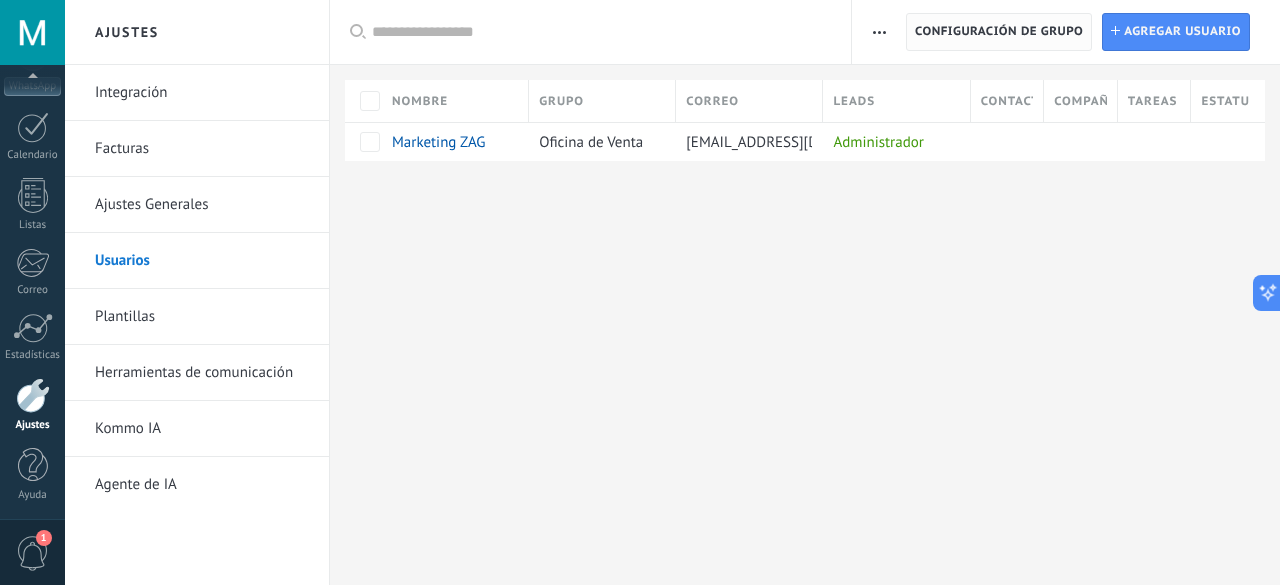 click on "Configuración de grupo" at bounding box center [999, 32] 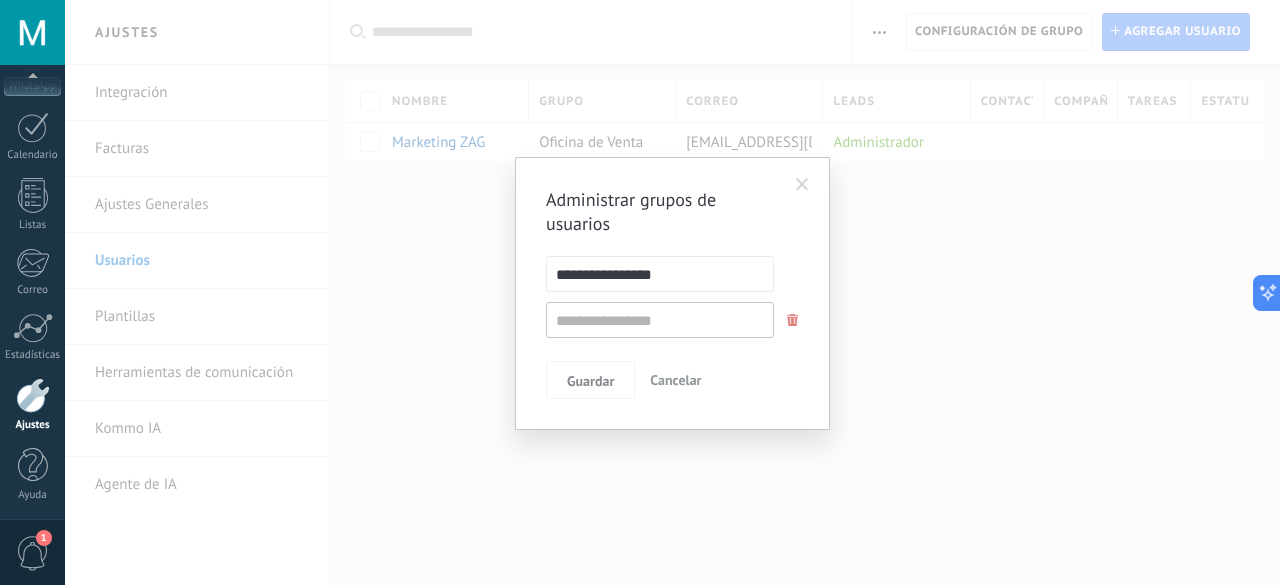 click at bounding box center (802, 185) 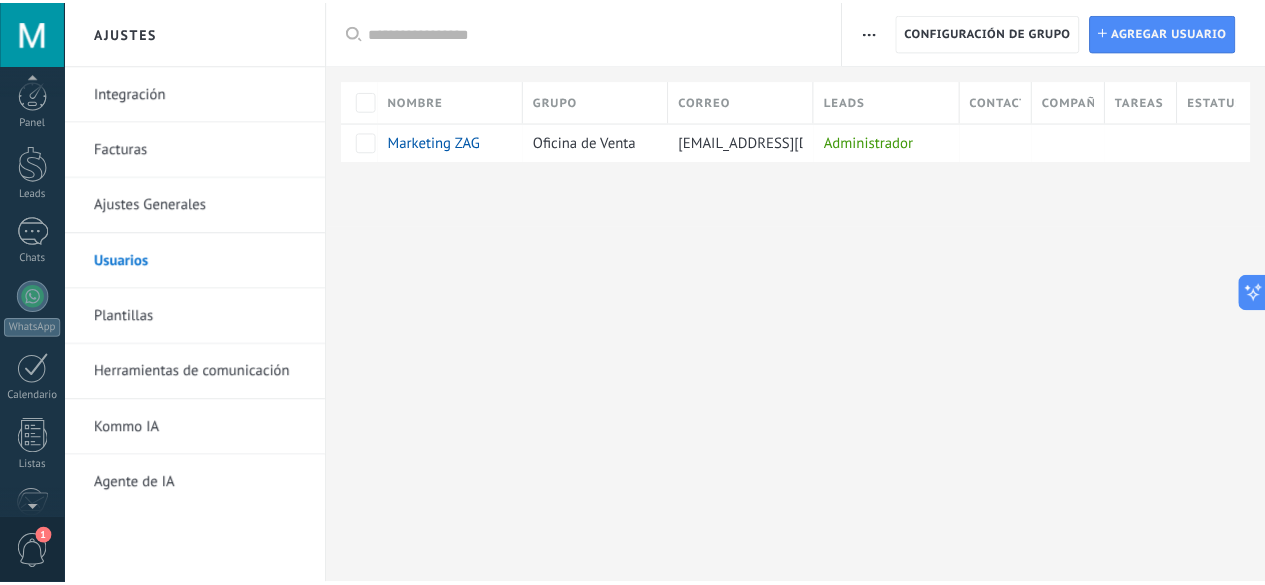 scroll, scrollTop: 0, scrollLeft: 0, axis: both 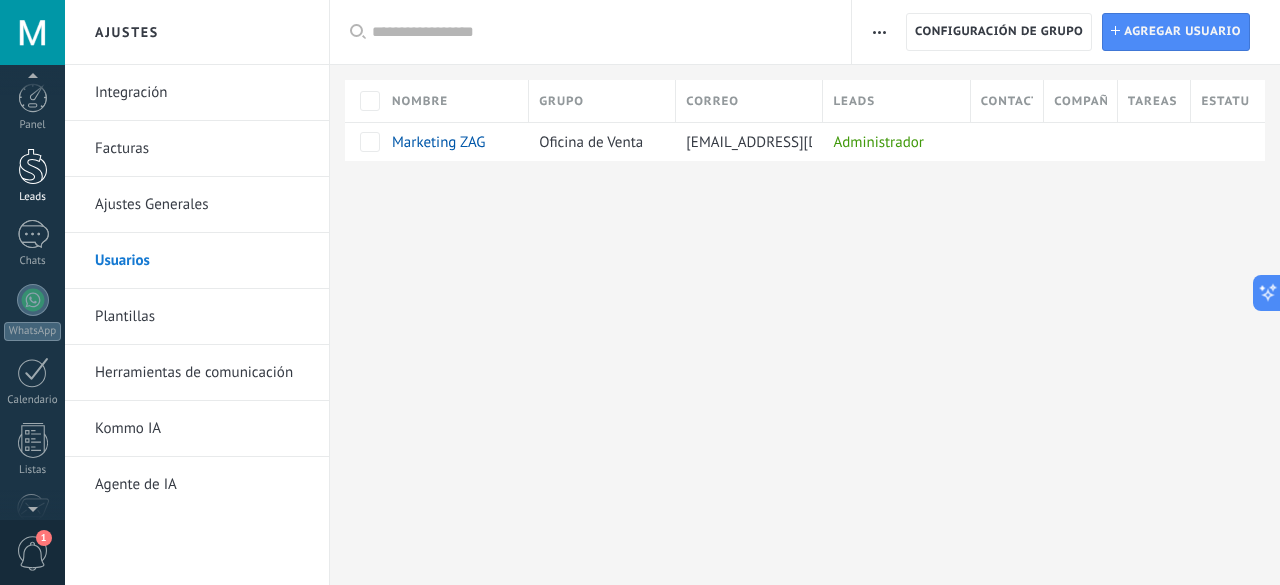 click at bounding box center (33, 166) 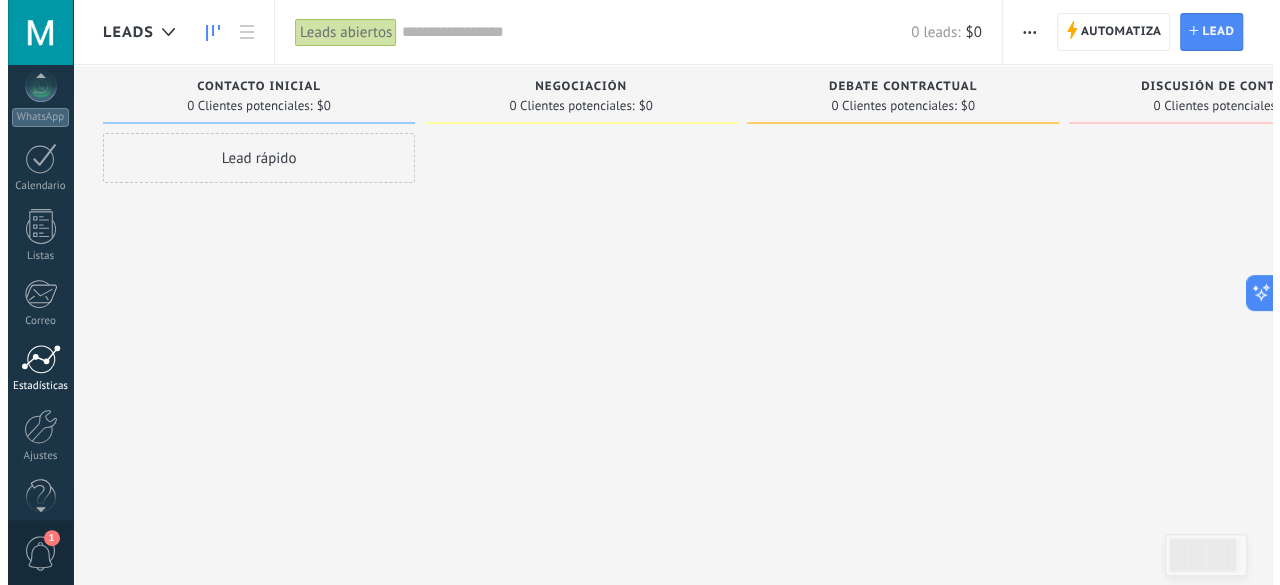 scroll, scrollTop: 245, scrollLeft: 0, axis: vertical 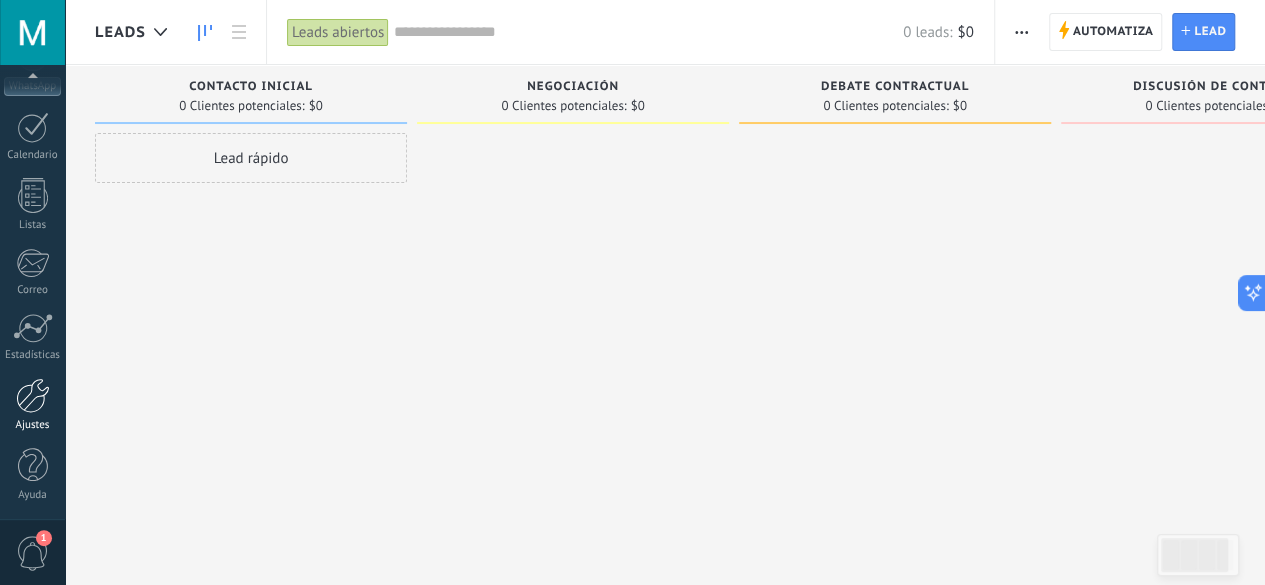 click at bounding box center (33, 395) 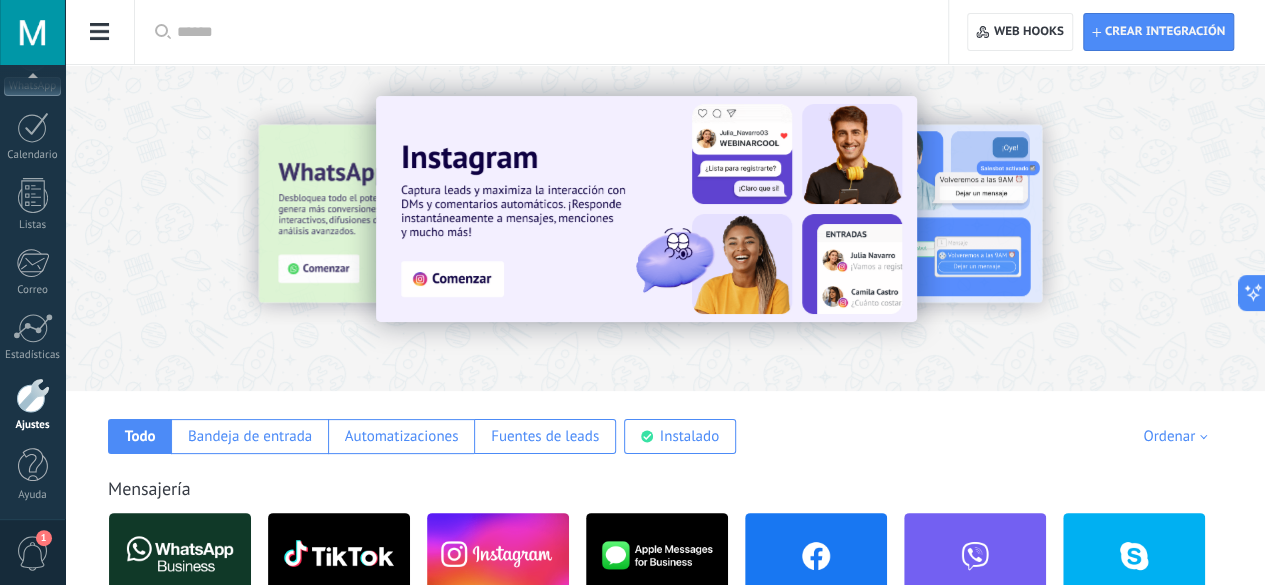click on "Usuarios" at bounding box center [-116, 261] 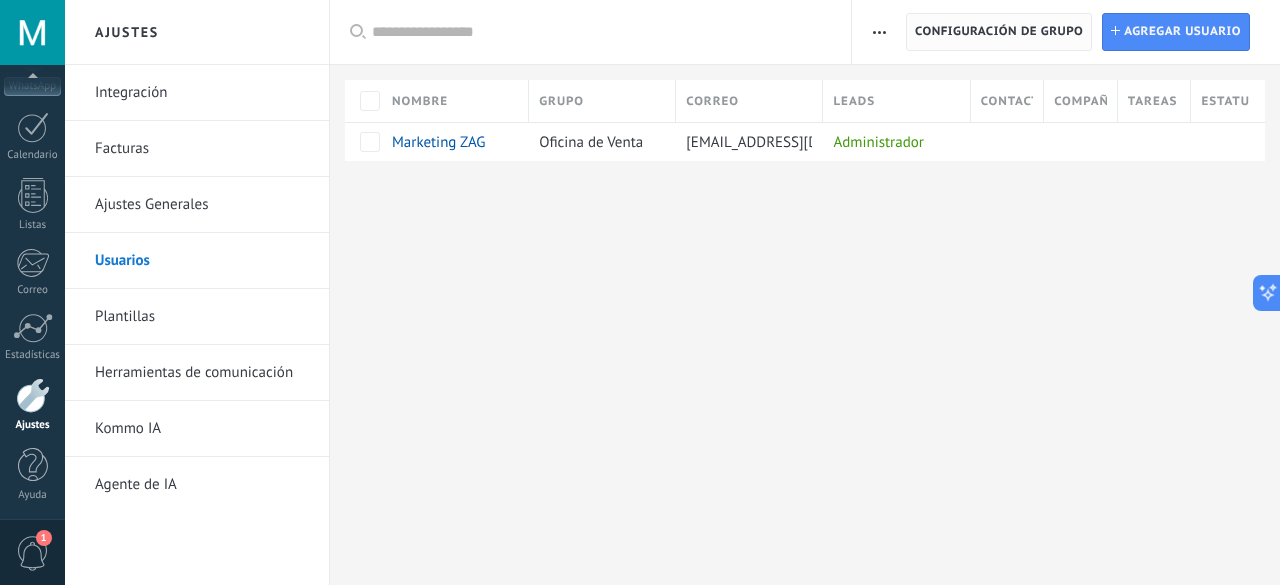 click on "Configuración de grupo" at bounding box center [999, 32] 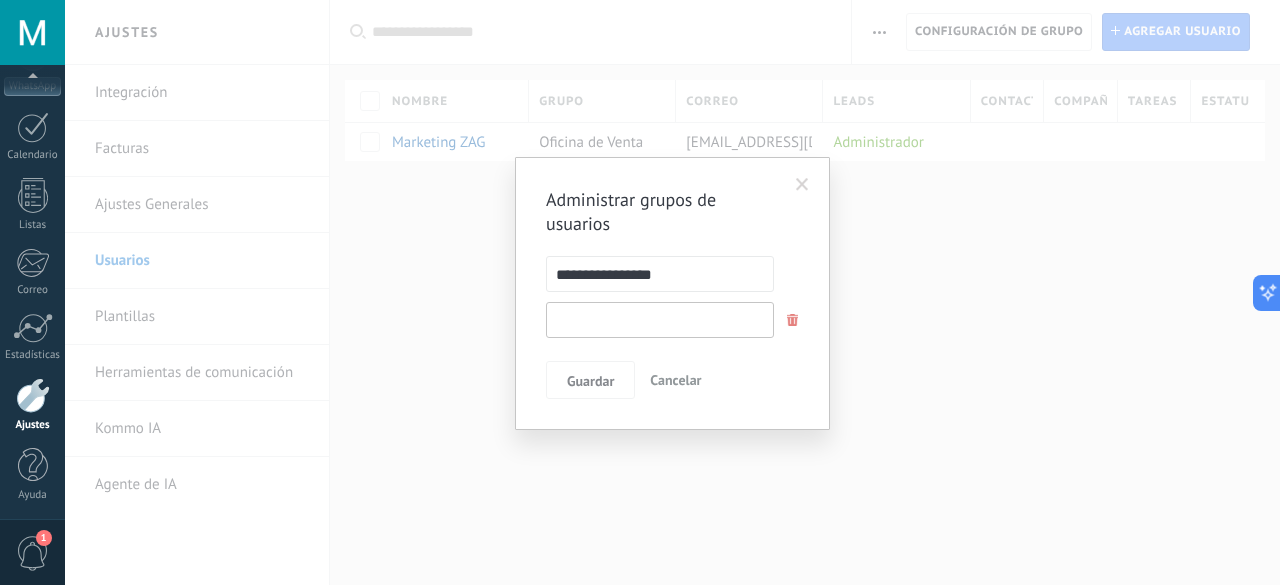 click at bounding box center (660, 320) 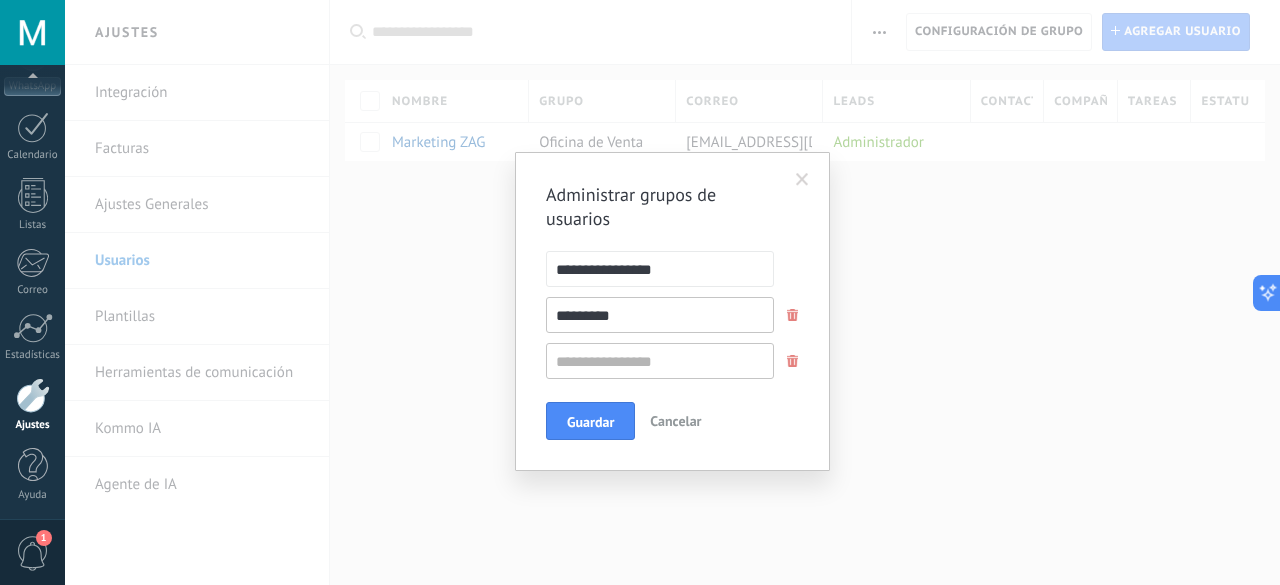 type on "*********" 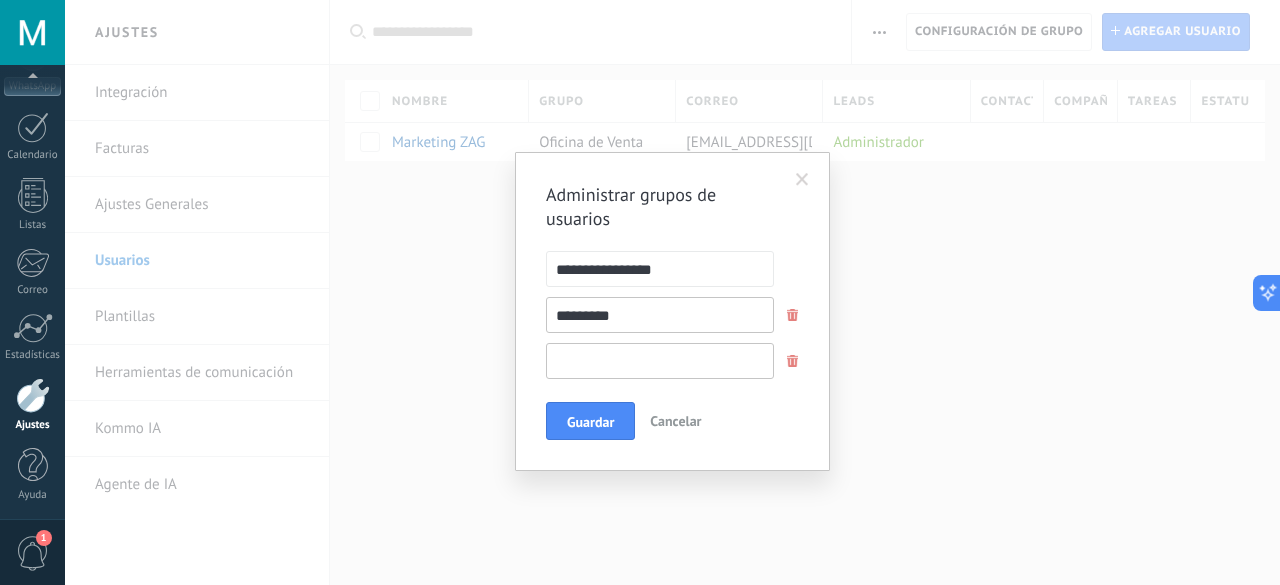 click at bounding box center [660, 361] 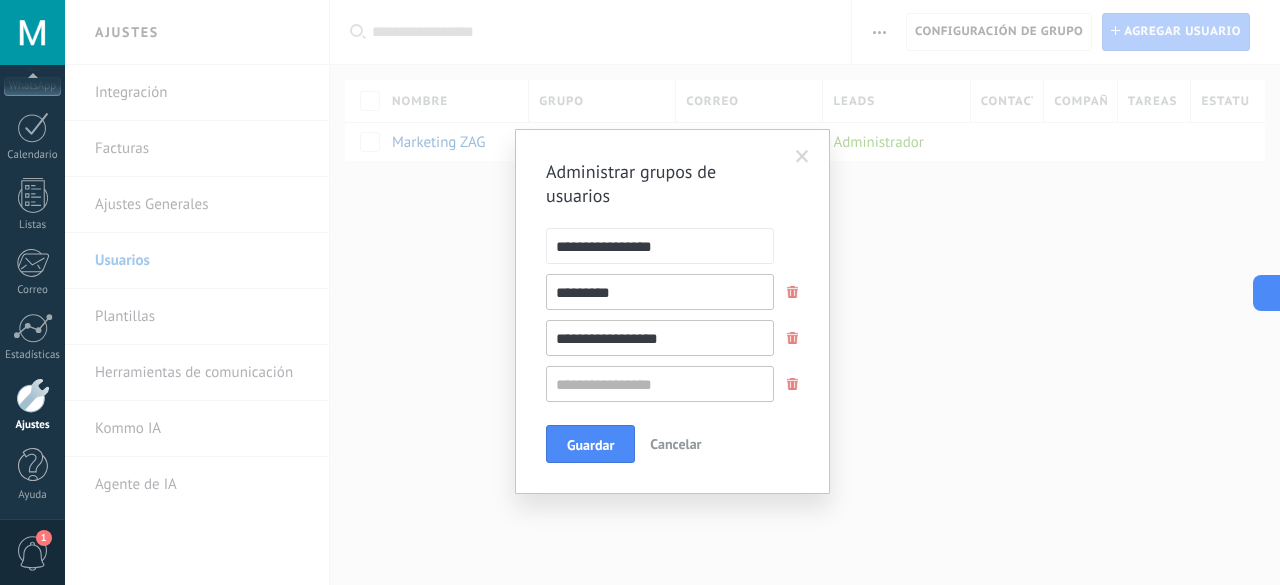 type on "**********" 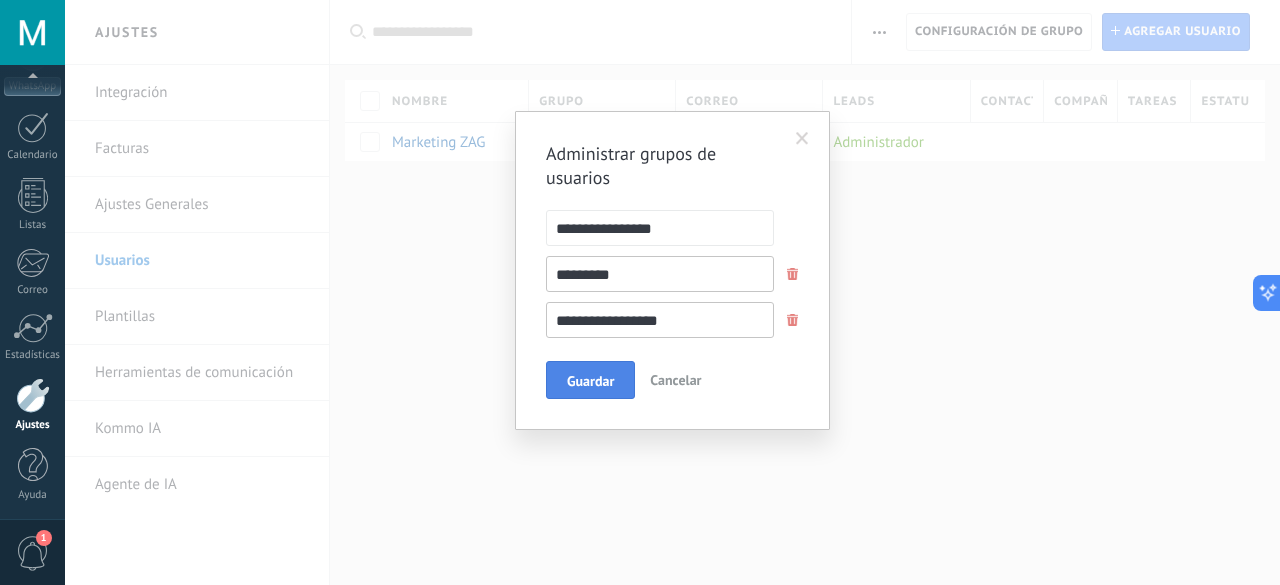 click on "Guardar" at bounding box center (590, 381) 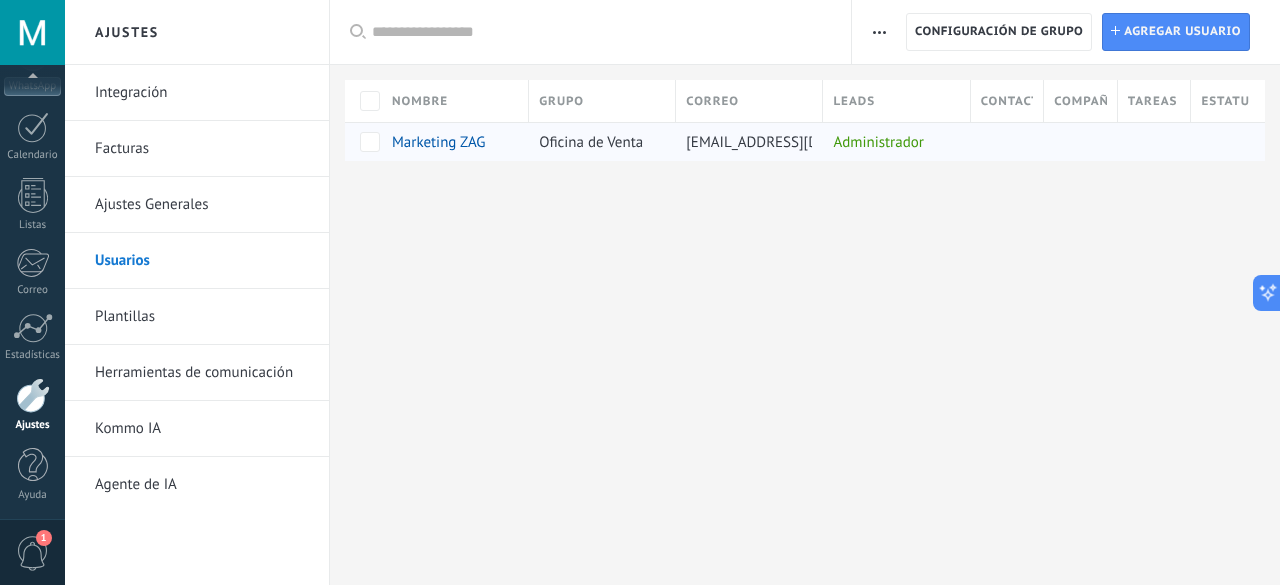 click on "Oficina de Venta" at bounding box center [591, 142] 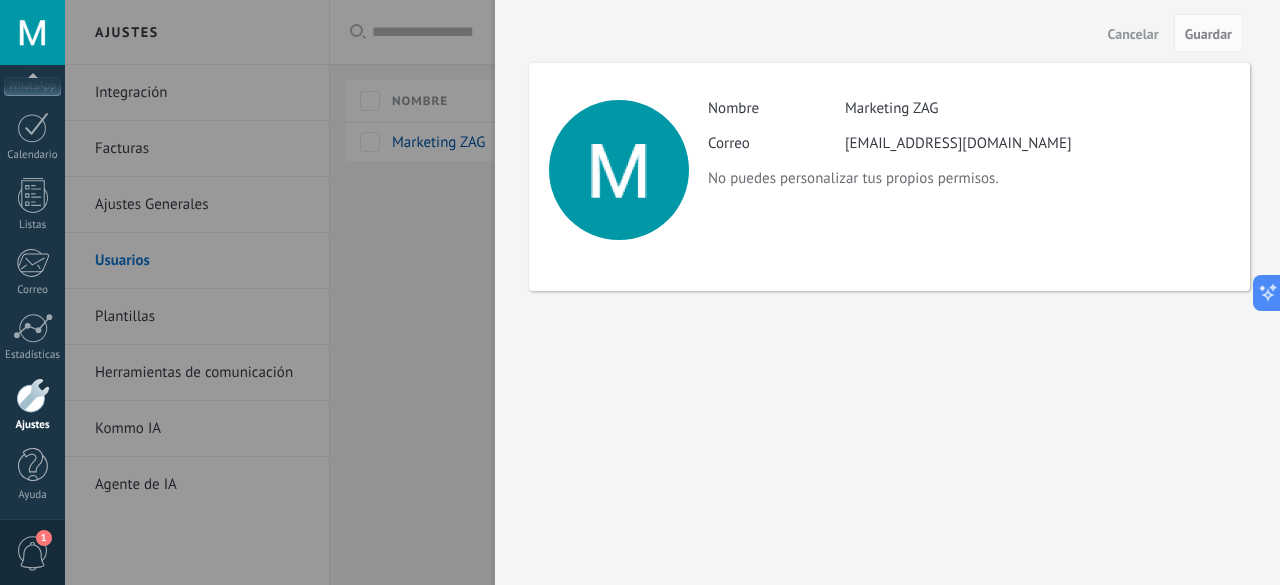click at bounding box center [640, 292] 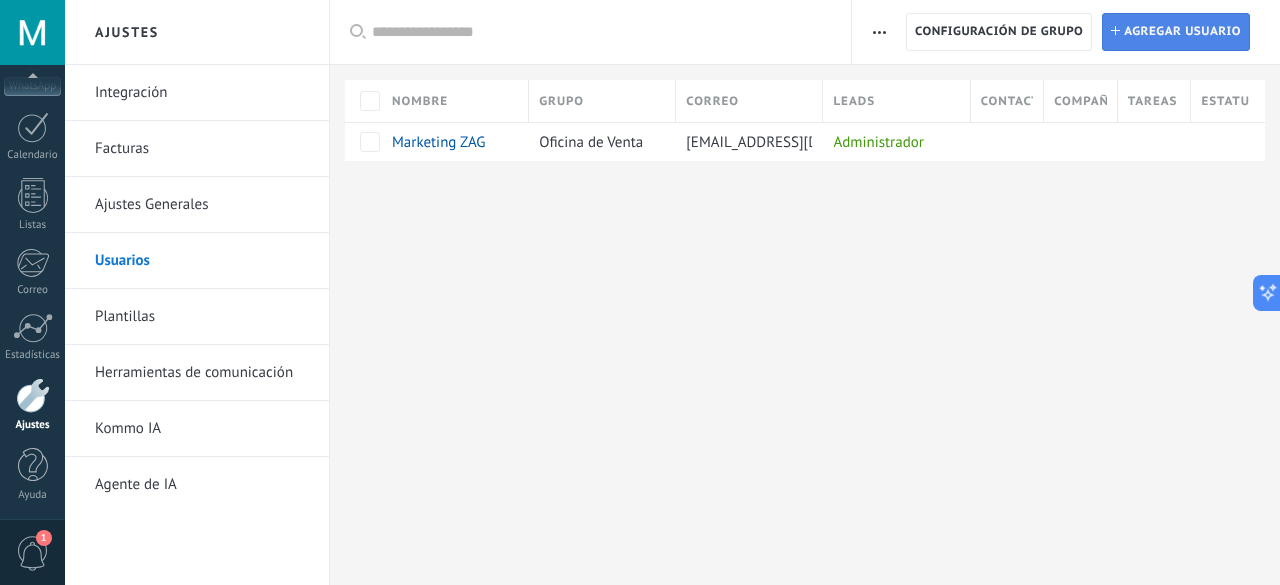 click on "Agregar usuario" at bounding box center [1182, 32] 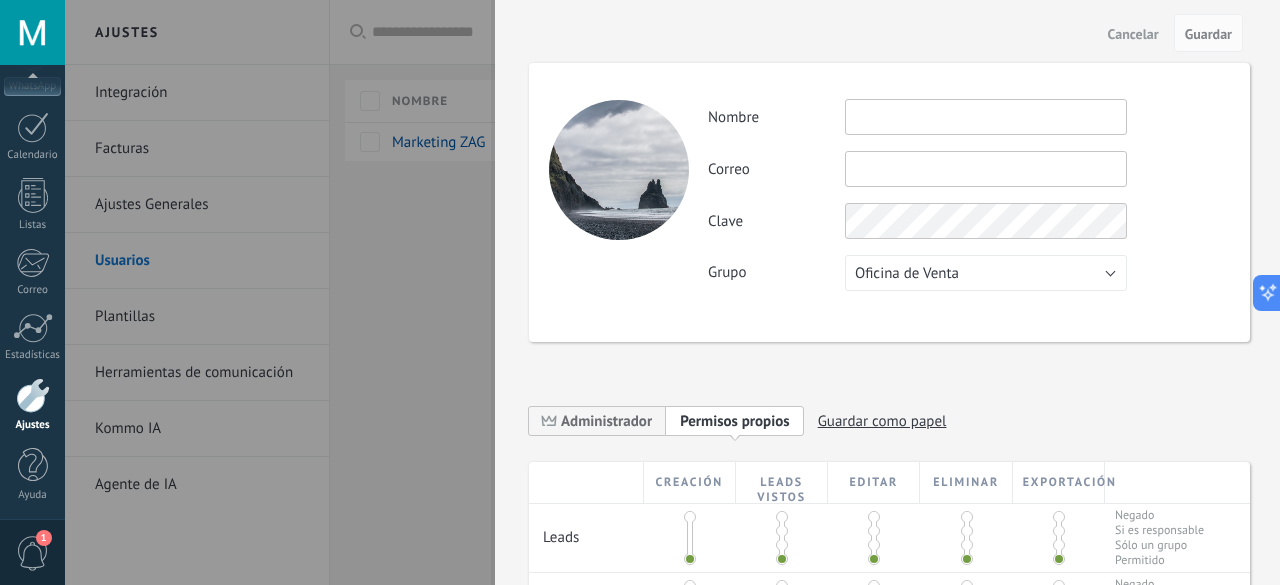 click at bounding box center [986, 117] 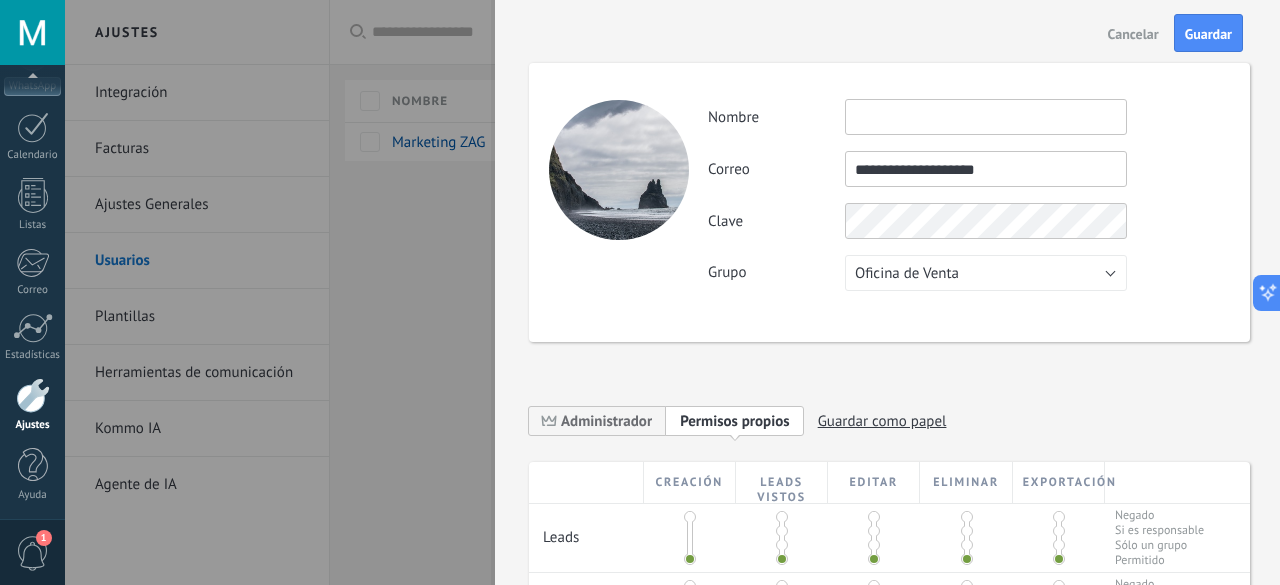 type on "**********" 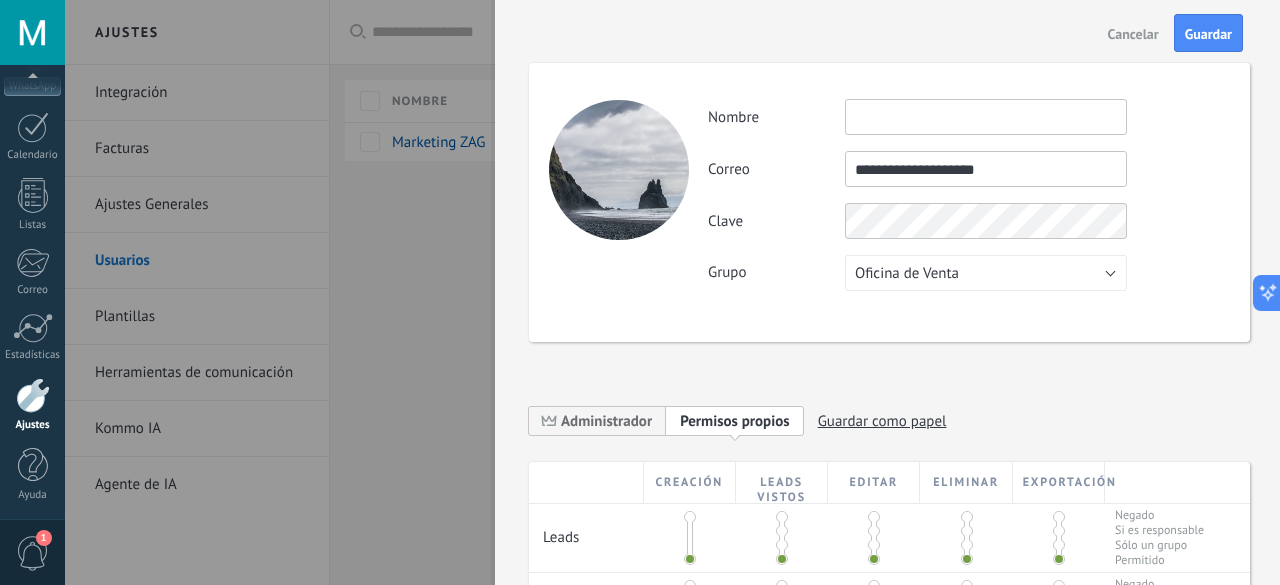 click at bounding box center (986, 117) 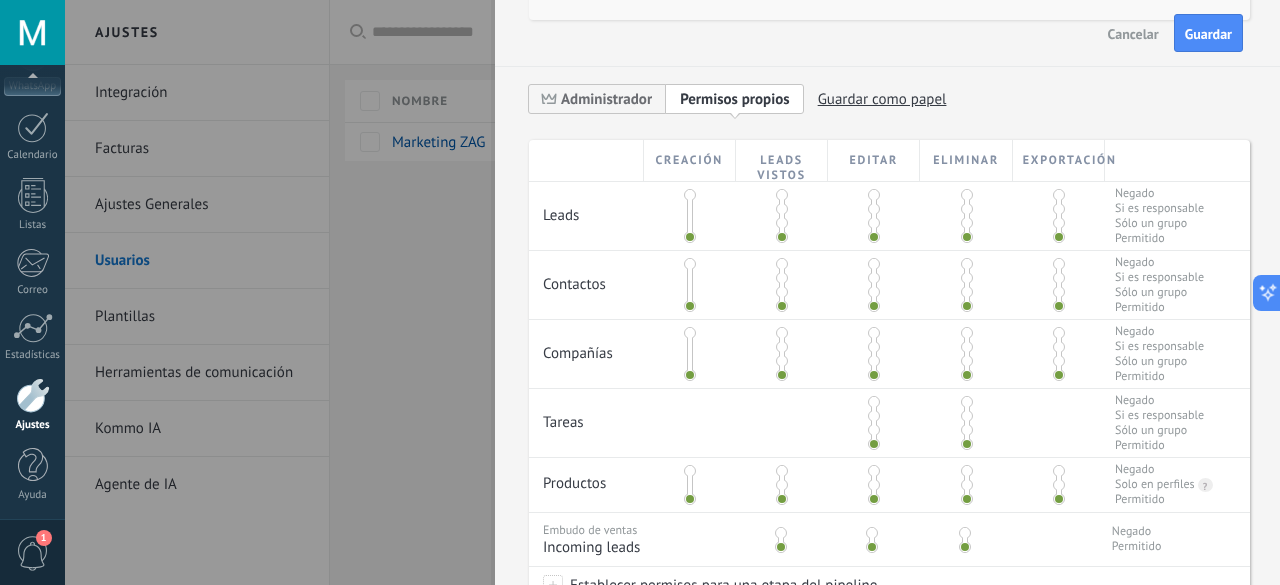 scroll, scrollTop: 200, scrollLeft: 0, axis: vertical 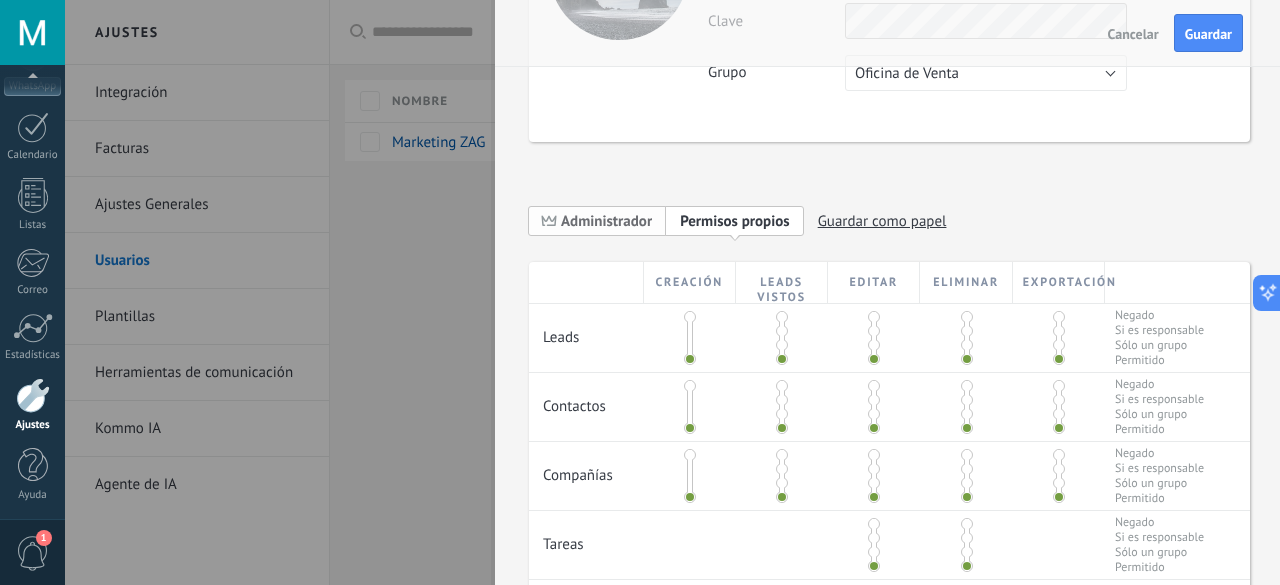 type on "**********" 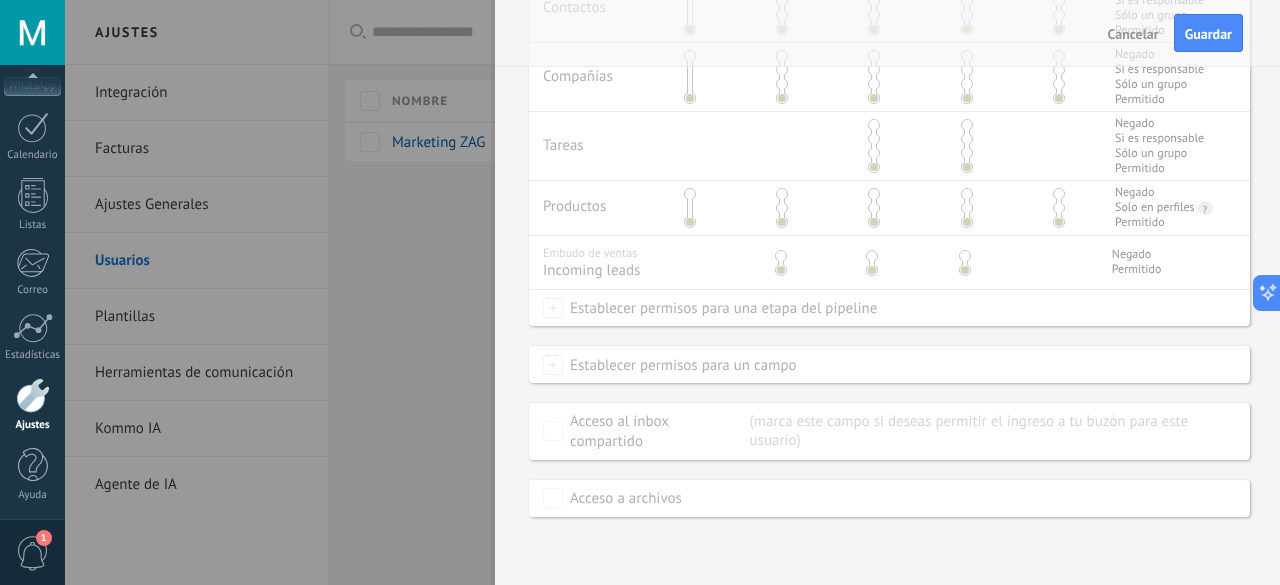scroll, scrollTop: 604, scrollLeft: 0, axis: vertical 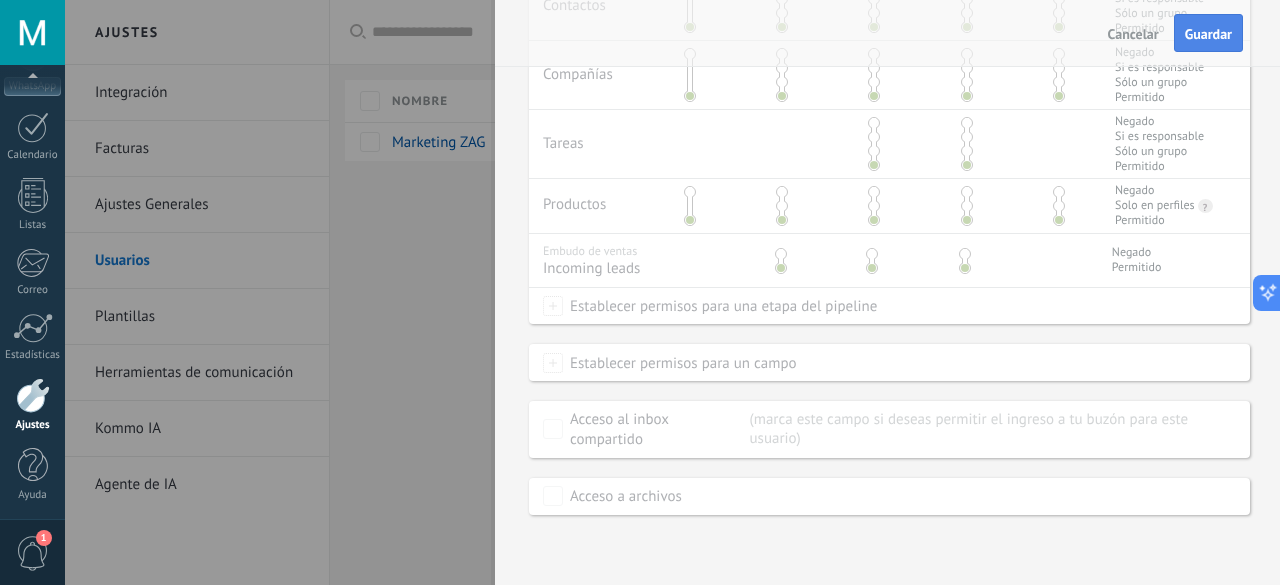 click on "Guardar" at bounding box center (1208, 33) 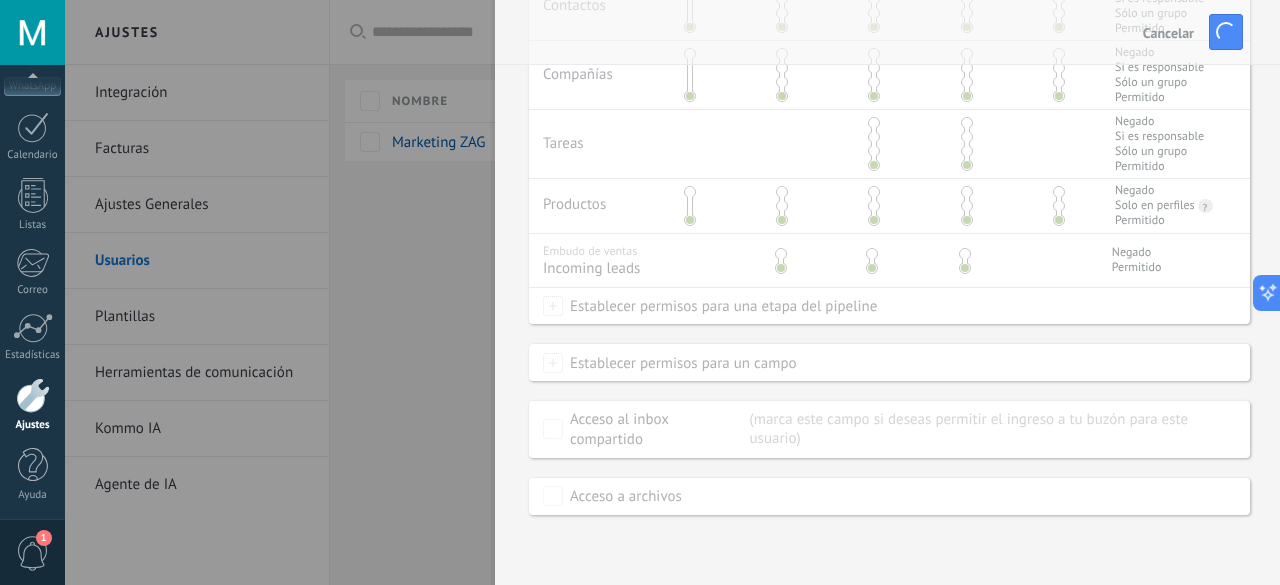 scroll, scrollTop: 0, scrollLeft: 0, axis: both 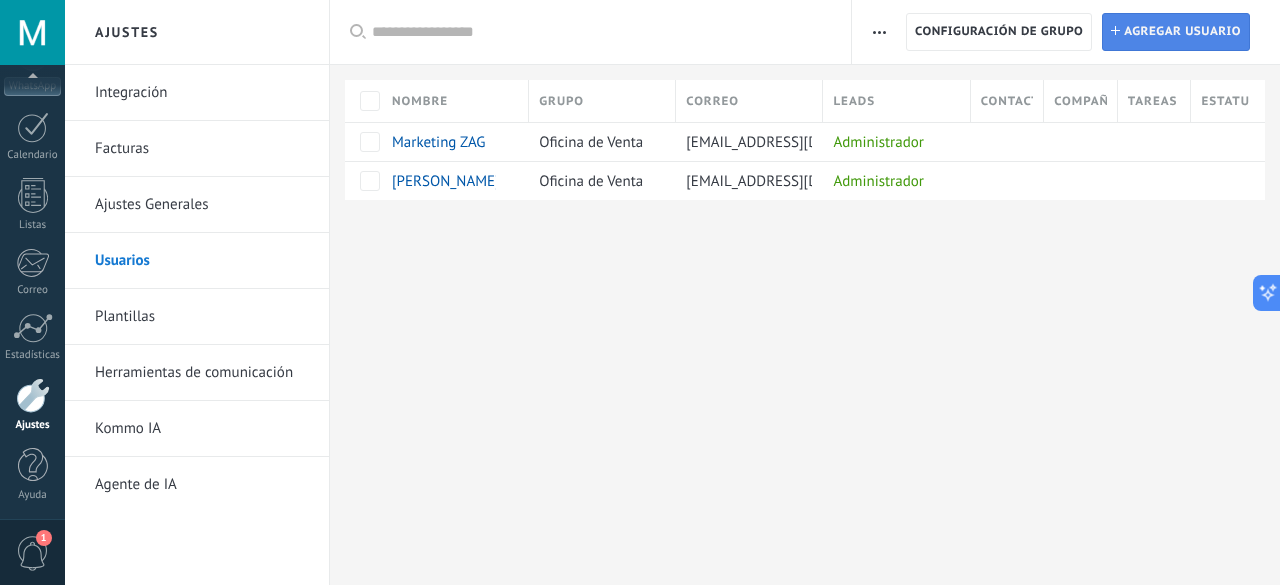 click on "Agregar usuario" at bounding box center (1182, 32) 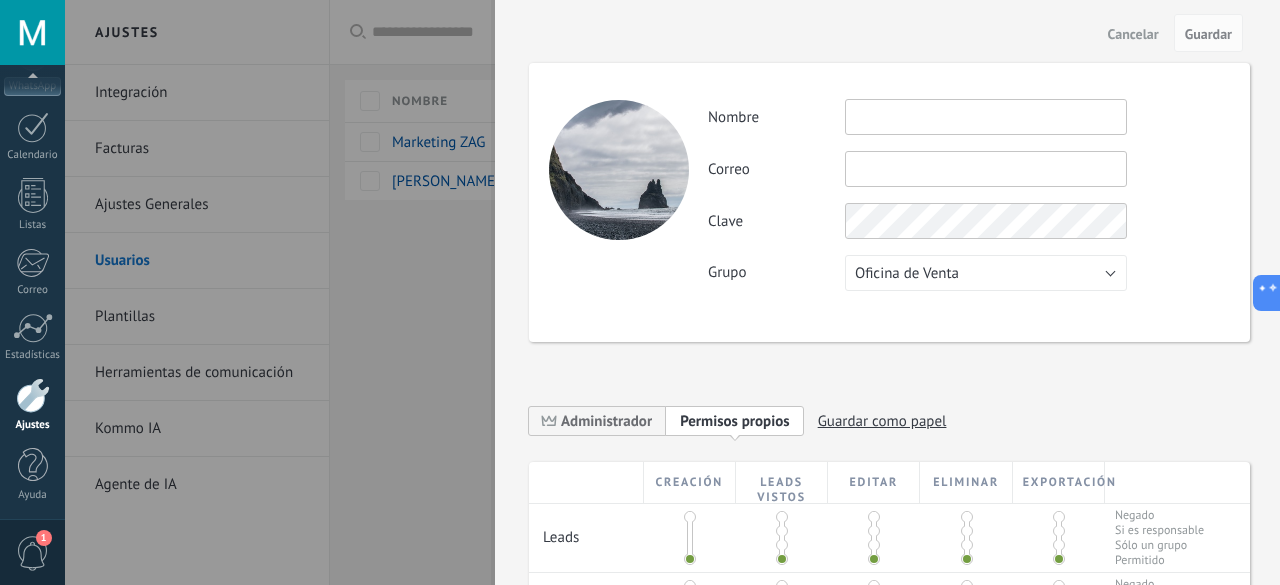 click at bounding box center (986, 169) 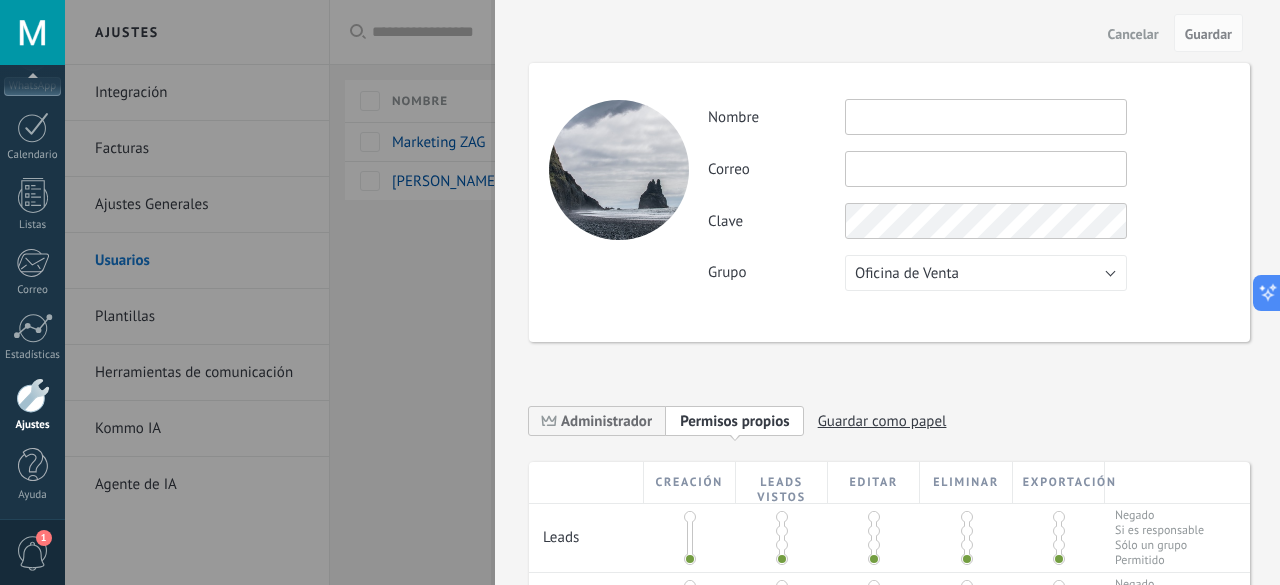 paste on "**********" 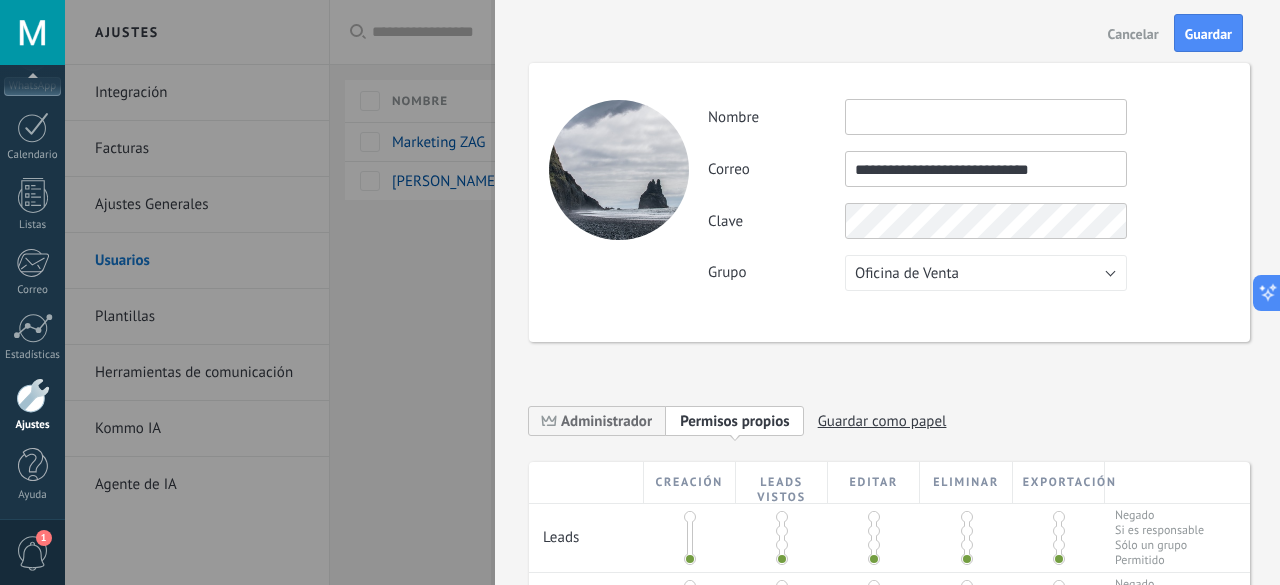 type on "**********" 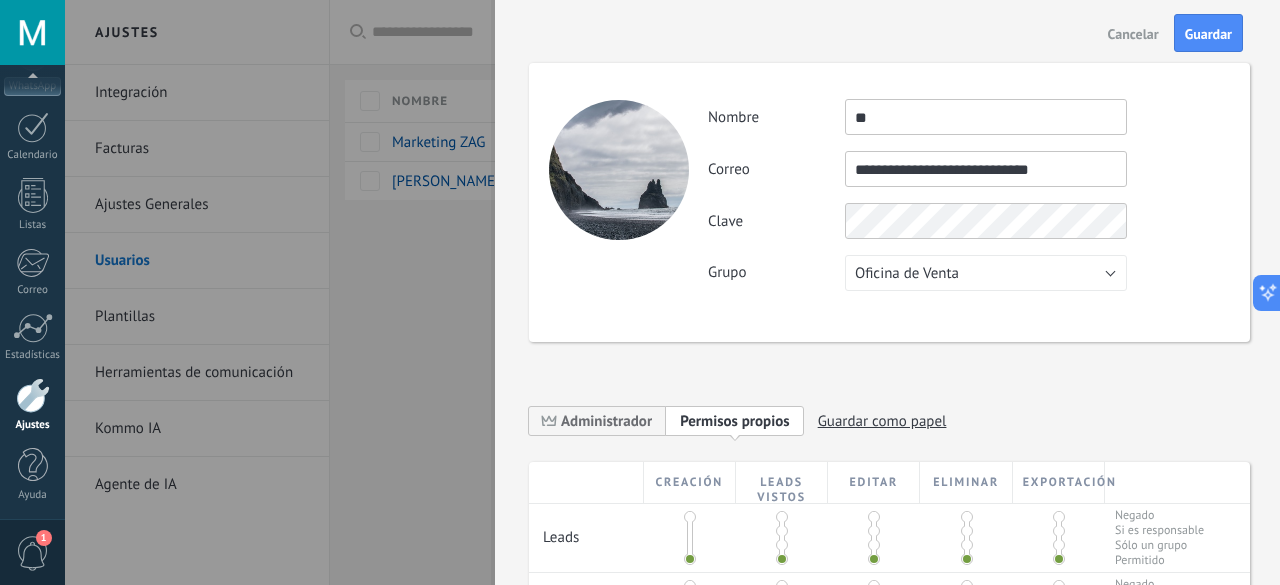 type on "*" 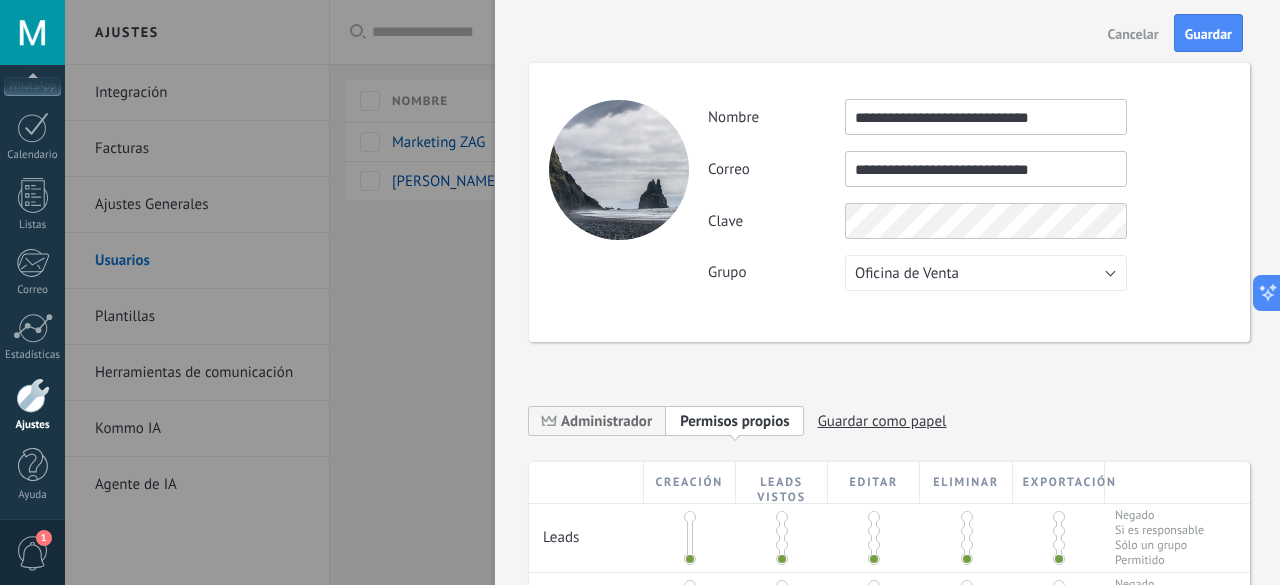type on "**********" 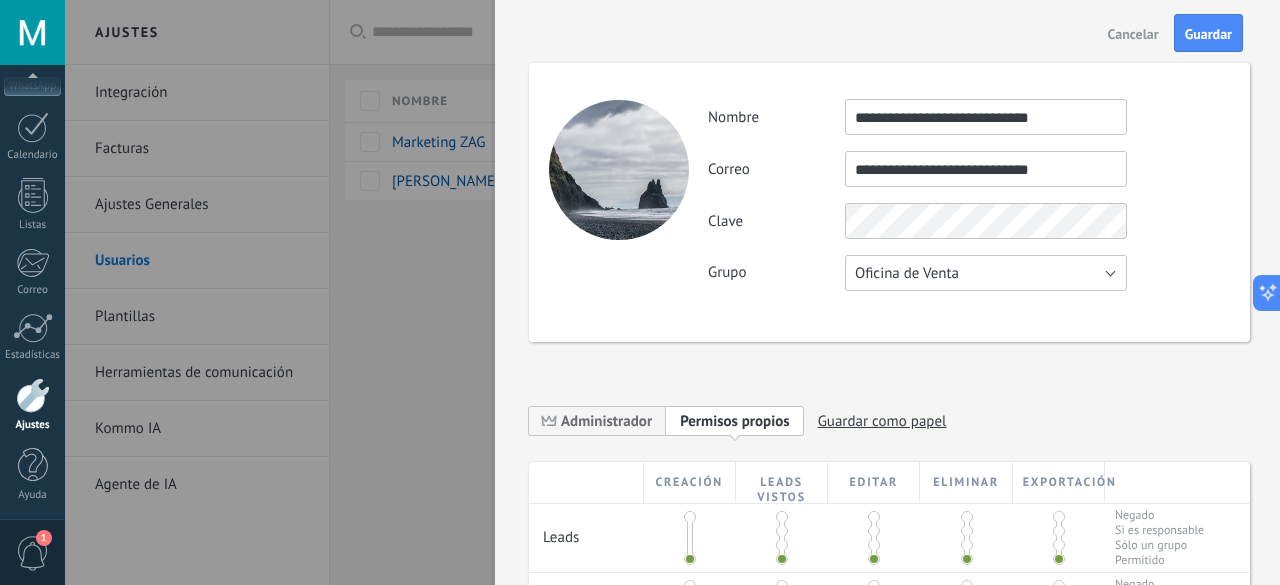 click on "Oficina de Venta" at bounding box center (907, 273) 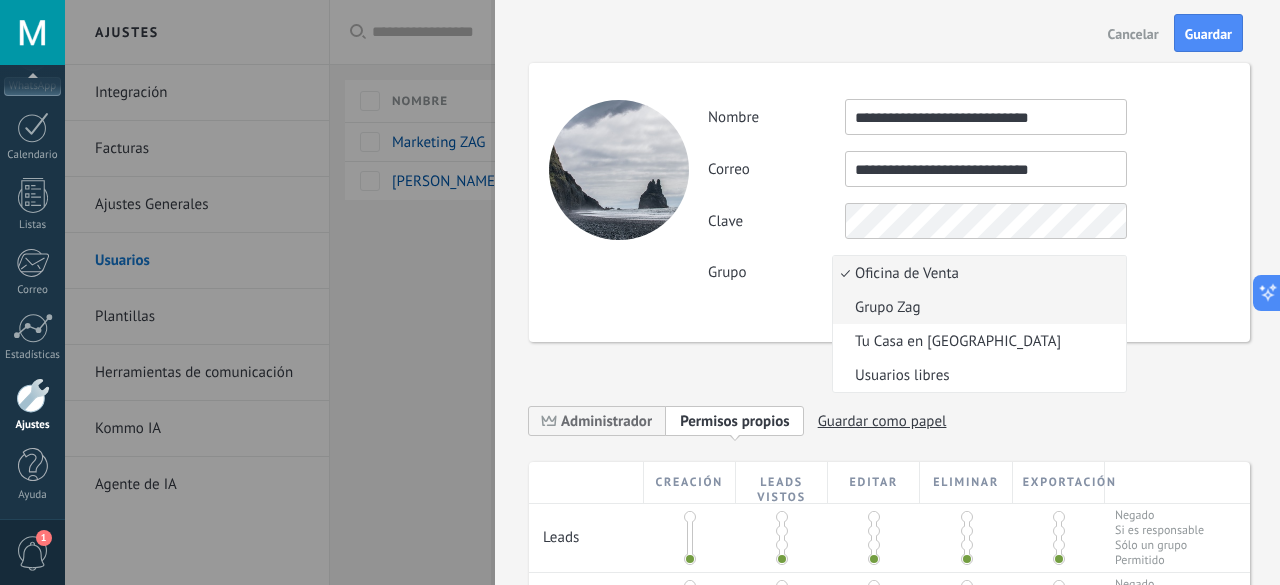 click on "Grupo Zag" at bounding box center [976, 307] 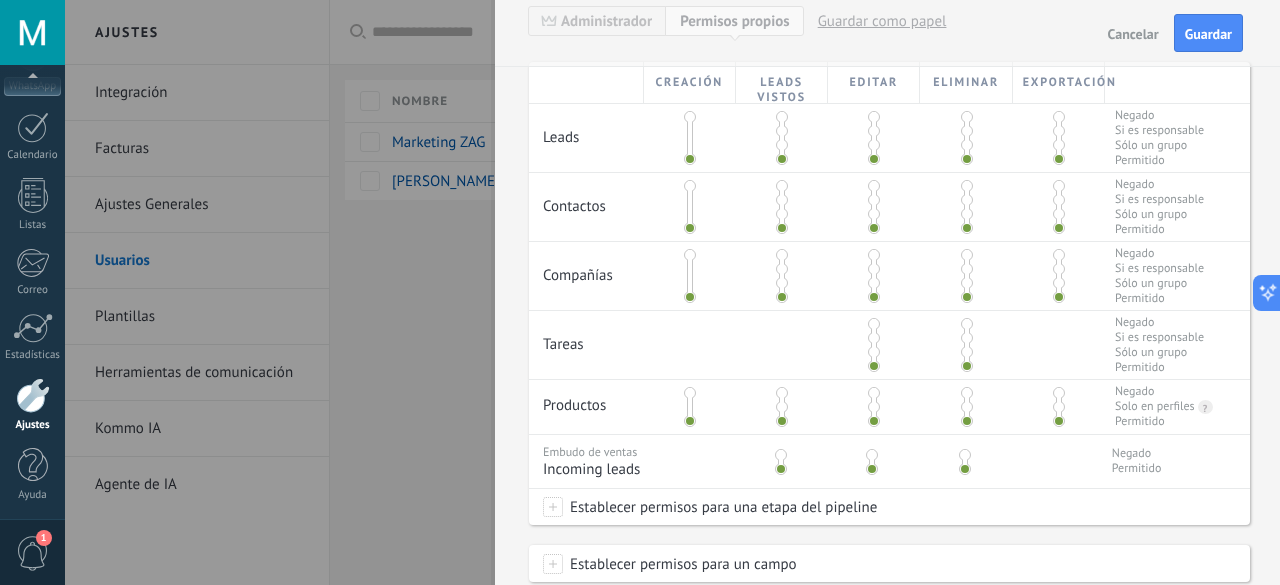 scroll, scrollTop: 500, scrollLeft: 0, axis: vertical 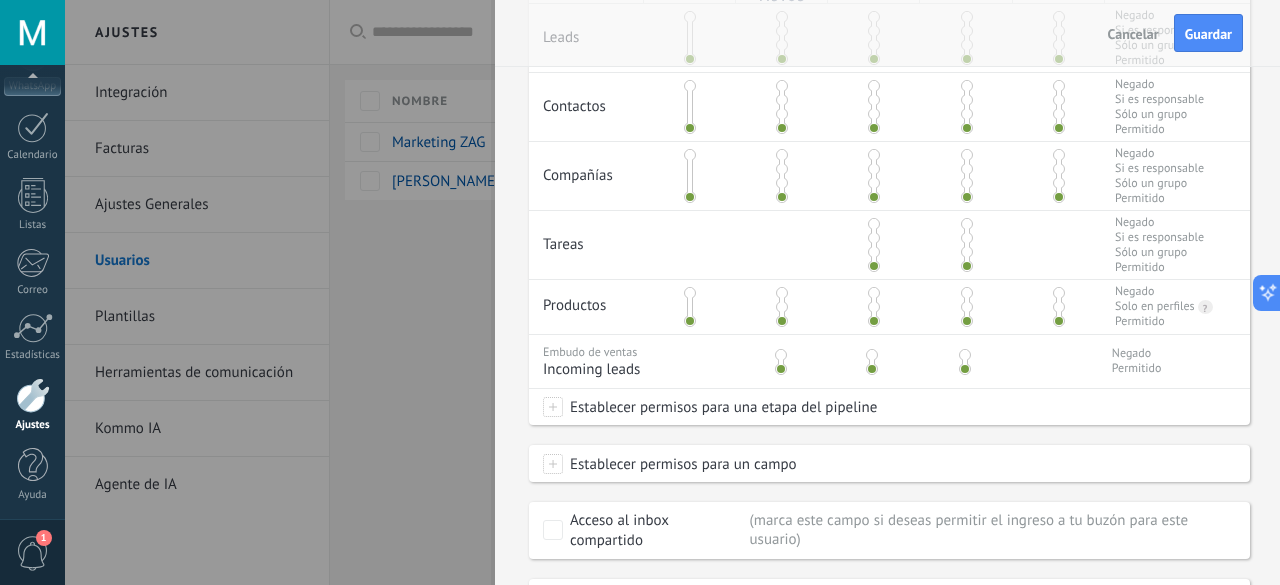 click on "Establecer permisos para una etapa del pipeline" at bounding box center (720, 407) 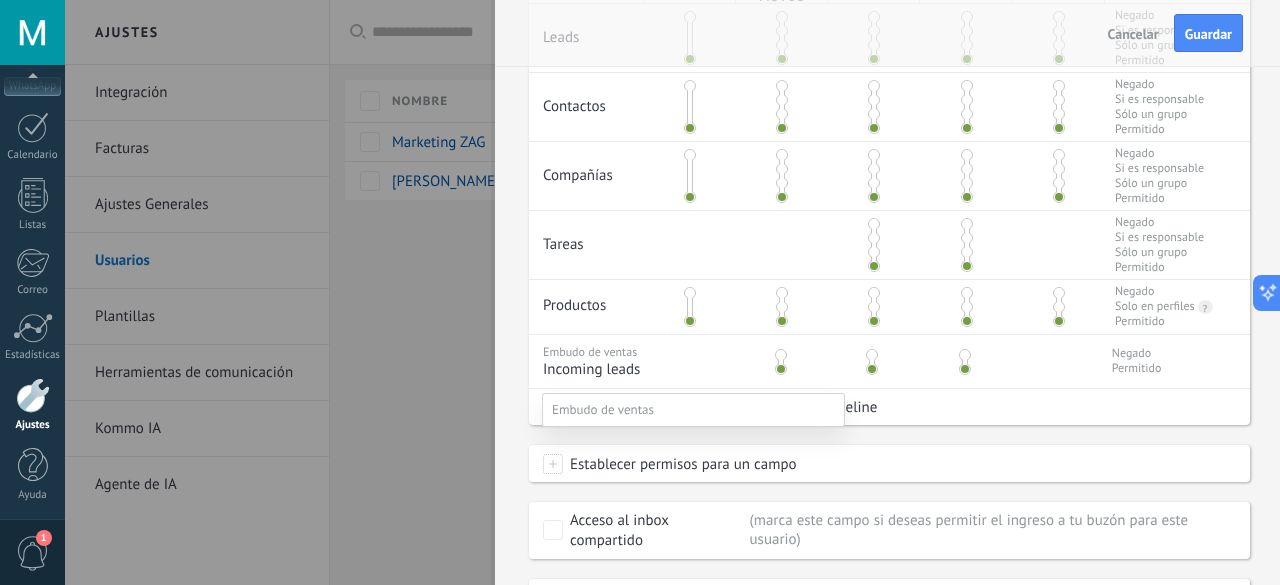 click at bounding box center (693, 410) 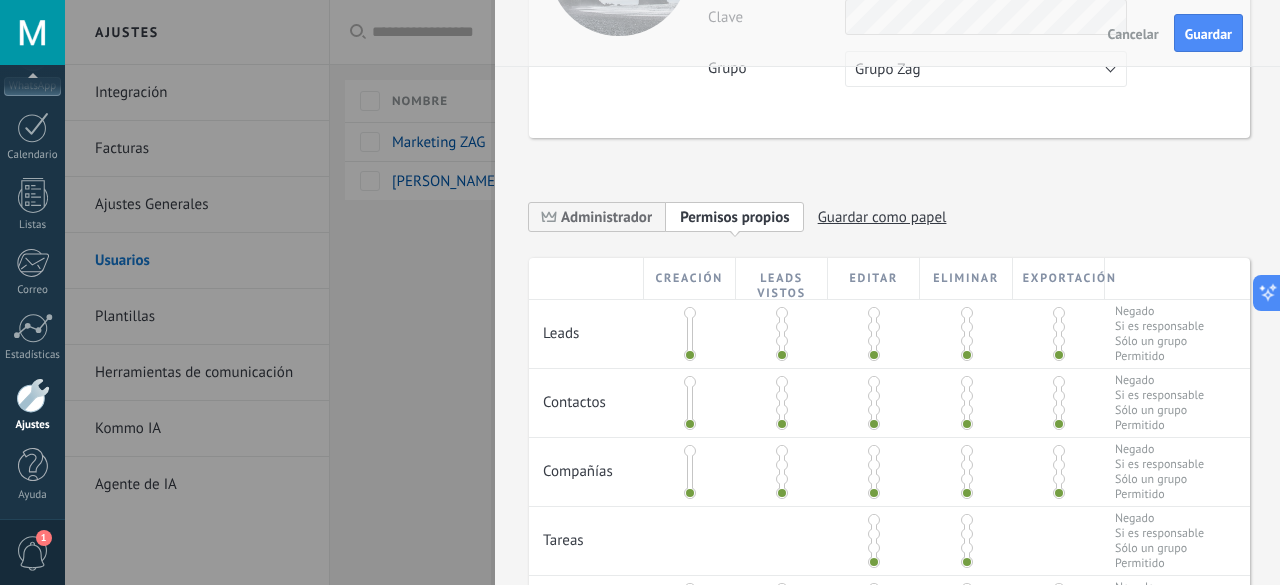 scroll, scrollTop: 0, scrollLeft: 0, axis: both 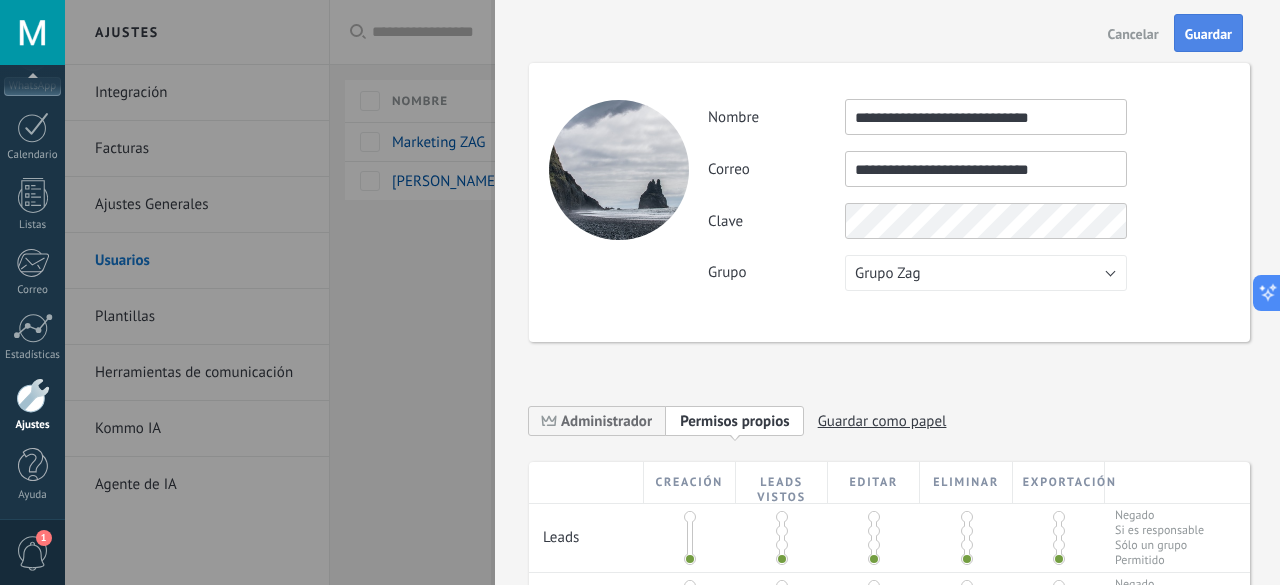 click on "Guardar" at bounding box center [1208, 34] 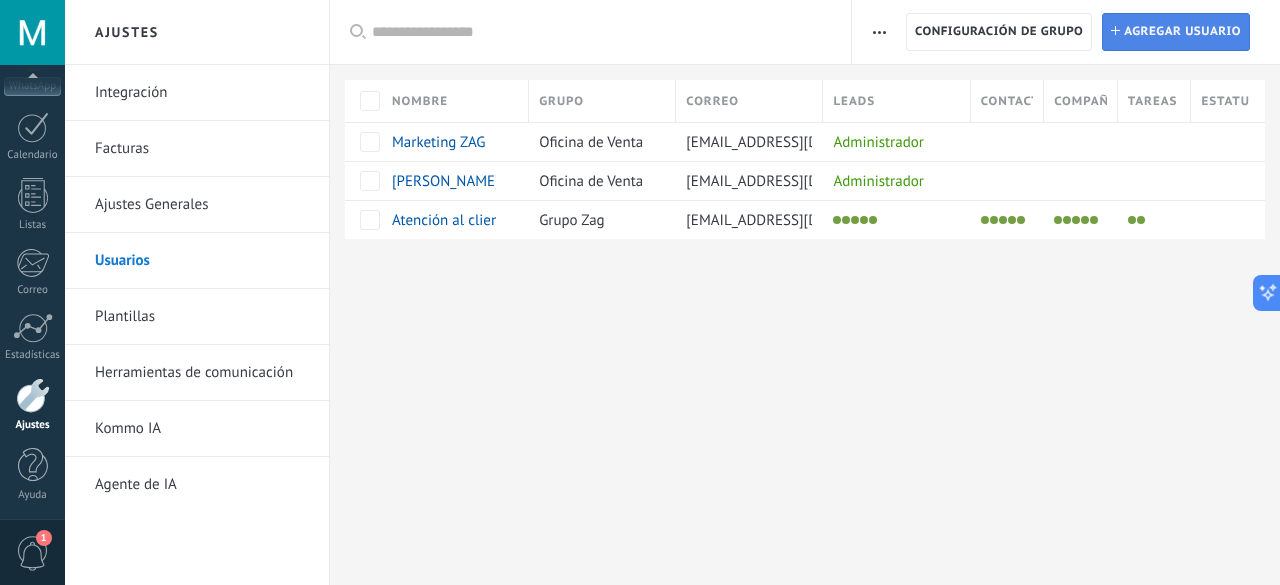 click on "Agregar usuario" at bounding box center (1182, 32) 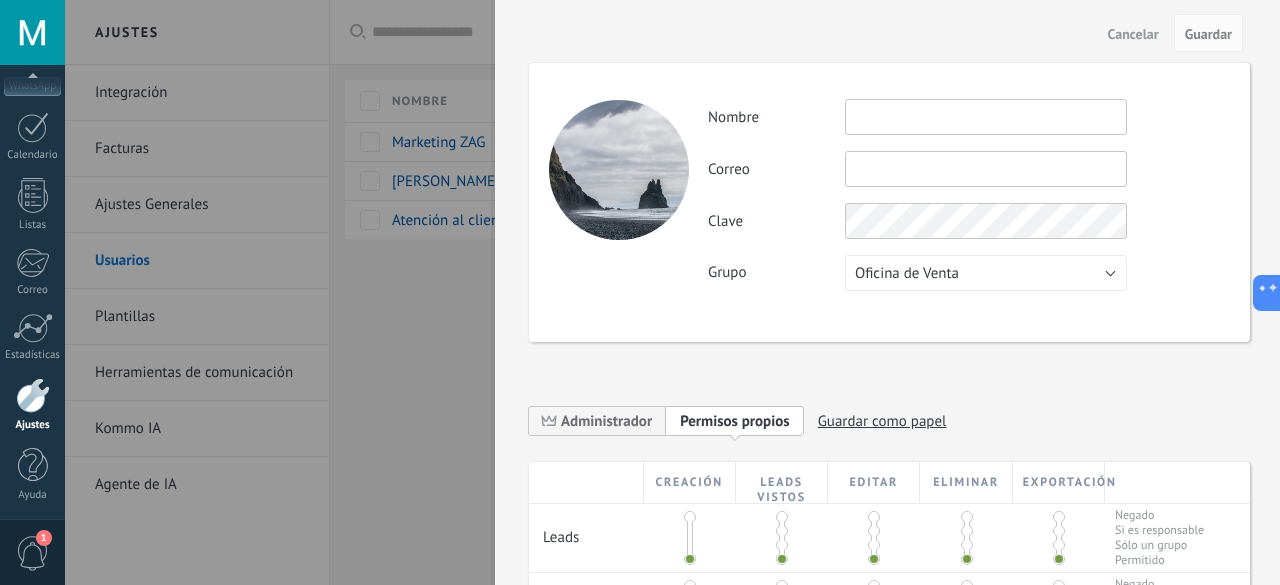 click at bounding box center [986, 169] 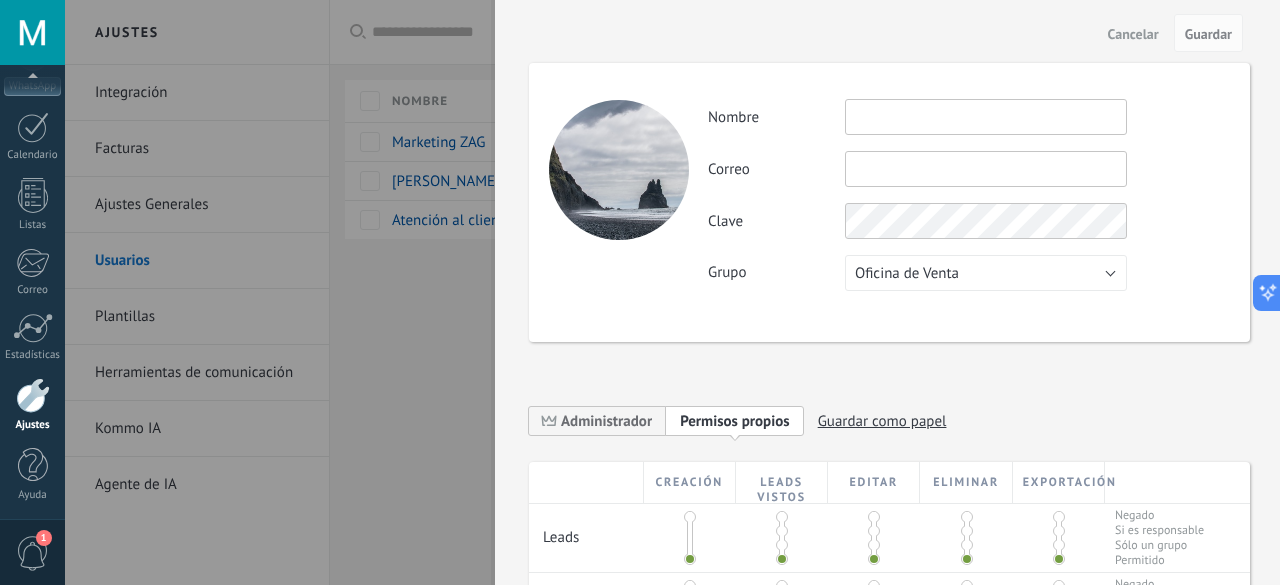 paste on "**********" 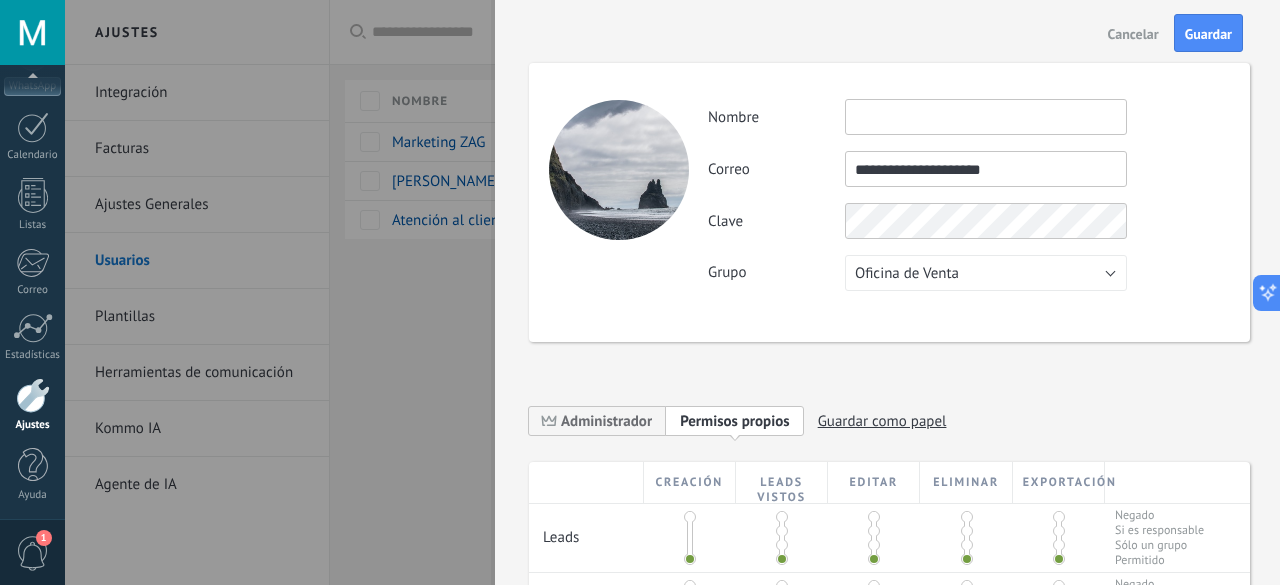 type on "**********" 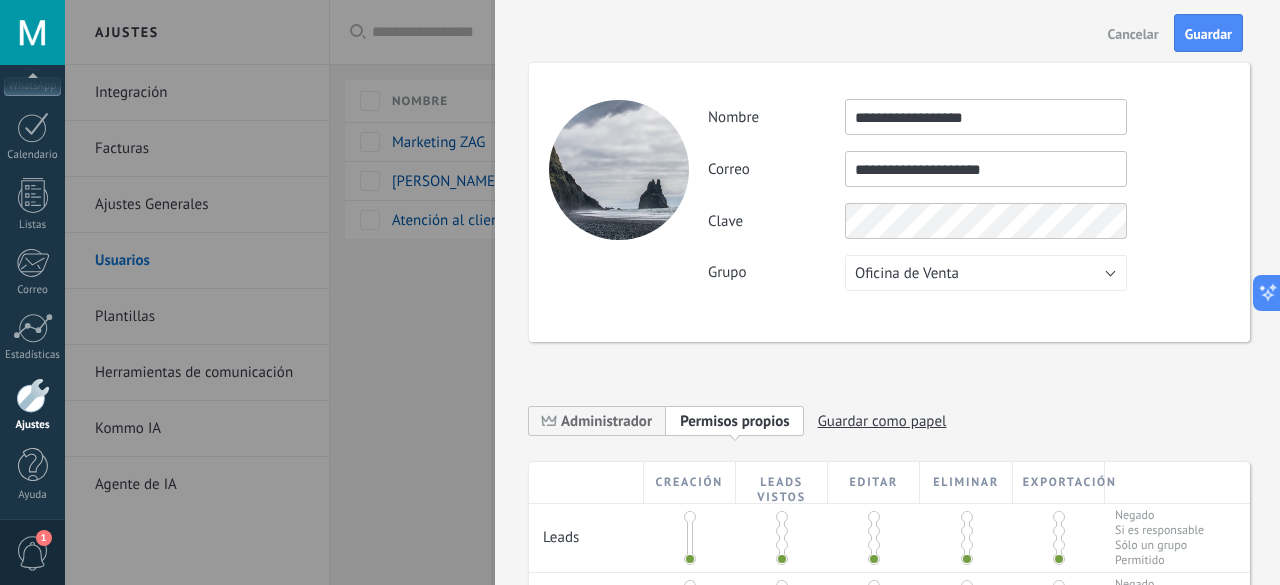 type on "**********" 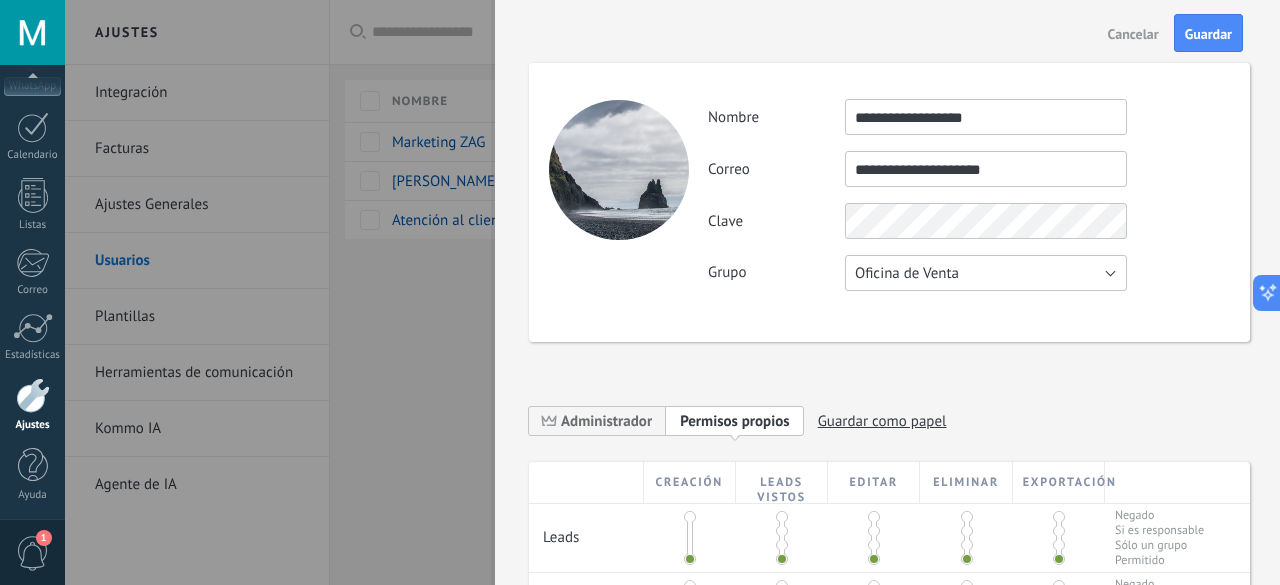 click on "Oficina de Venta" at bounding box center (986, 273) 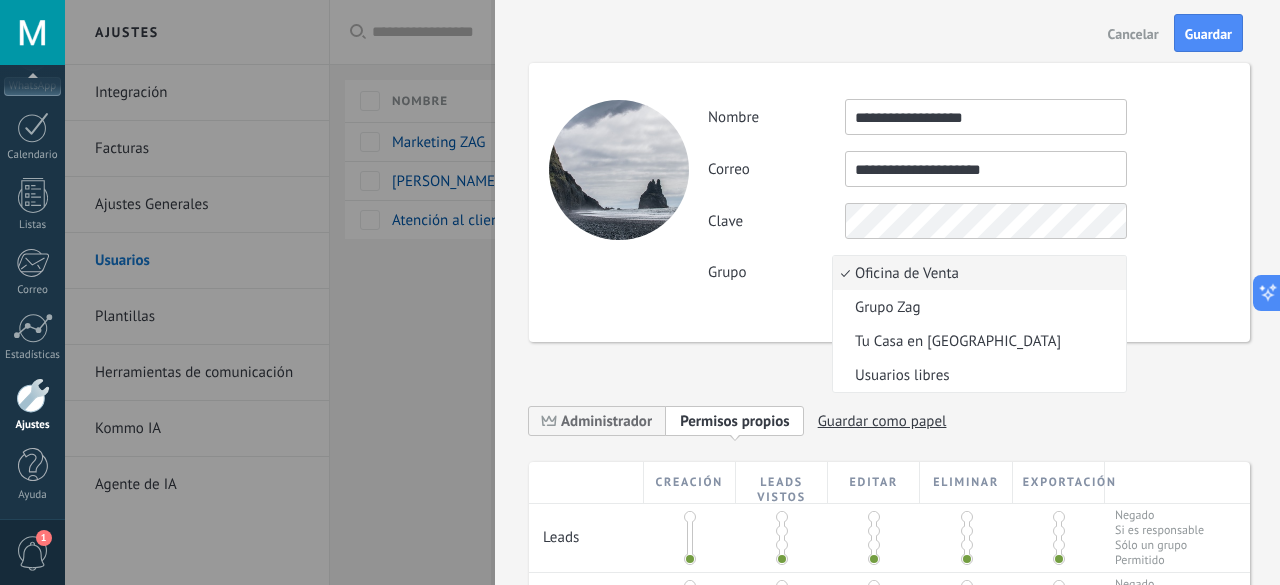 click on "**********" at bounding box center [889, 202] 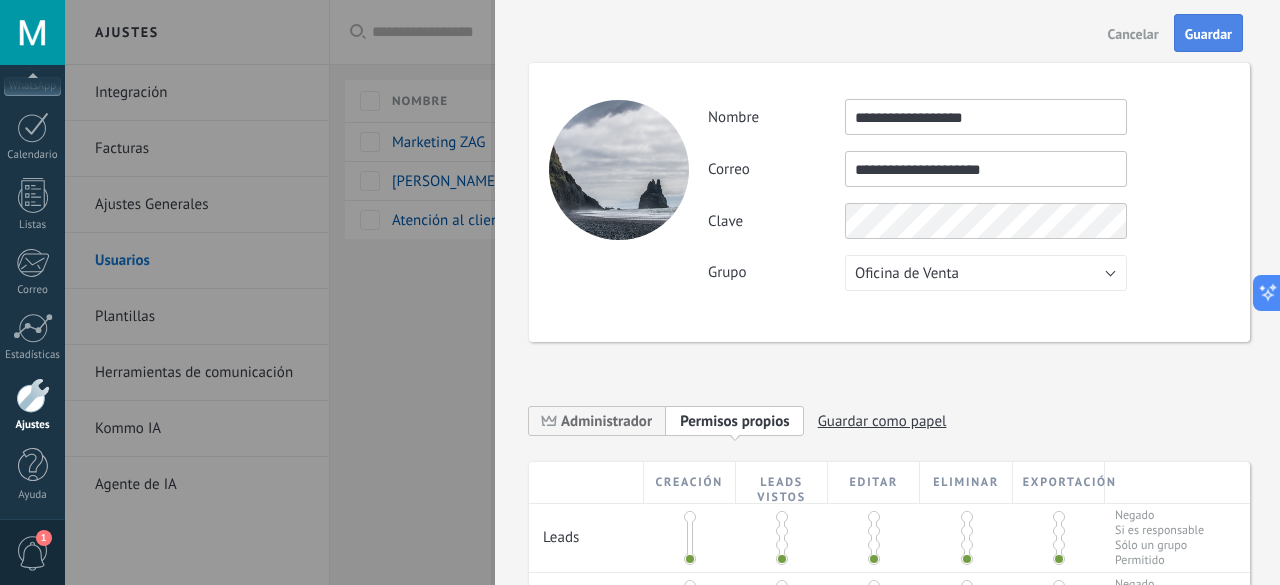 click on "Guardar" at bounding box center (1208, 33) 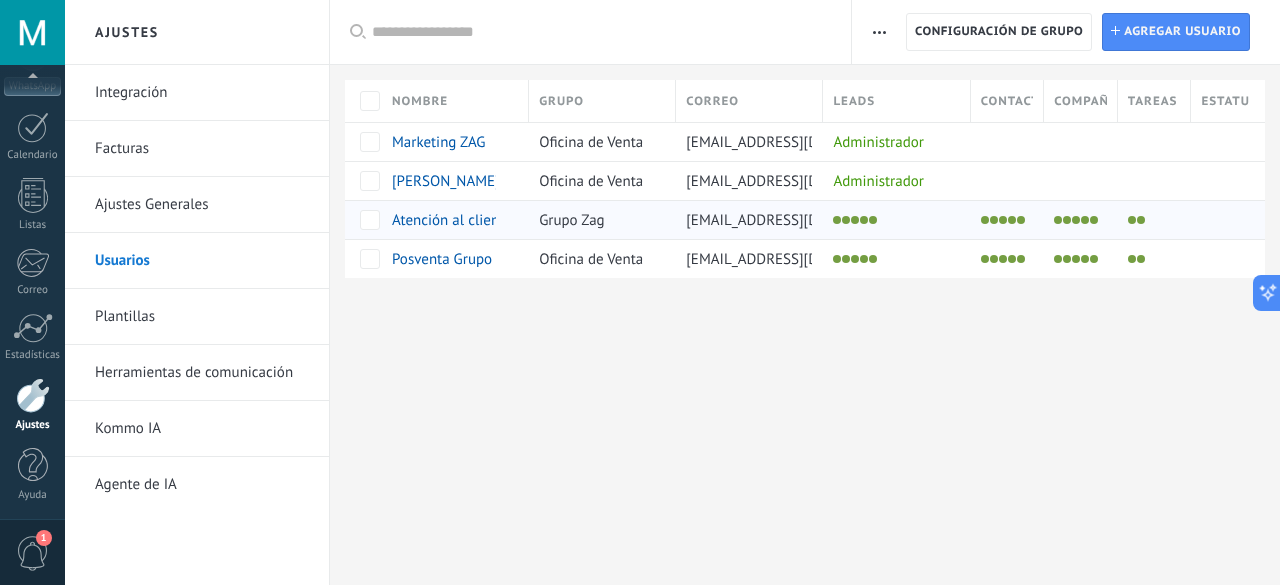 click on "Atención al cliente Grupo Zag" at bounding box center (486, 220) 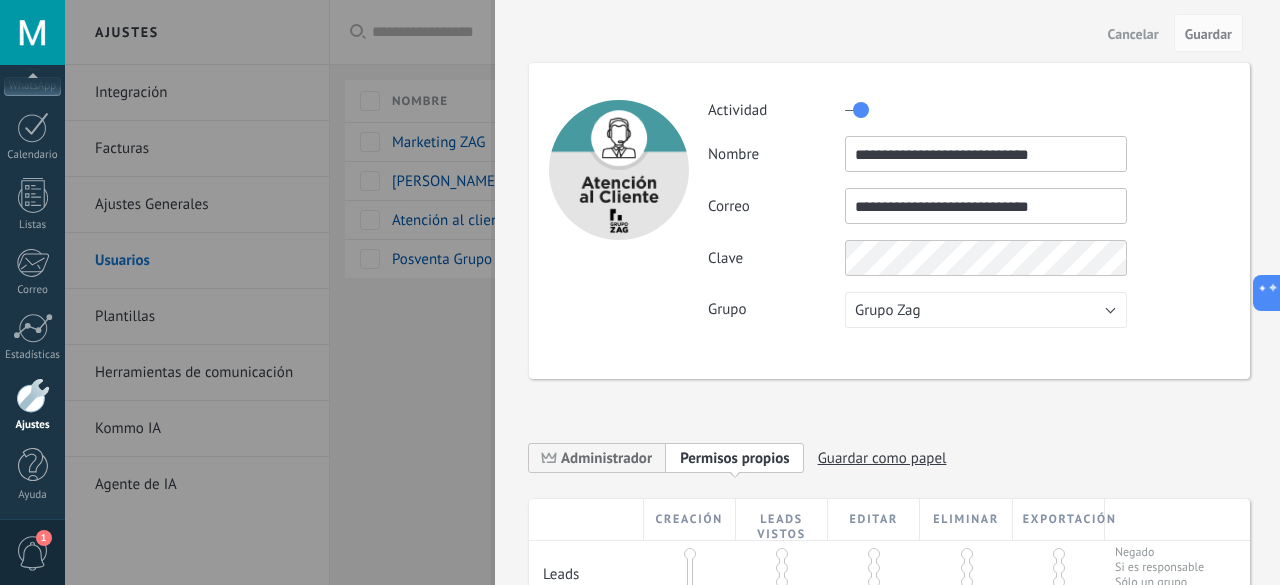 click at bounding box center (619, 170) 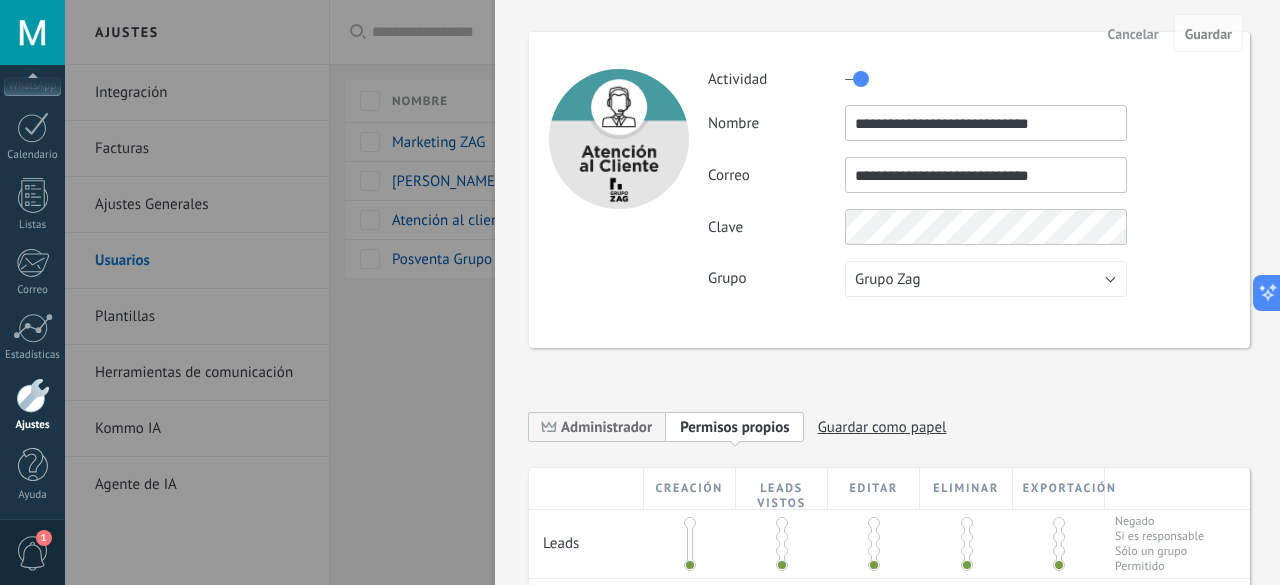 scroll, scrollTop: 0, scrollLeft: 0, axis: both 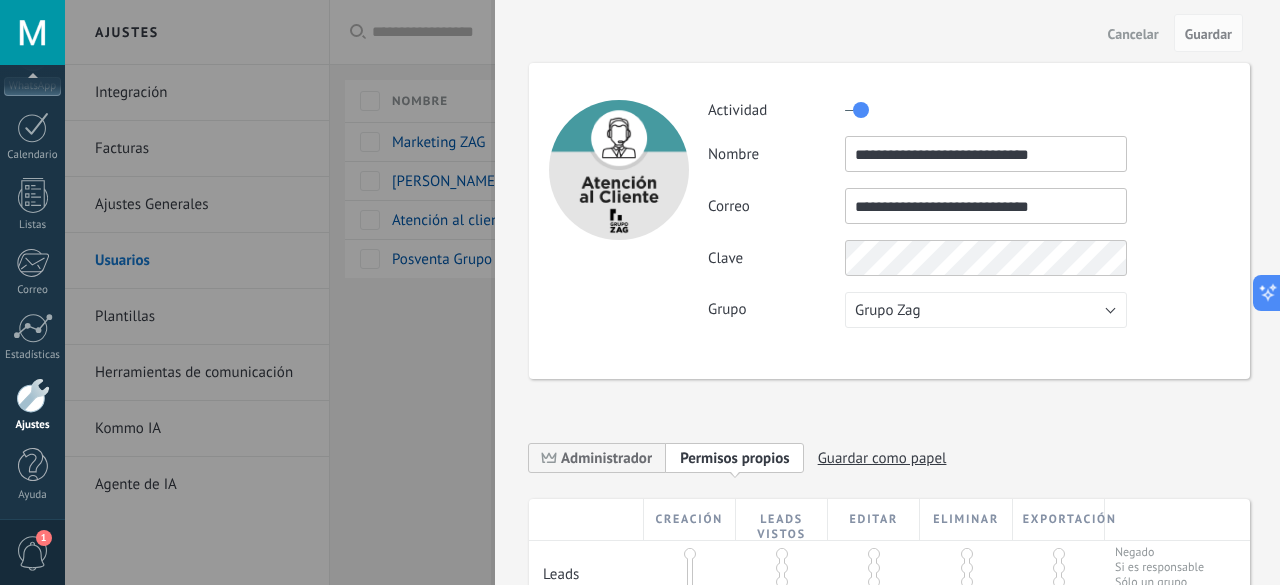click at bounding box center (619, 170) 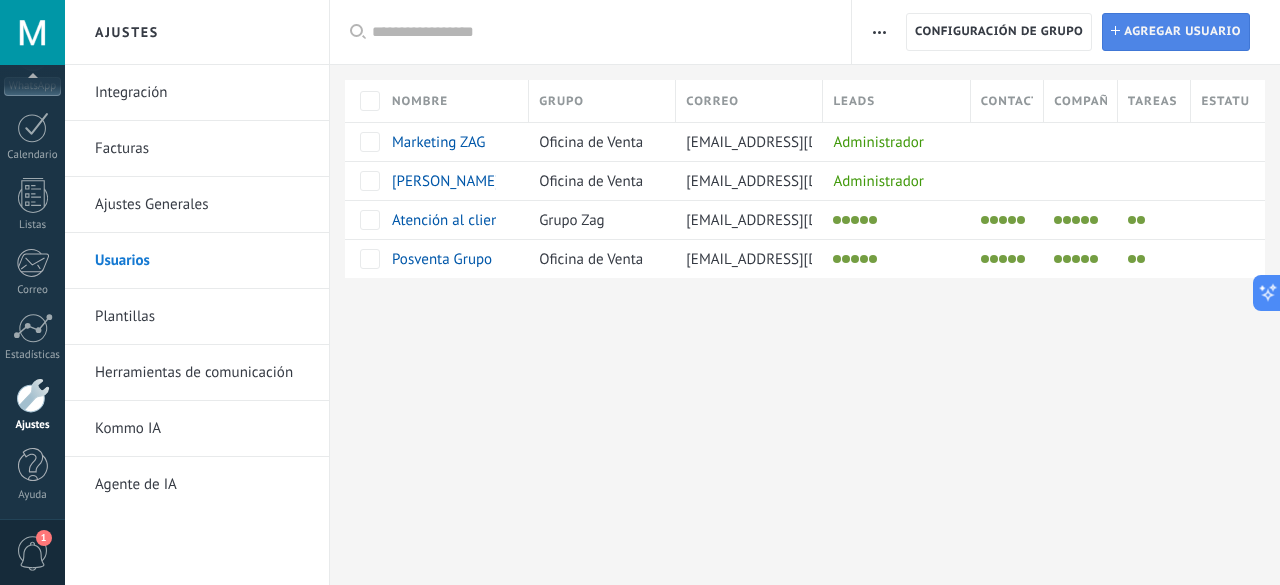 click on "Agregar usuario" at bounding box center [1182, 32] 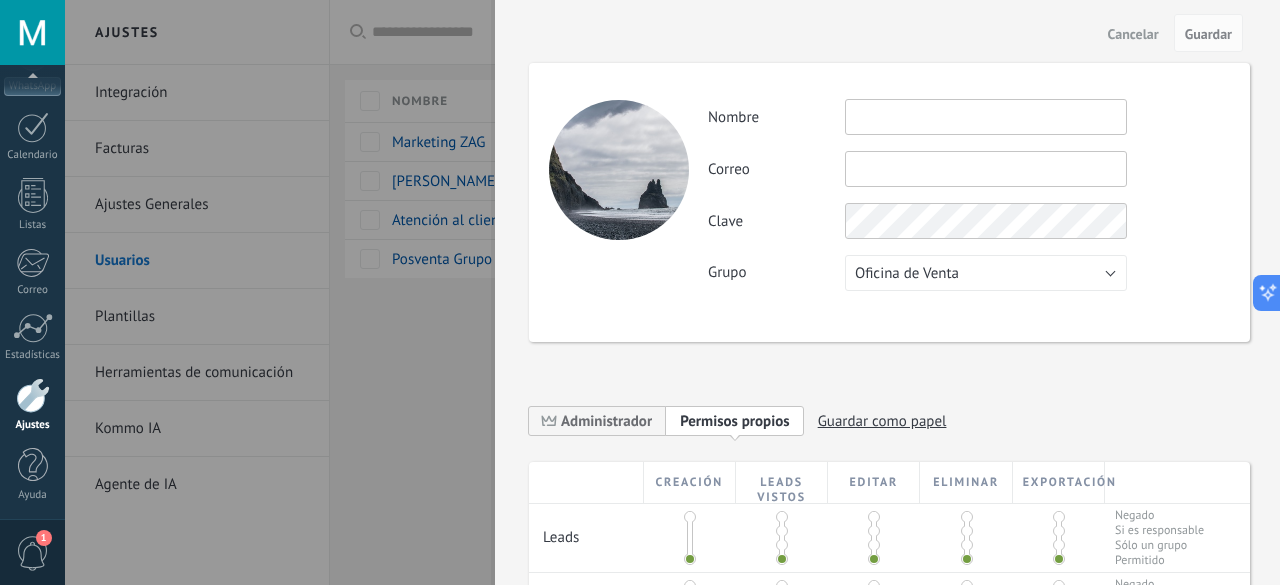 click at bounding box center [986, 169] 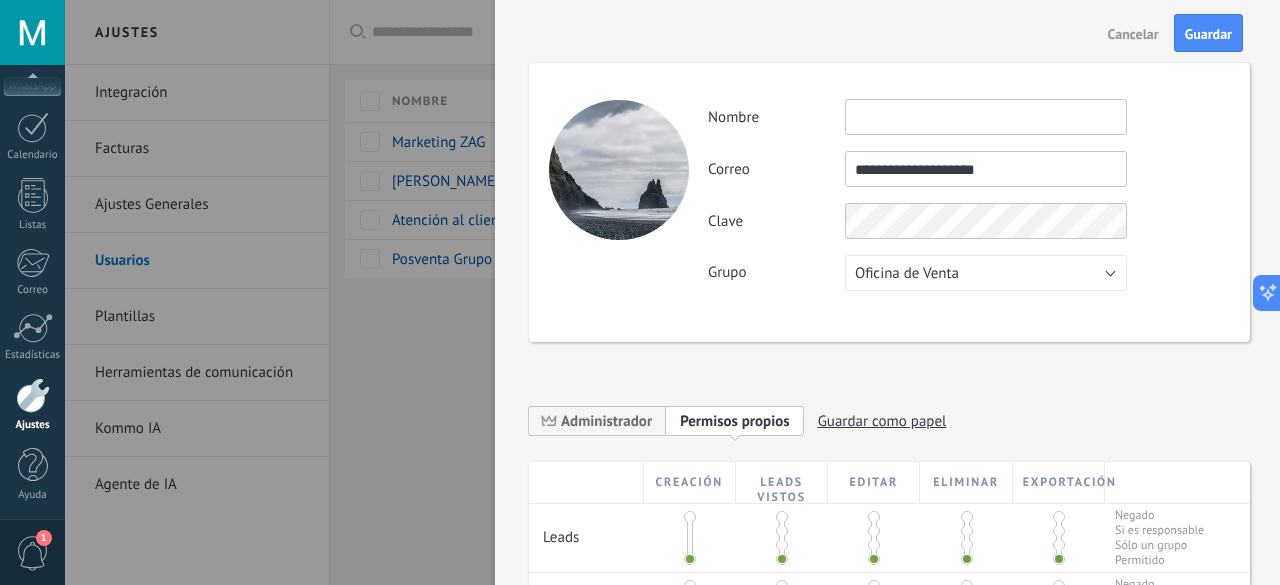 type on "**********" 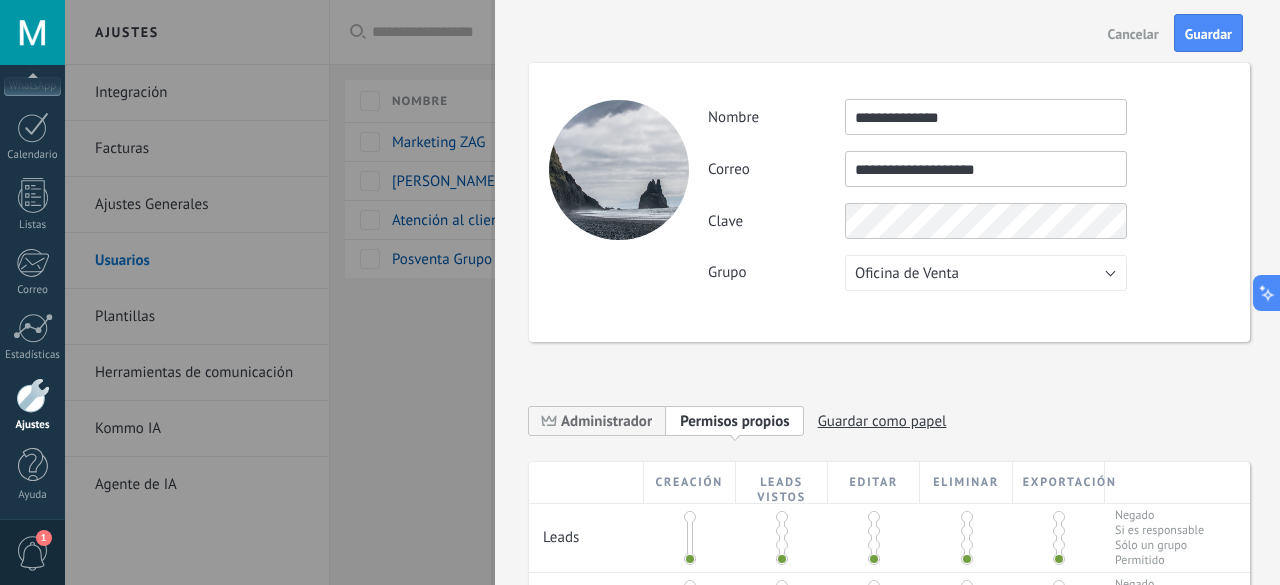 type on "**********" 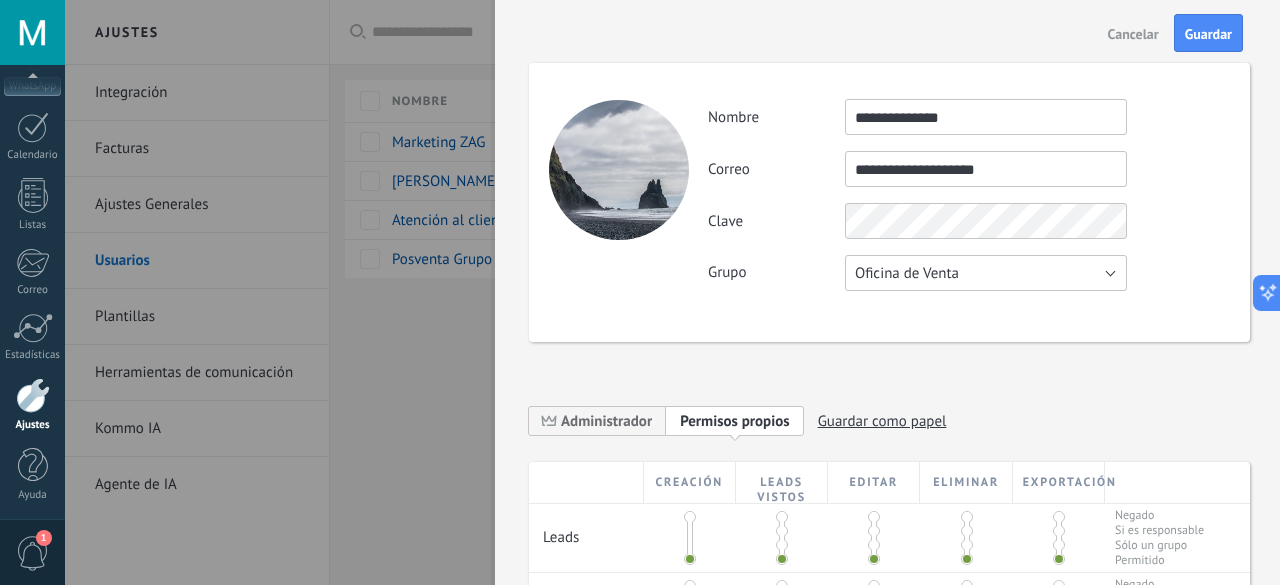 click on "Oficina de Venta" at bounding box center [907, 273] 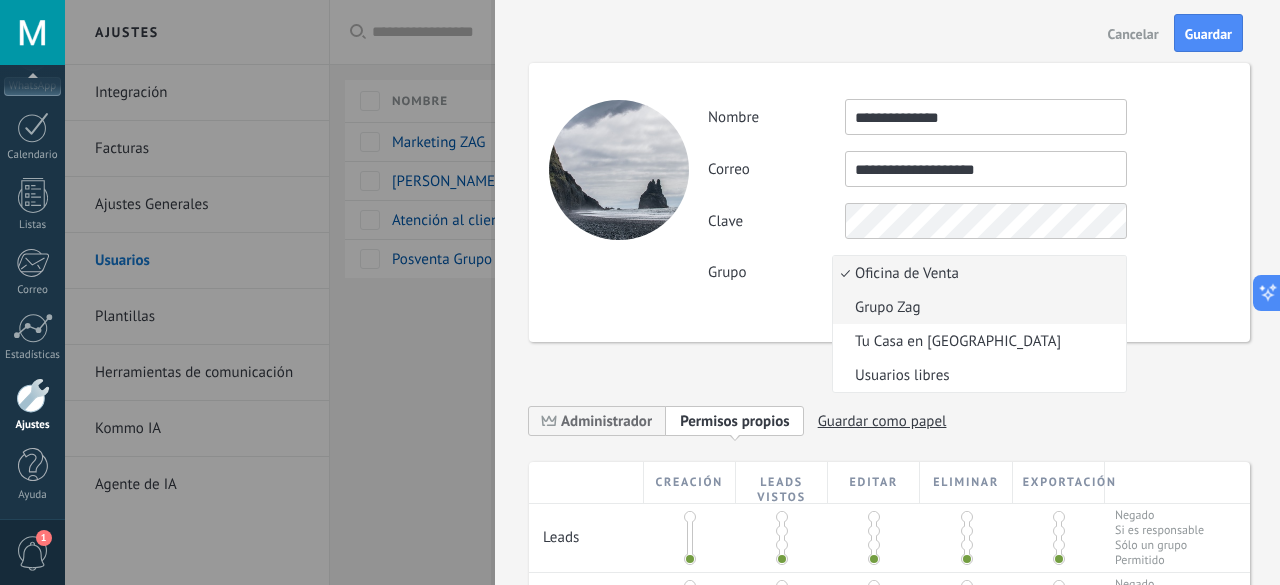 click on "Grupo Zag" at bounding box center (976, 307) 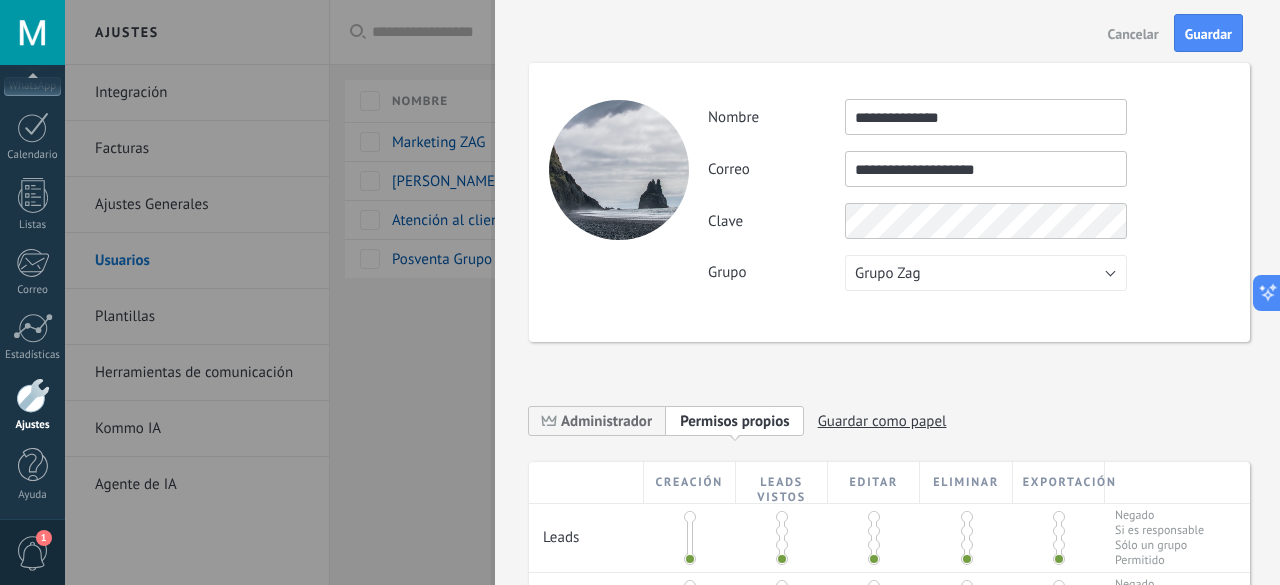 click on "Guardar" at bounding box center (1208, 34) 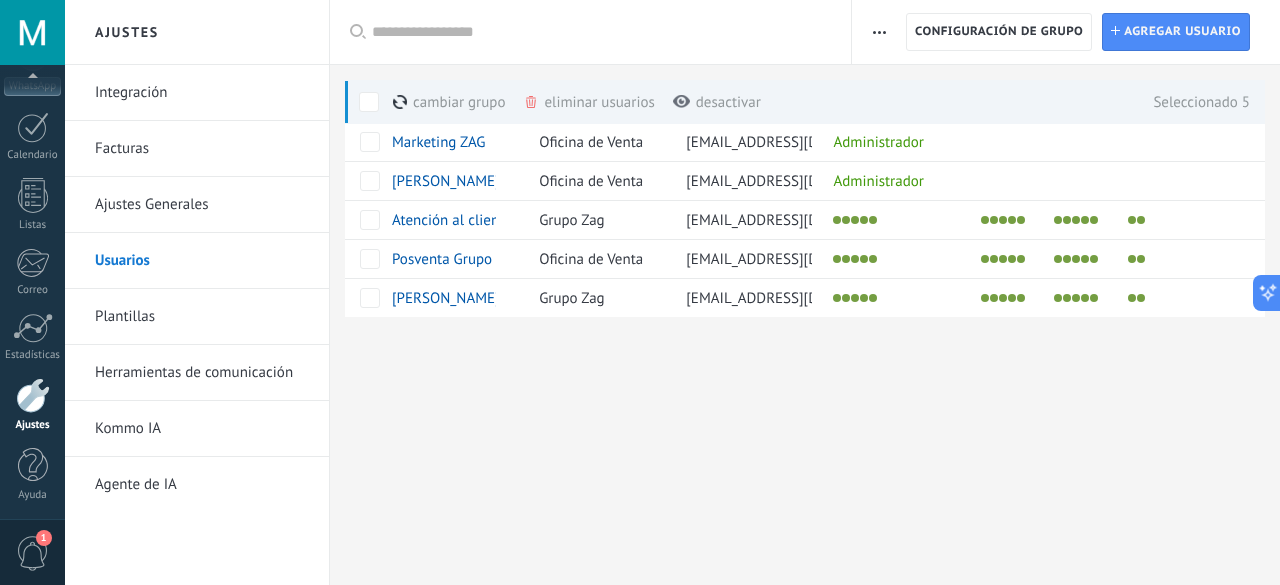 click at bounding box center [369, 102] 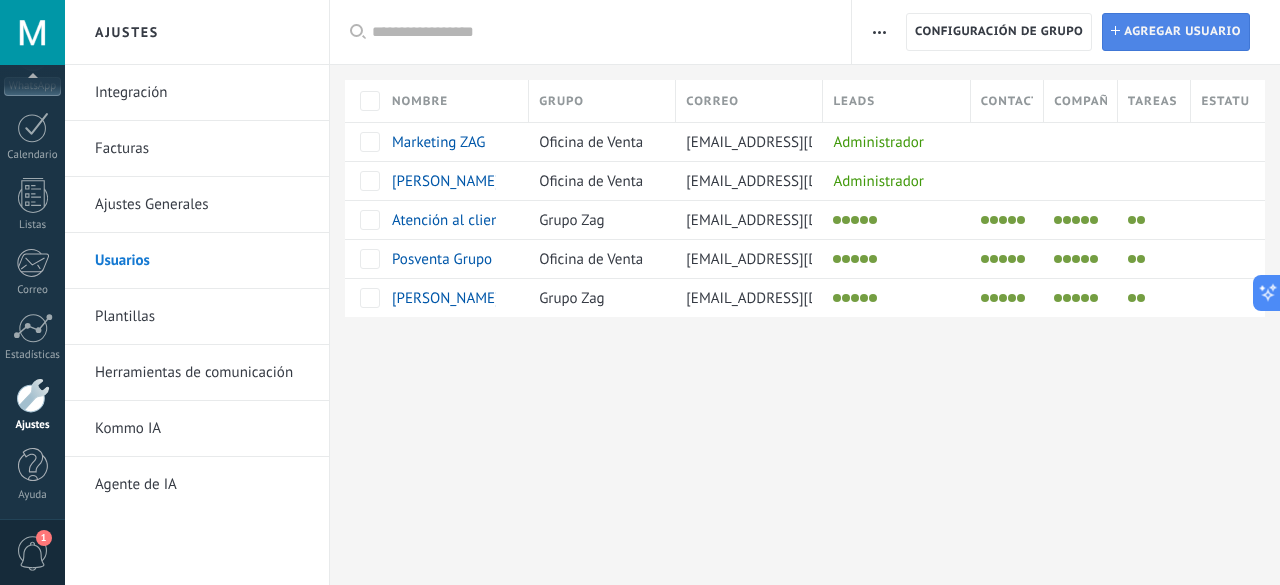 click on "Agregar usuario" at bounding box center [1182, 32] 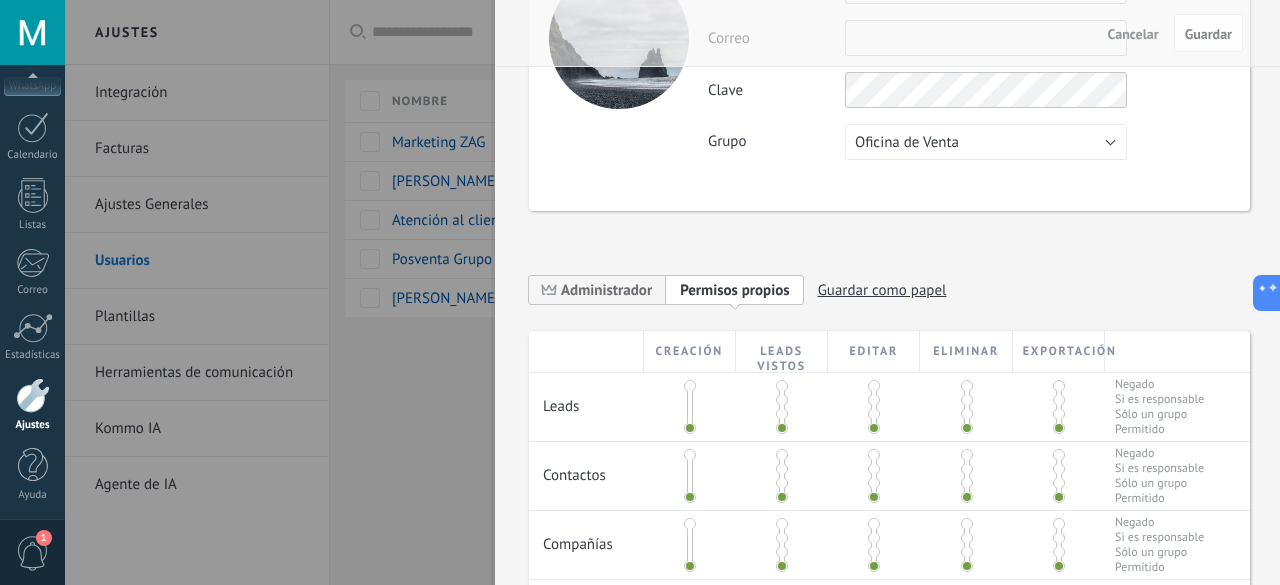 scroll, scrollTop: 0, scrollLeft: 0, axis: both 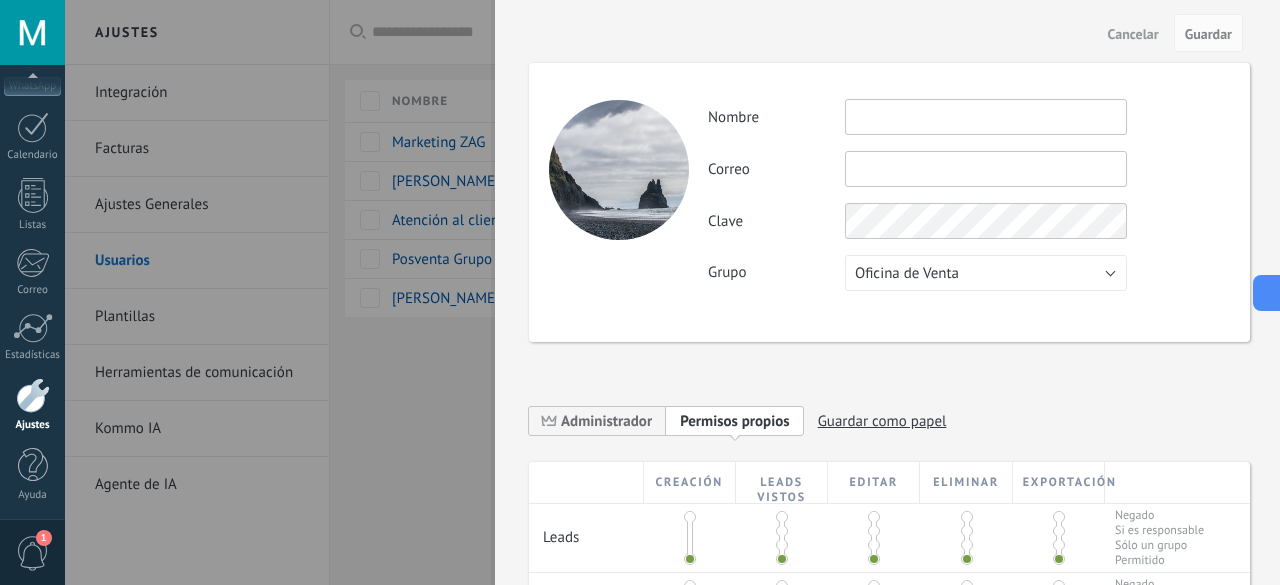 click at bounding box center [986, 169] 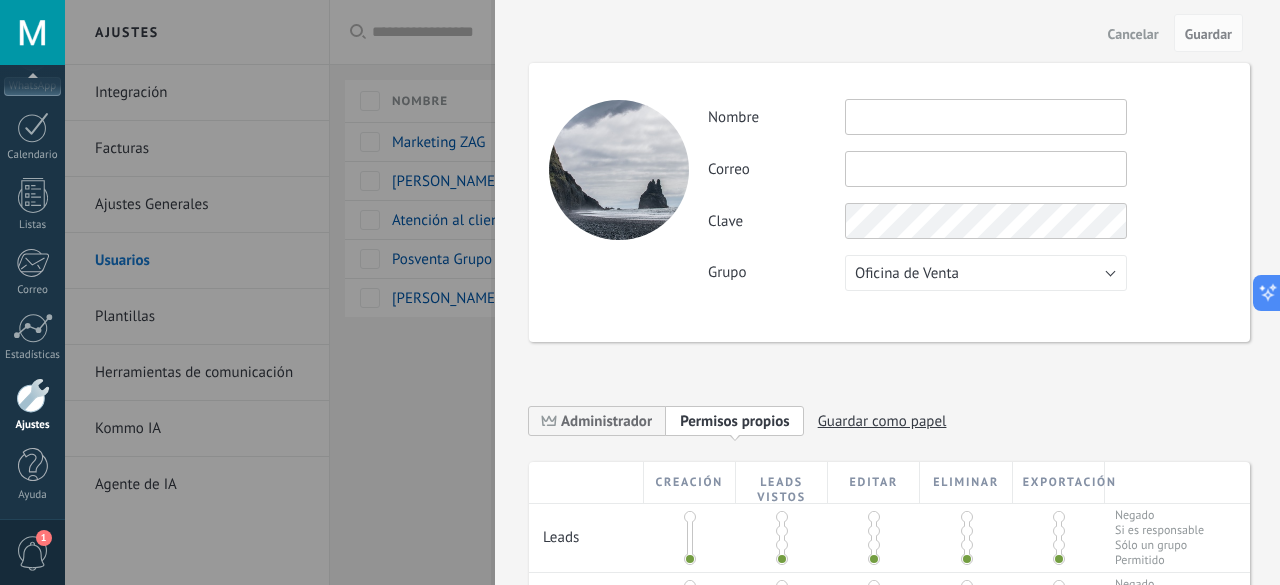 paste on "**********" 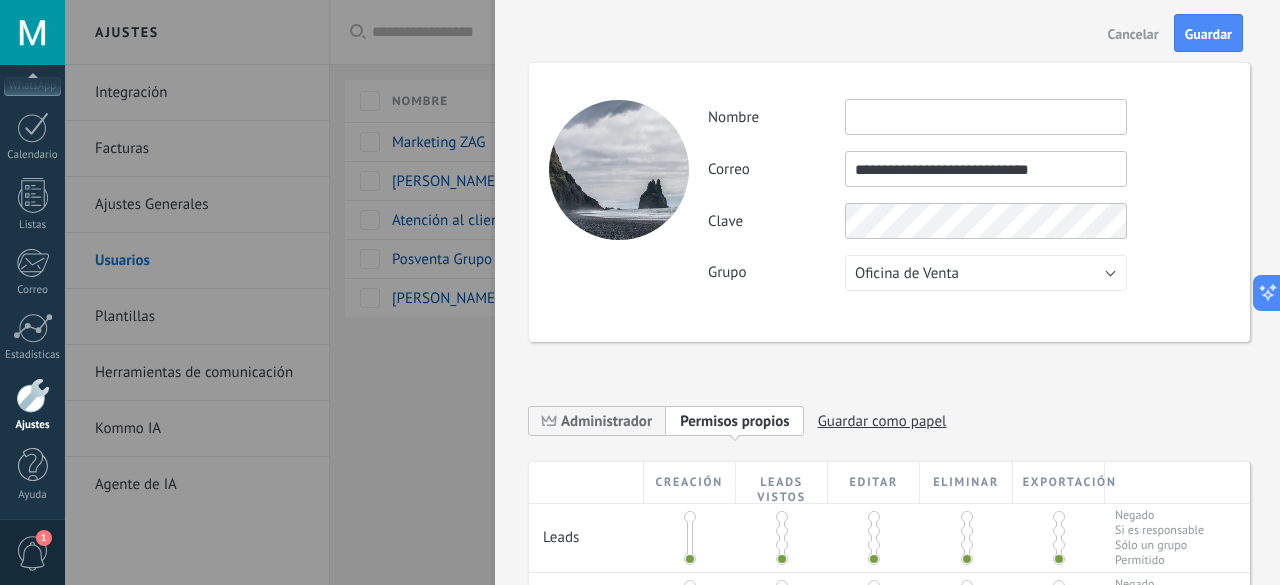 type on "**********" 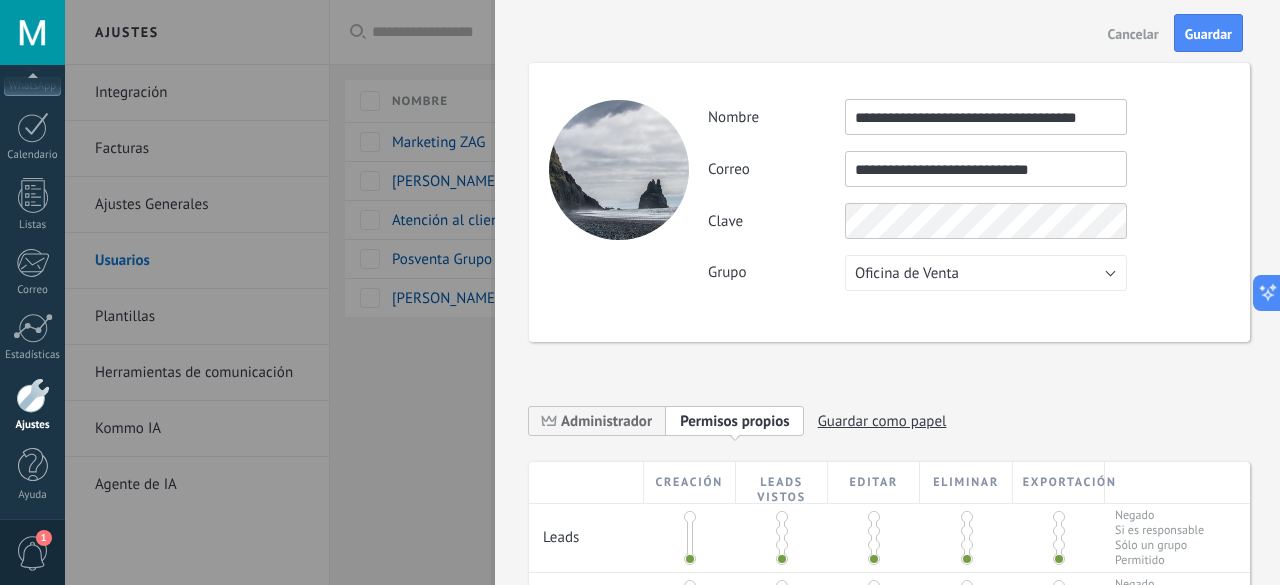 type on "**********" 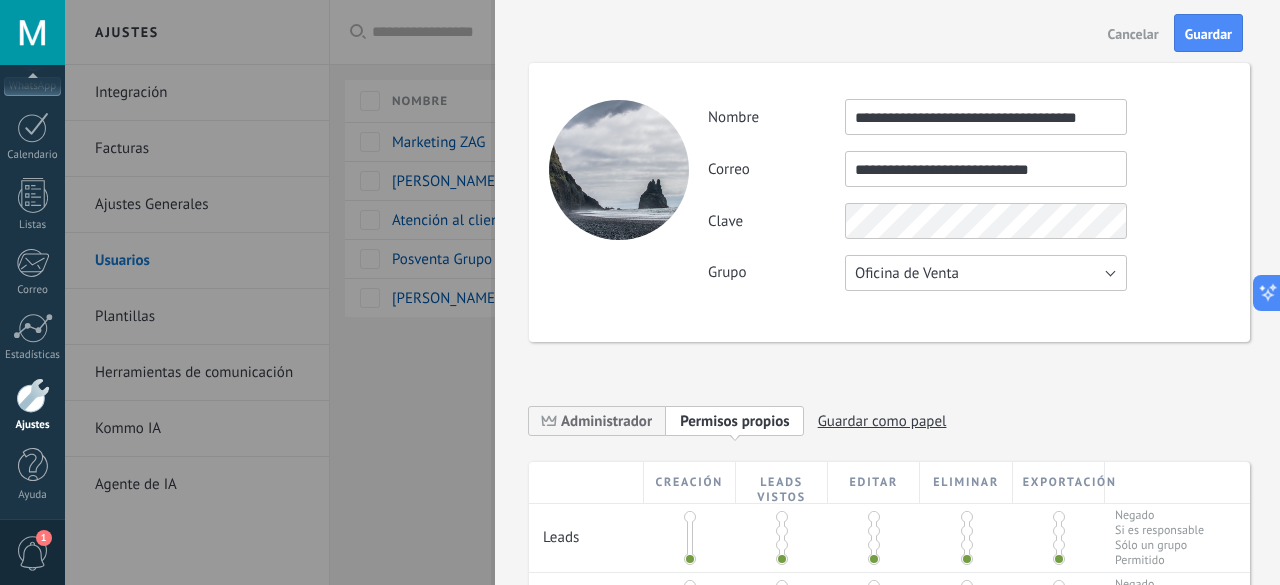 click on "Oficina de Venta" at bounding box center (986, 273) 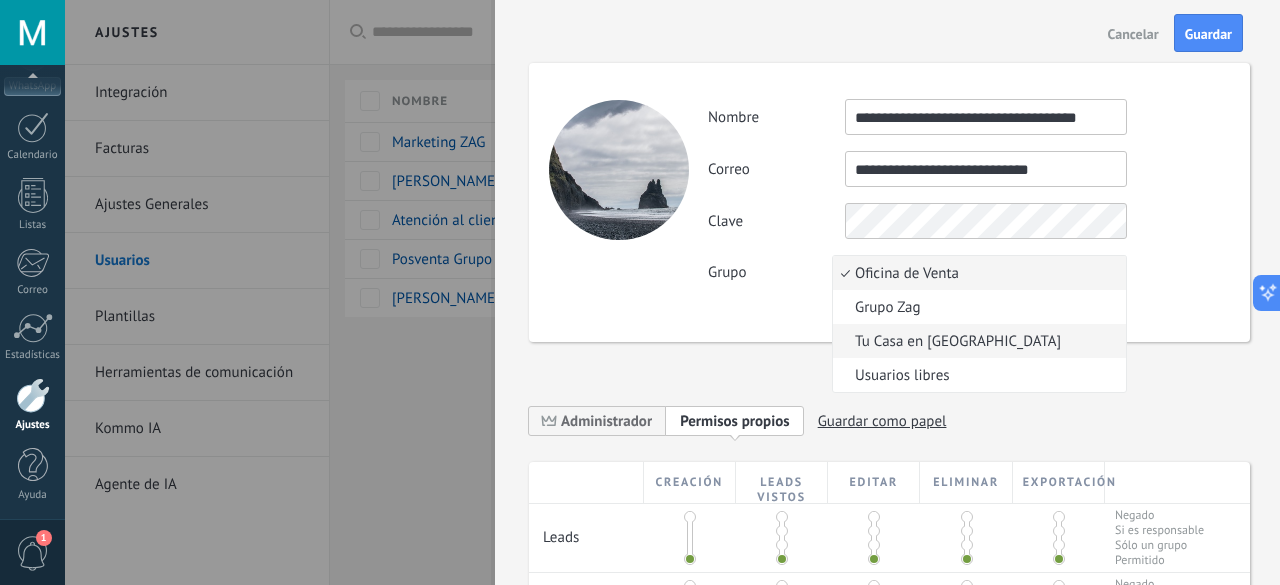 click on "Tu Casa en [GEOGRAPHIC_DATA]" at bounding box center [976, 341] 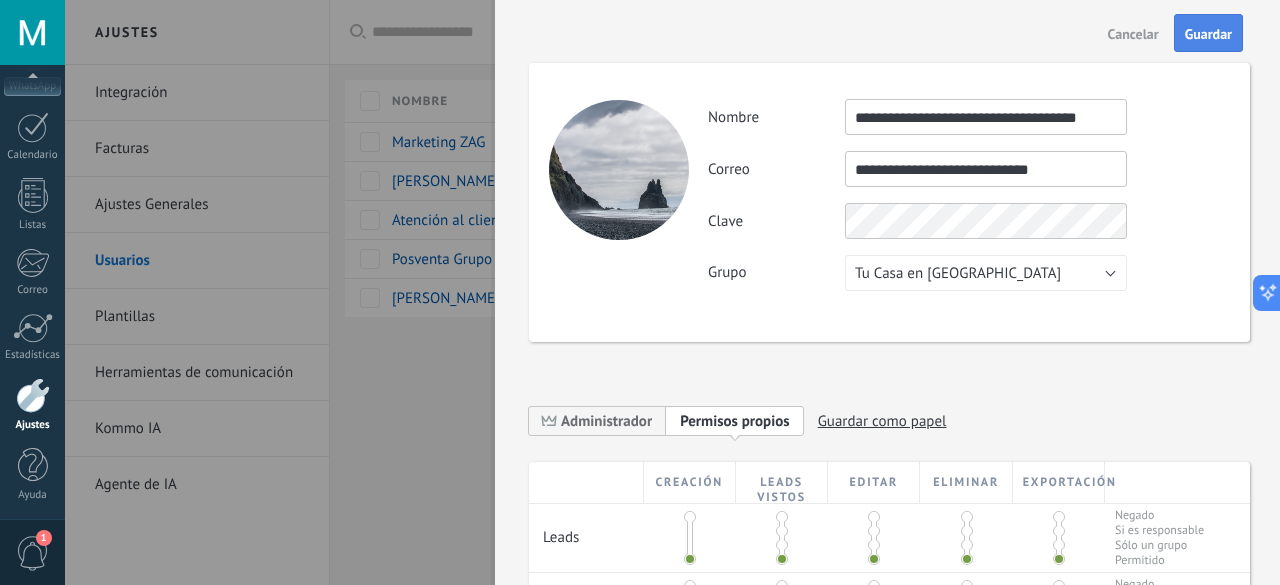 click on "Guardar" at bounding box center (1208, 34) 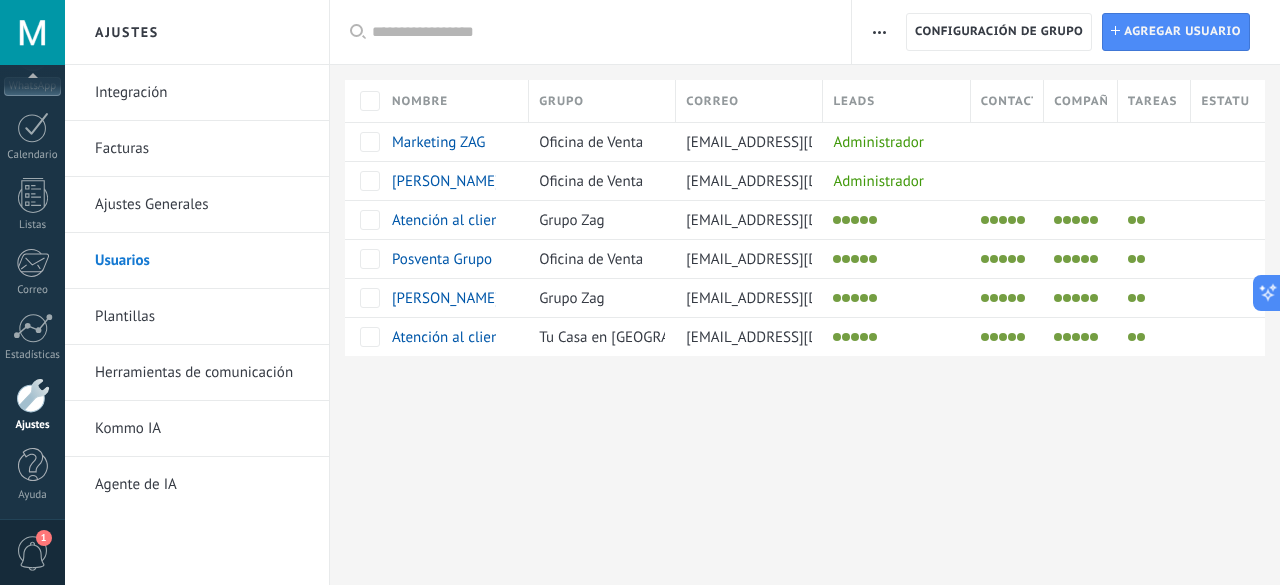 click on "Ajustes Integración Facturas Ajustes Generales Usuarios Plantillas Herramientas de comunicación Kommo IA Agente de IA Registro de autorización Lista blanca de direcciones IP Límites de actividade Configuración de grupo Configuración de grupo Instalar Agregar usuario Aplicar Usuarios activos Usuarios inactivos Todo usuarios Administrador Usuarios libres Verificación en 2-pasos Guardar Seleccionar todo Oficina de Venta Grupo Zag Tu Casa en Cuotas Usuarios libres Todos los grupos Seleccionar todo Administrador Todos los roles Ninguno Usuarios activos Usuarios inactivos Usuarios activos Seleccionar todo Usuarios con verificación en 2 pasos Usuarios sin verificación en 2 pasos Todos los tipos de verificación Aplicar Restablecer Nombre Grupo Correo Leads Contactos Compañías Tareas Estatus           Marketing ZAG Oficina de Venta [EMAIL_ADDRESS][DOMAIN_NAME] Administrador           [PERSON_NAME] Oficina de Venta [EMAIL_ADDRESS][DOMAIN_NAME] Administrador           Atención al cliente Grupo Zag Grupo Zag" at bounding box center [672, 292] 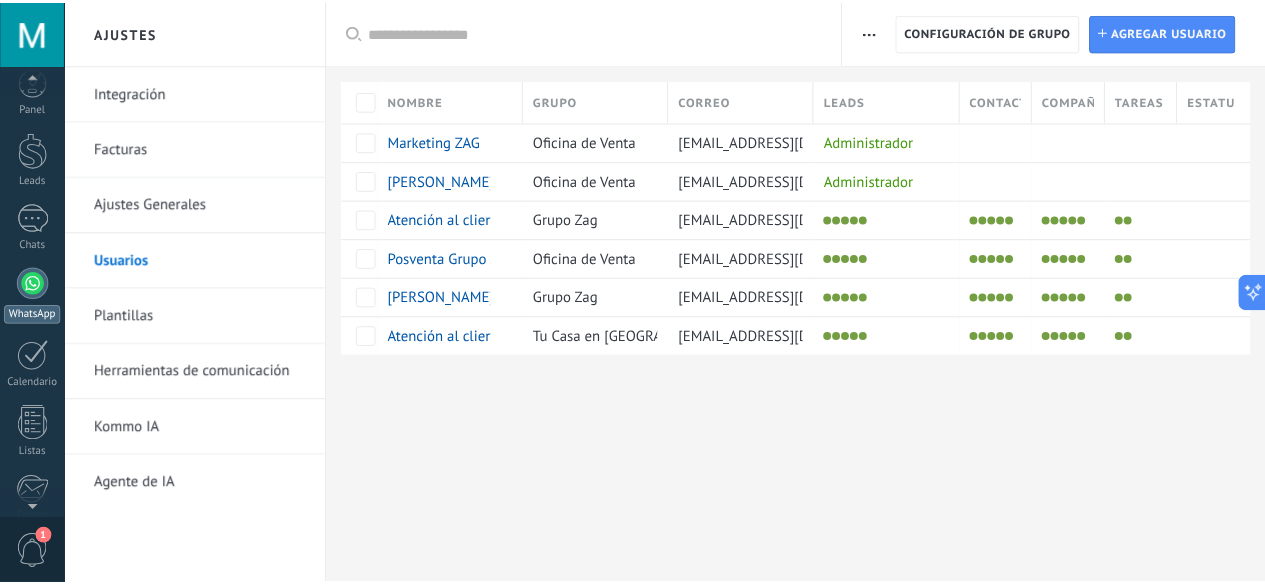 scroll, scrollTop: 0, scrollLeft: 0, axis: both 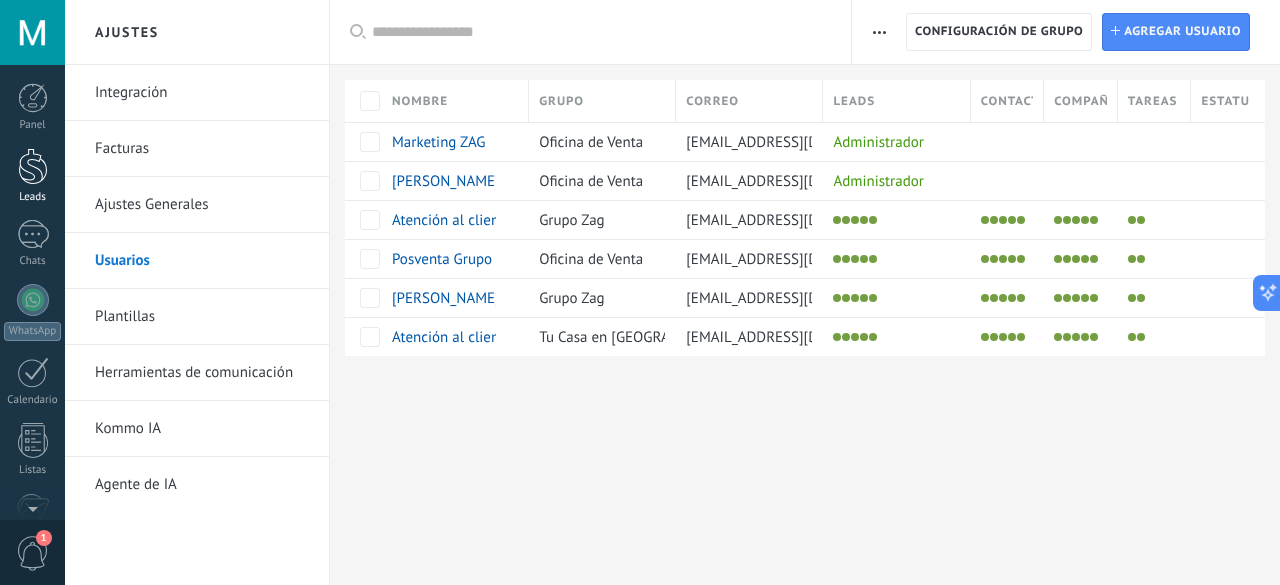 click at bounding box center [33, 166] 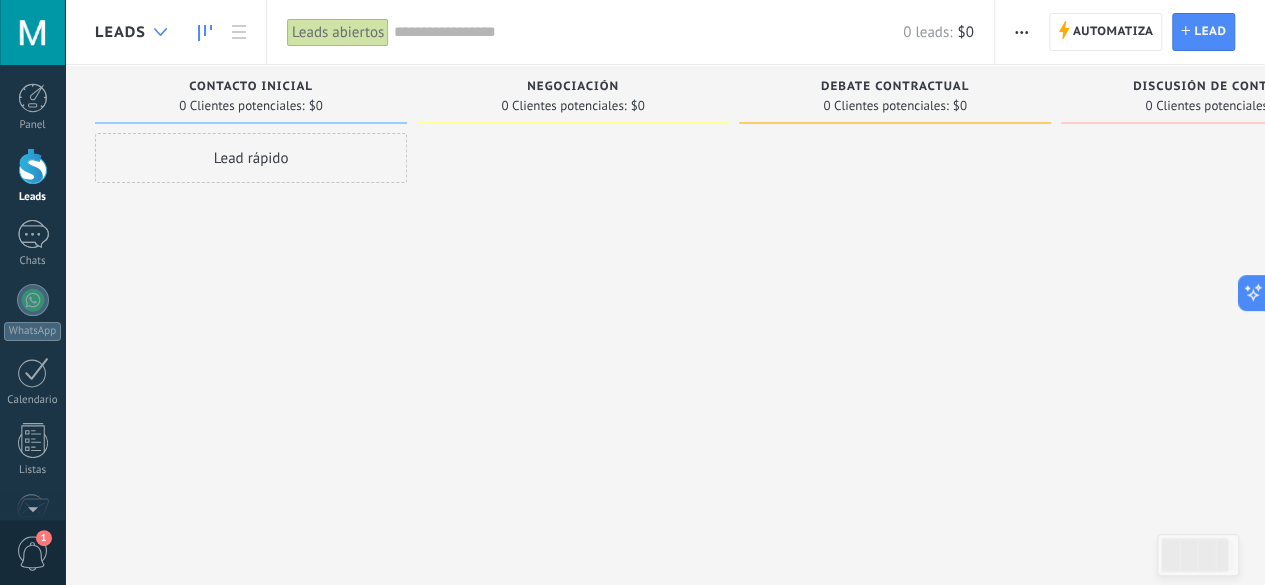 click 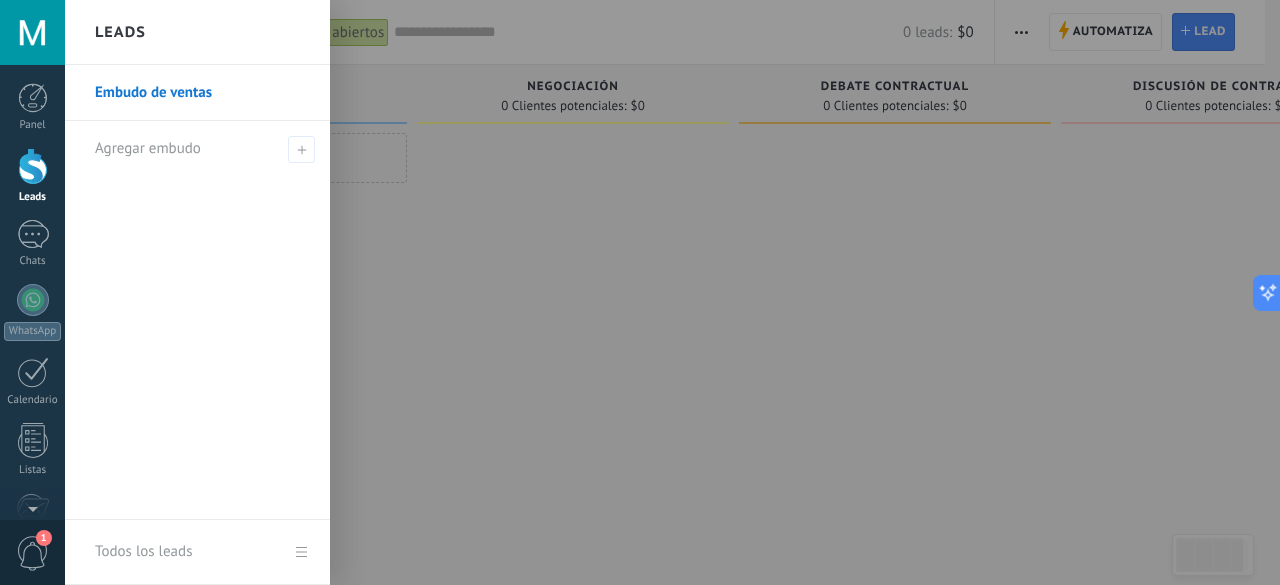 click at bounding box center (705, 292) 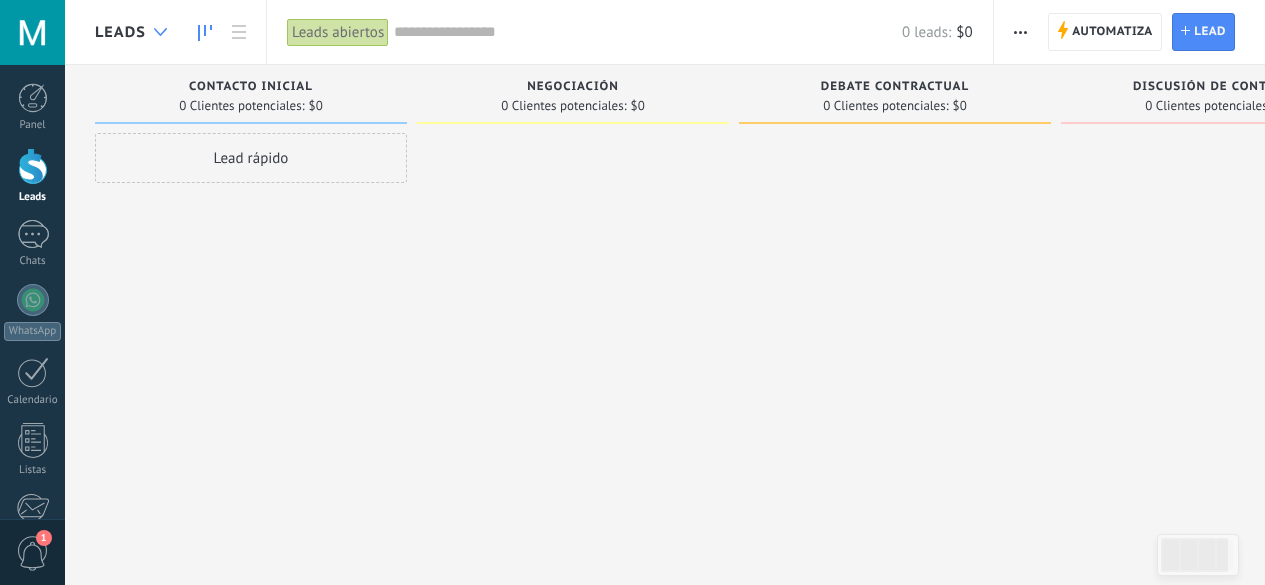 scroll, scrollTop: 0, scrollLeft: 0, axis: both 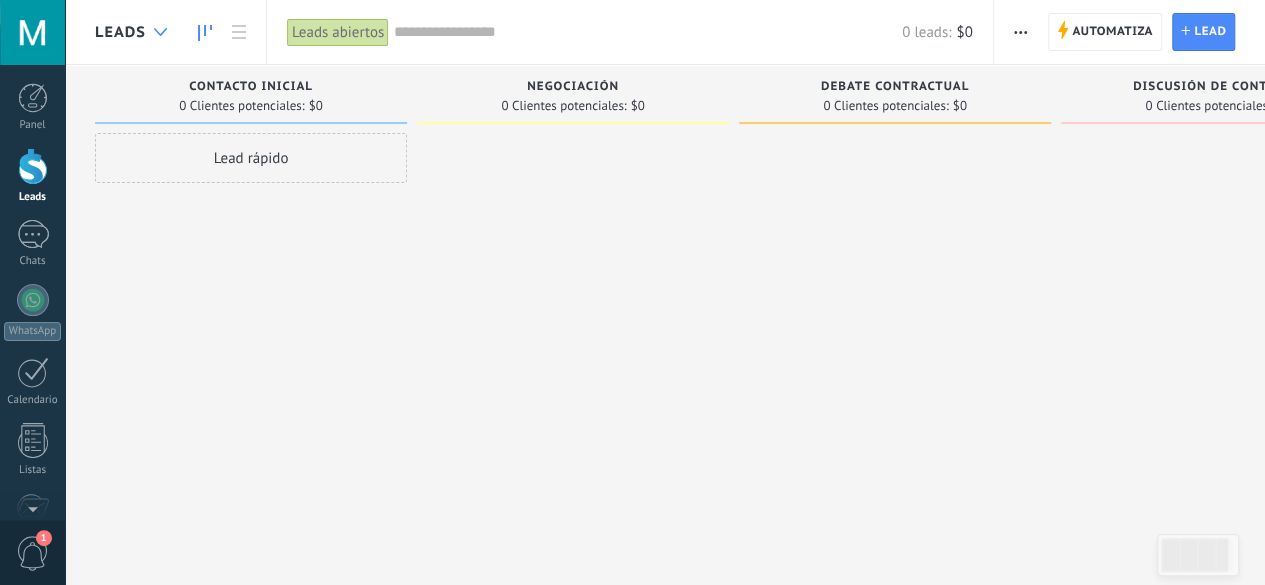 click at bounding box center (160, 32) 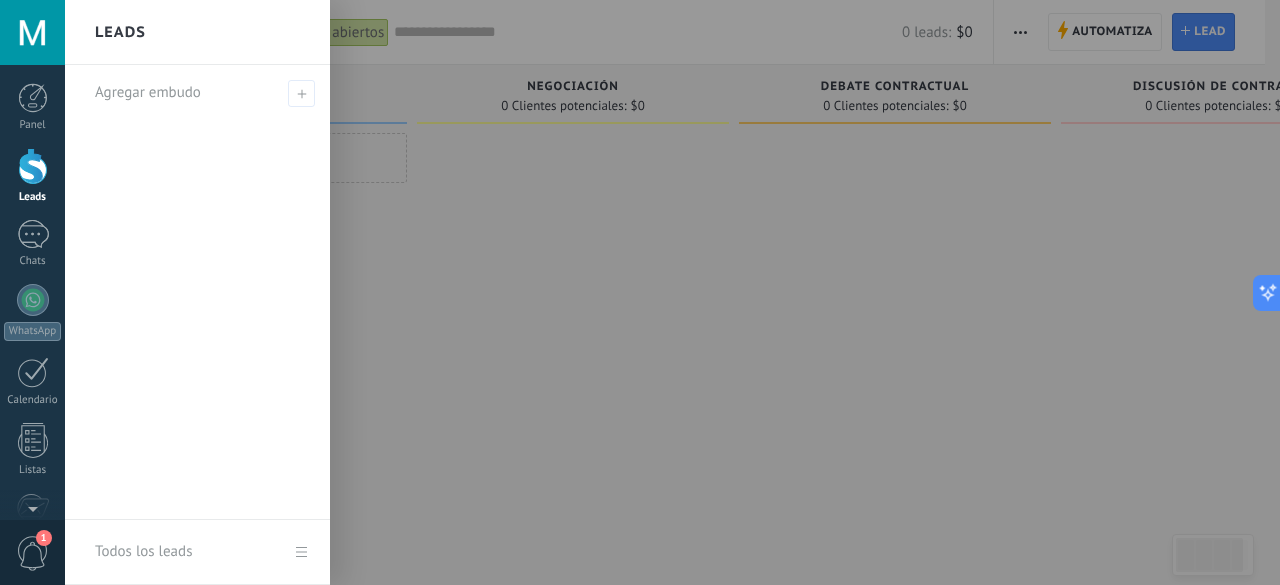 click at bounding box center [705, 292] 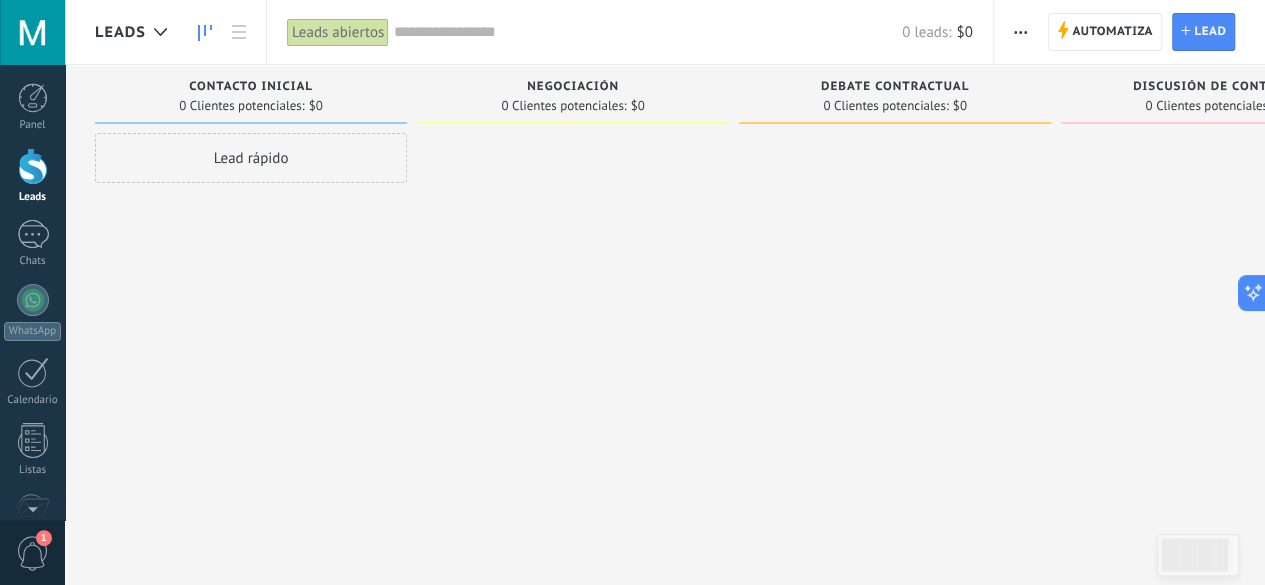 click at bounding box center (1020, 32) 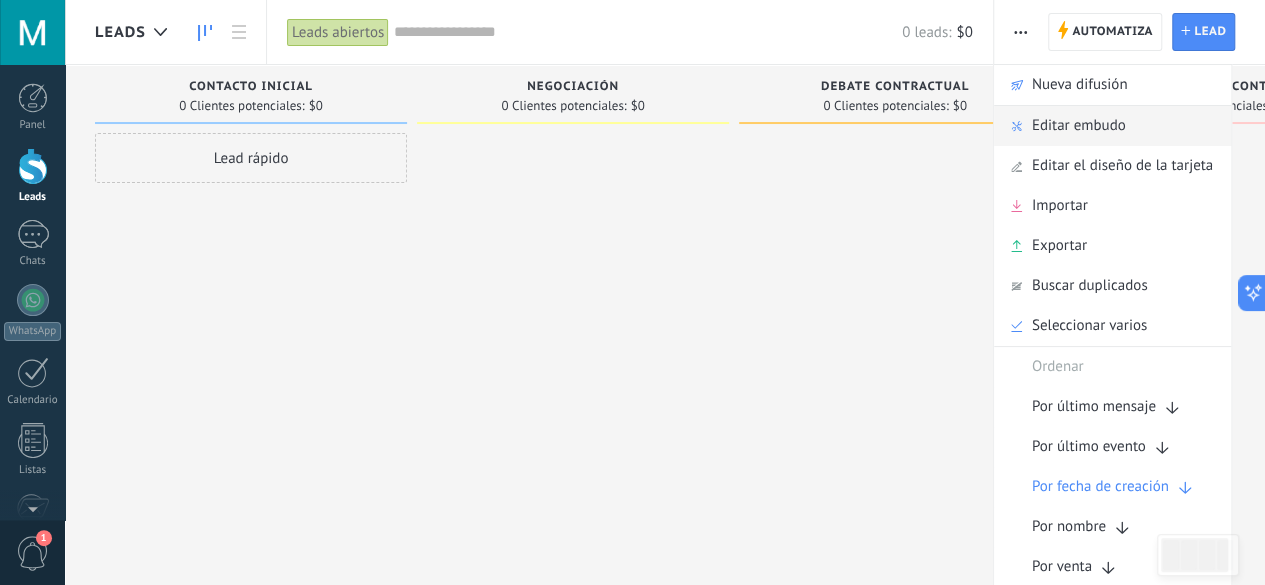 click on "Editar embudo" at bounding box center [1079, 126] 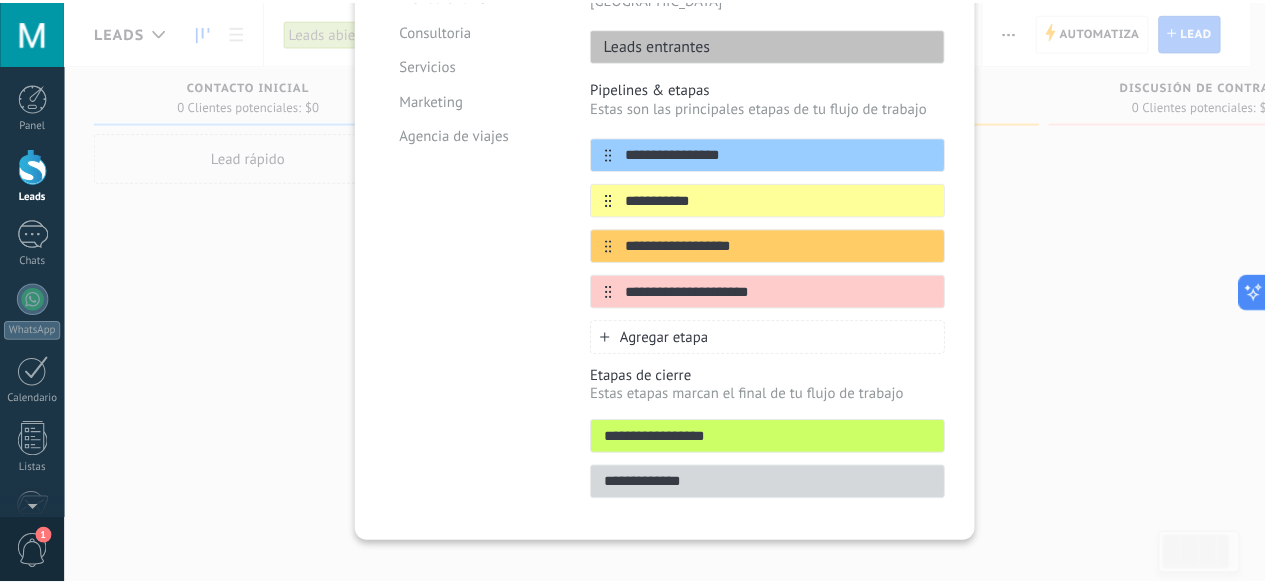 scroll, scrollTop: 0, scrollLeft: 0, axis: both 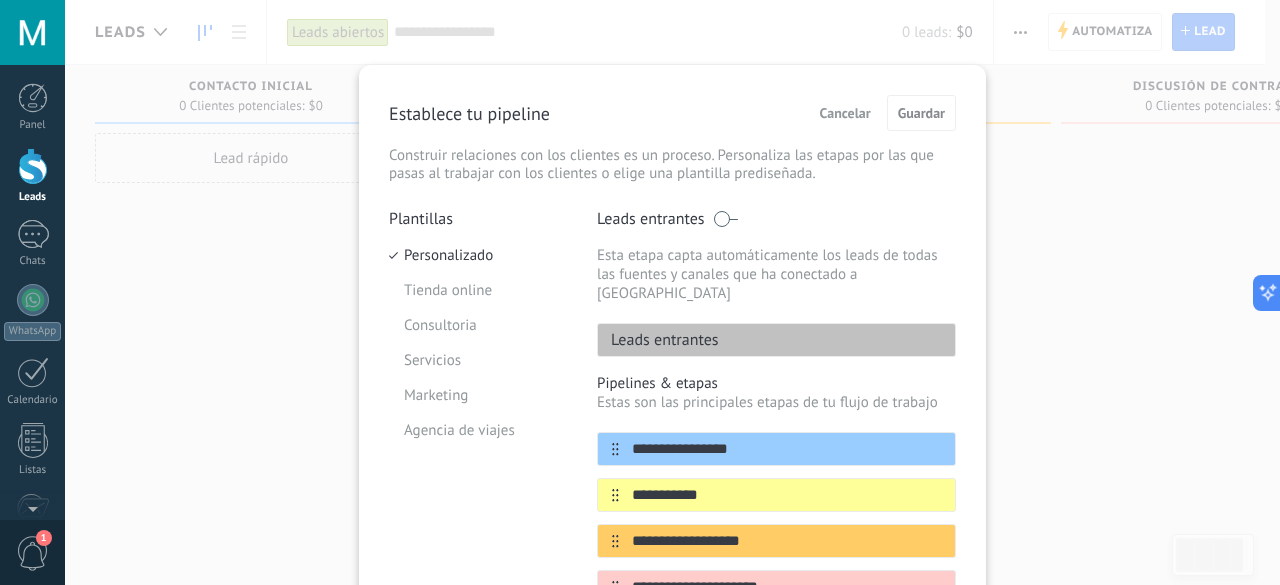 click on "Cancelar" at bounding box center (845, 113) 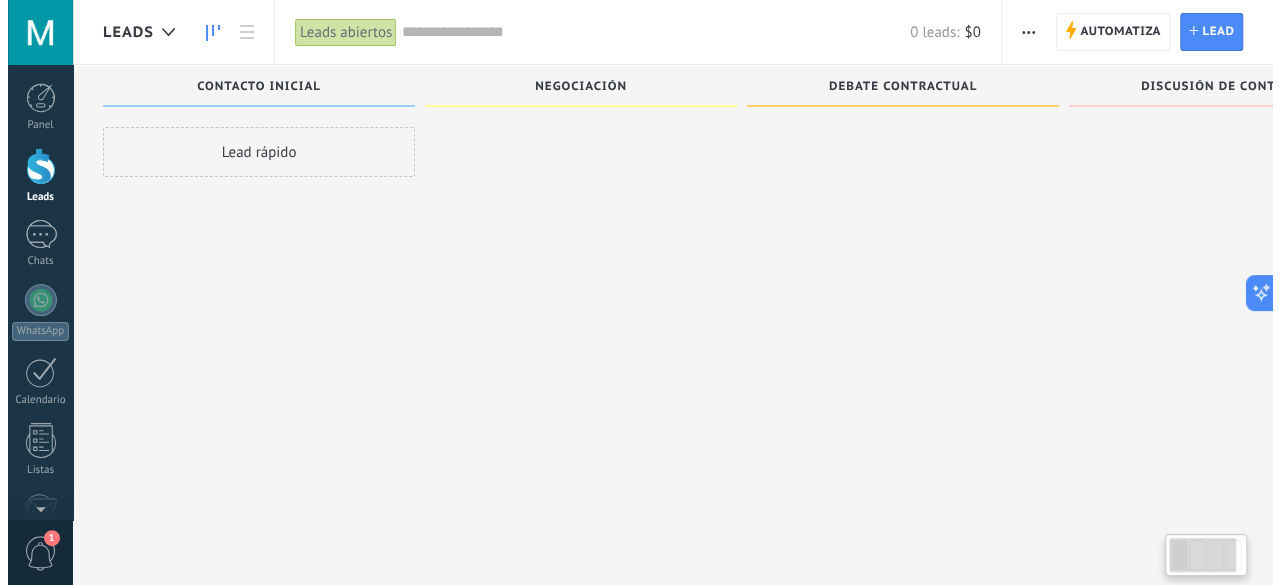 scroll, scrollTop: 0, scrollLeft: 0, axis: both 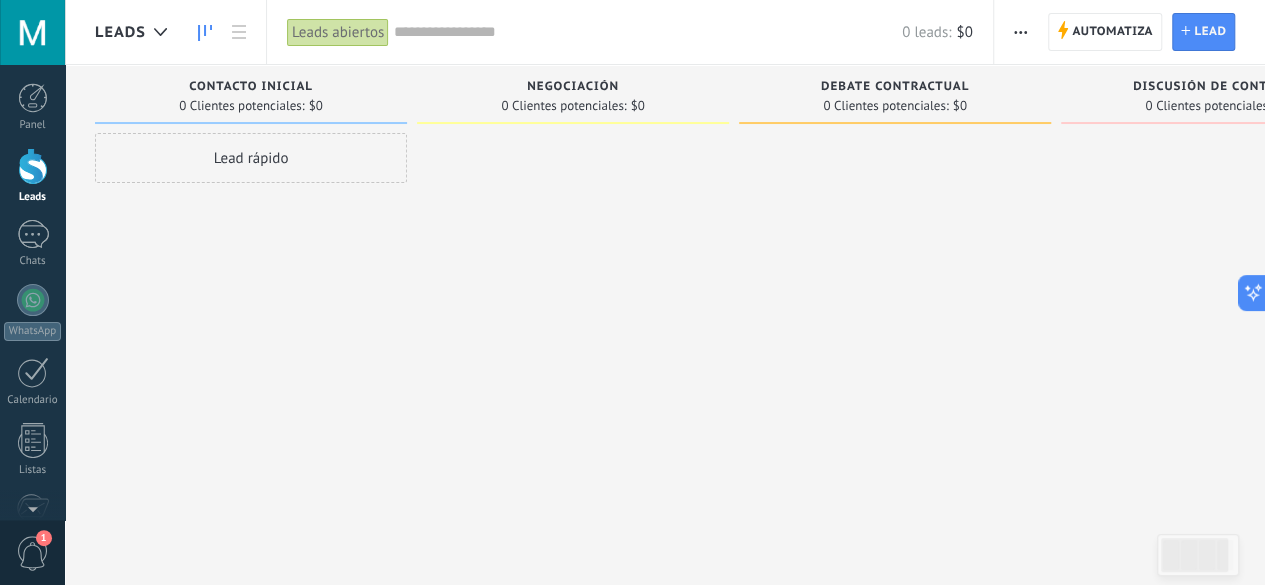 click on "Leads" at bounding box center [136, 32] 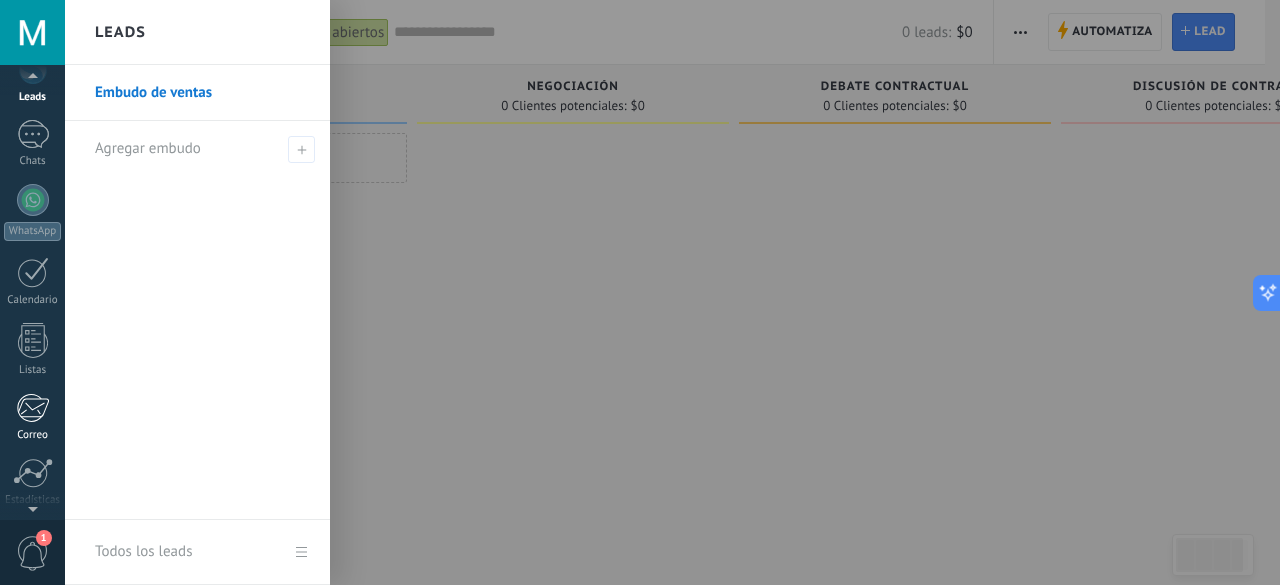 scroll, scrollTop: 245, scrollLeft: 0, axis: vertical 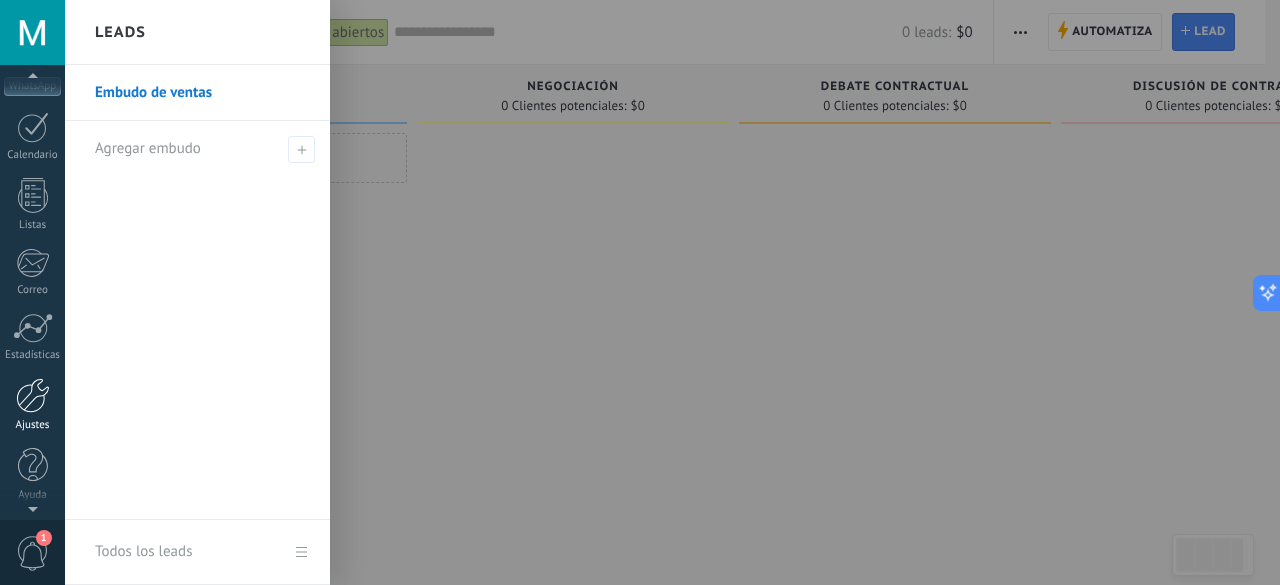 click at bounding box center [33, 395] 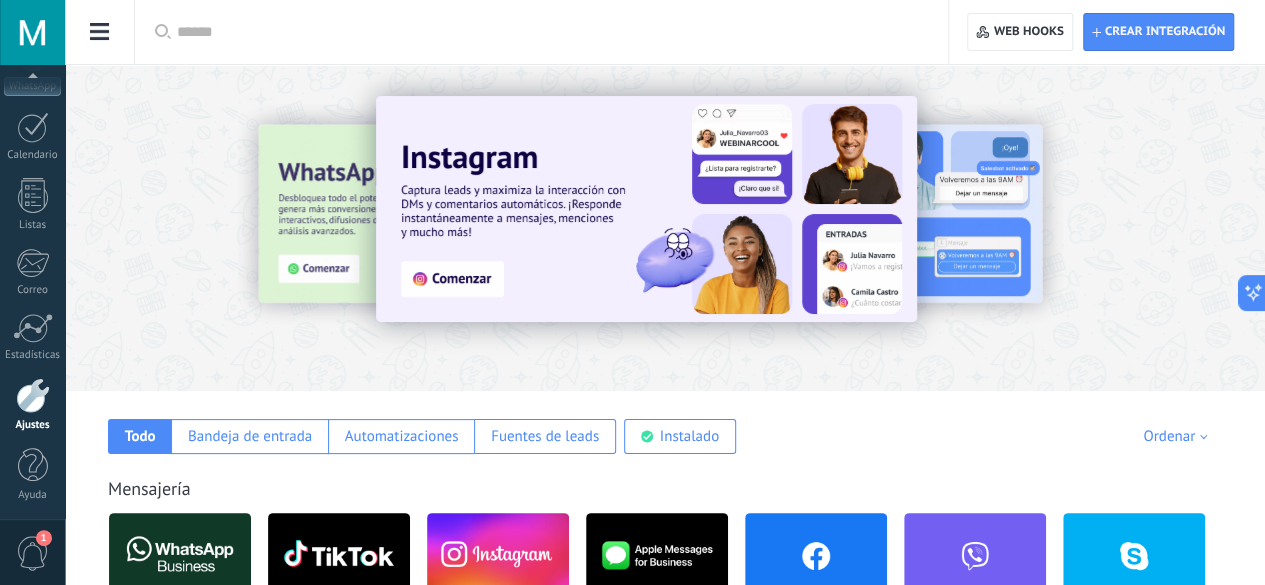 click on "Usuarios" at bounding box center [-116, 261] 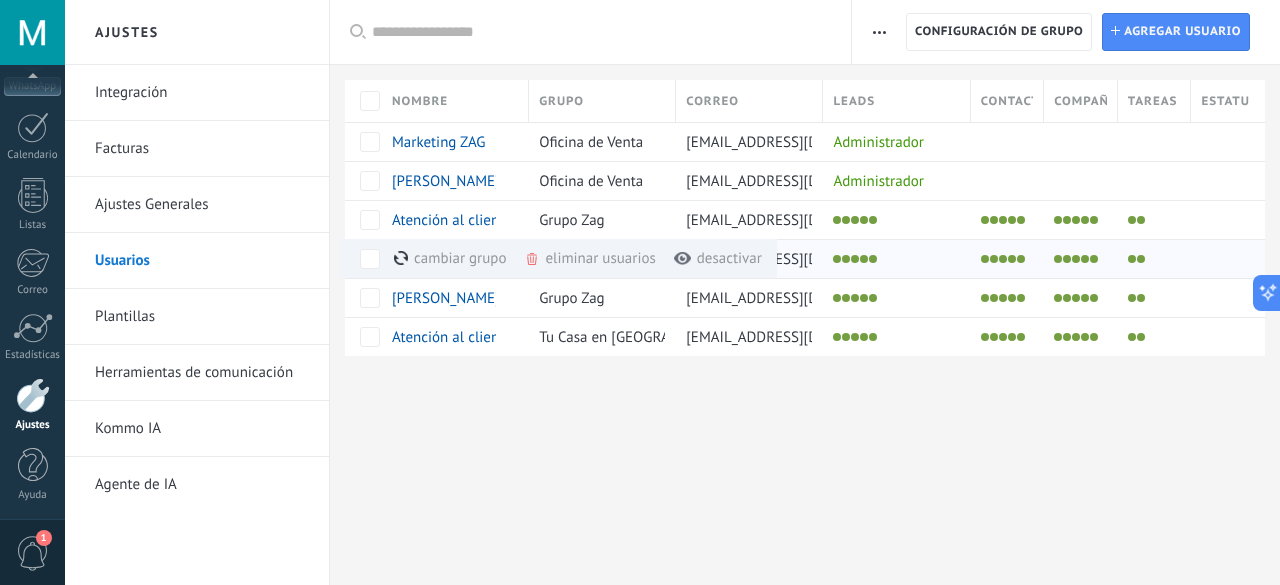 click on "cambiar grupo màs" at bounding box center [484, 258] 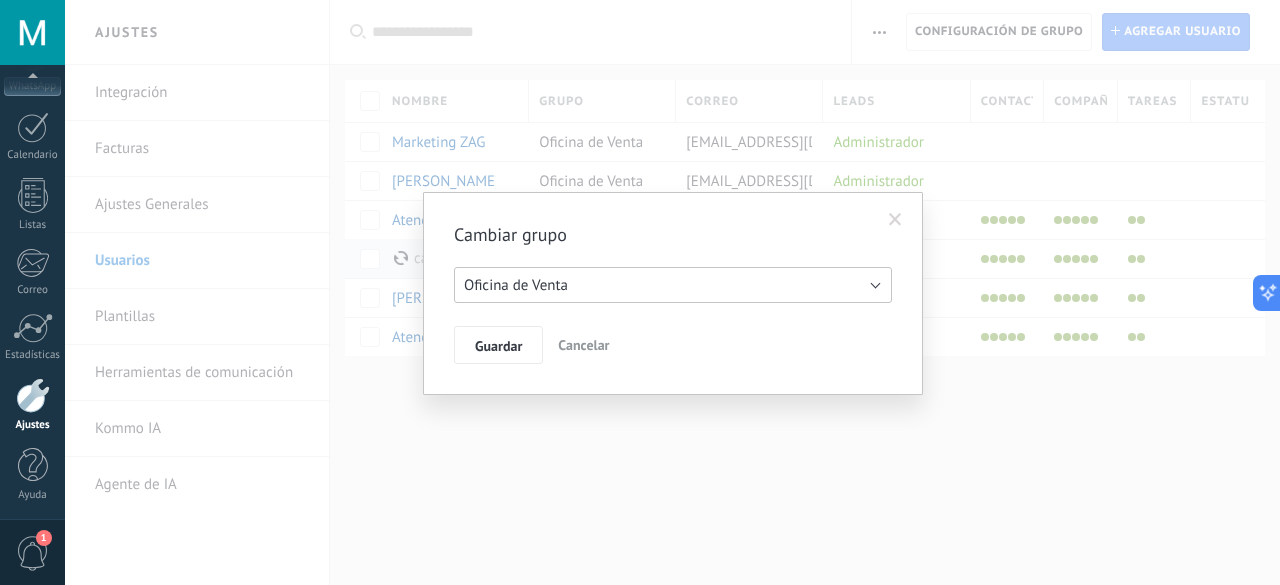 click on "Oficina de Venta" at bounding box center (673, 285) 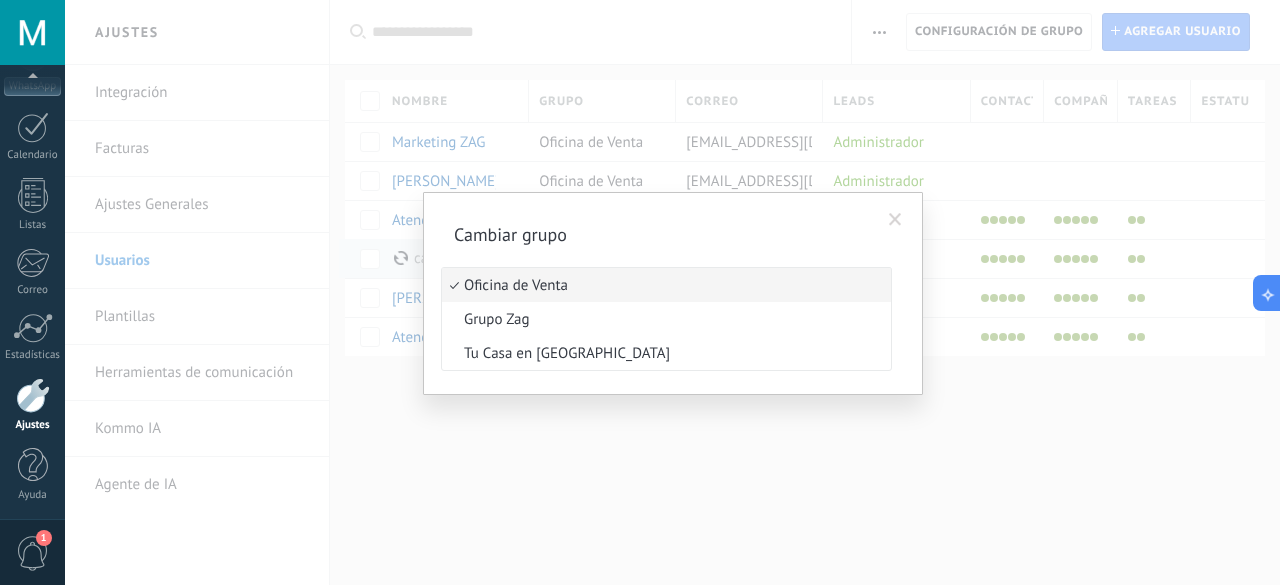 click on "Grupo Zag" at bounding box center [663, 319] 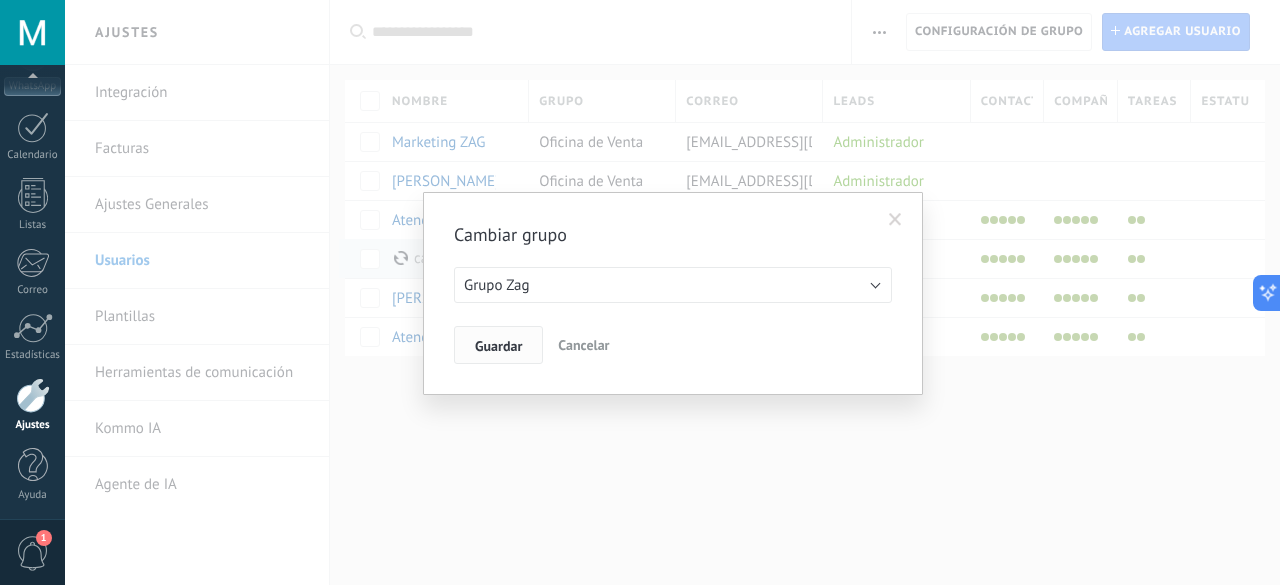 click on "Guardar" at bounding box center [498, 346] 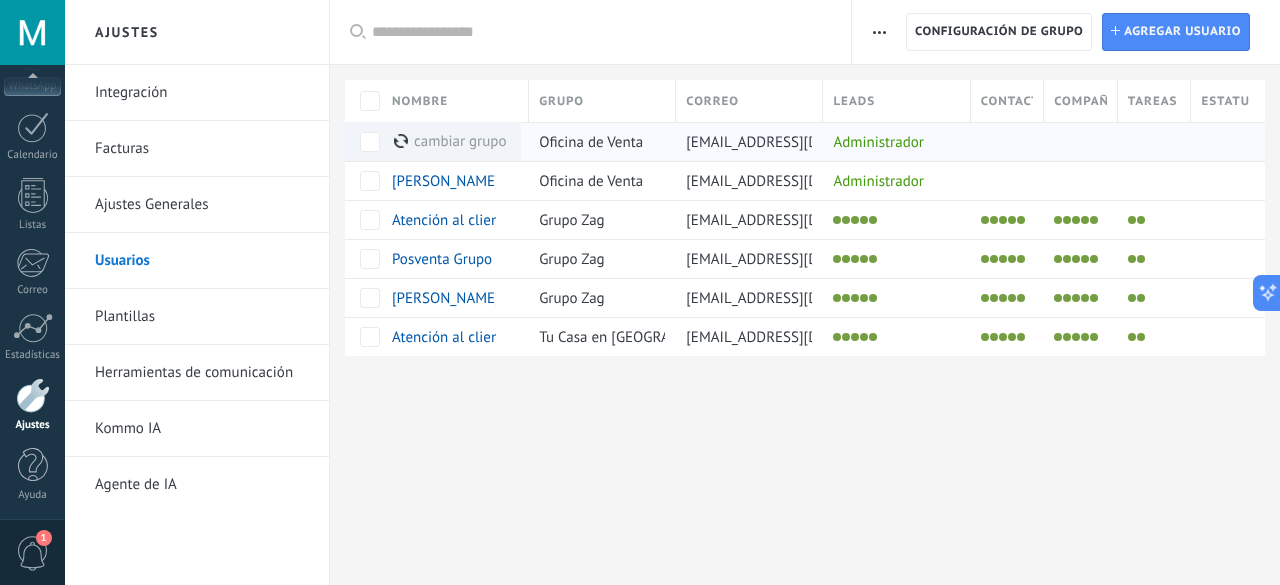 click on "cambiar grupo màs" at bounding box center (450, 141) 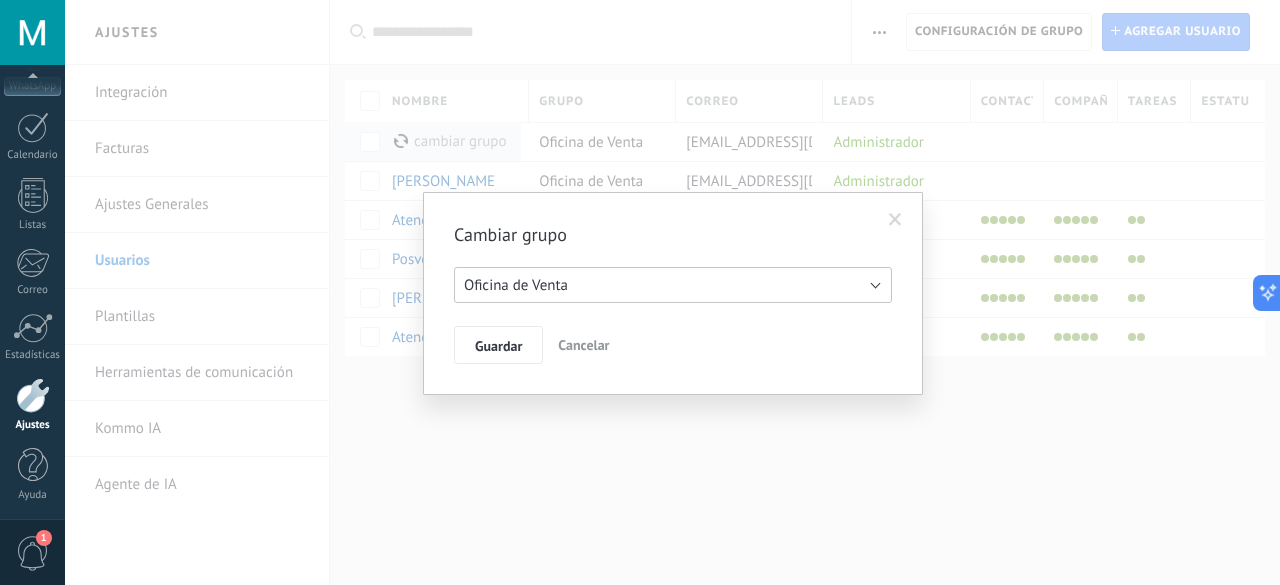click on "Oficina de Venta" at bounding box center [673, 285] 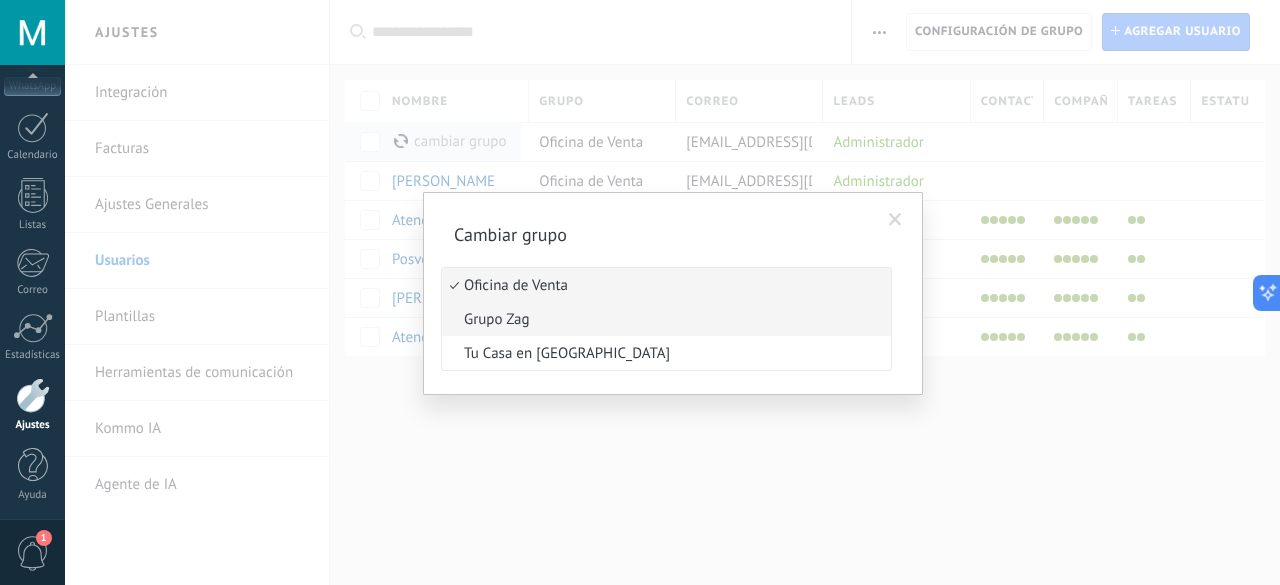 click on "Grupo Zag" at bounding box center (663, 319) 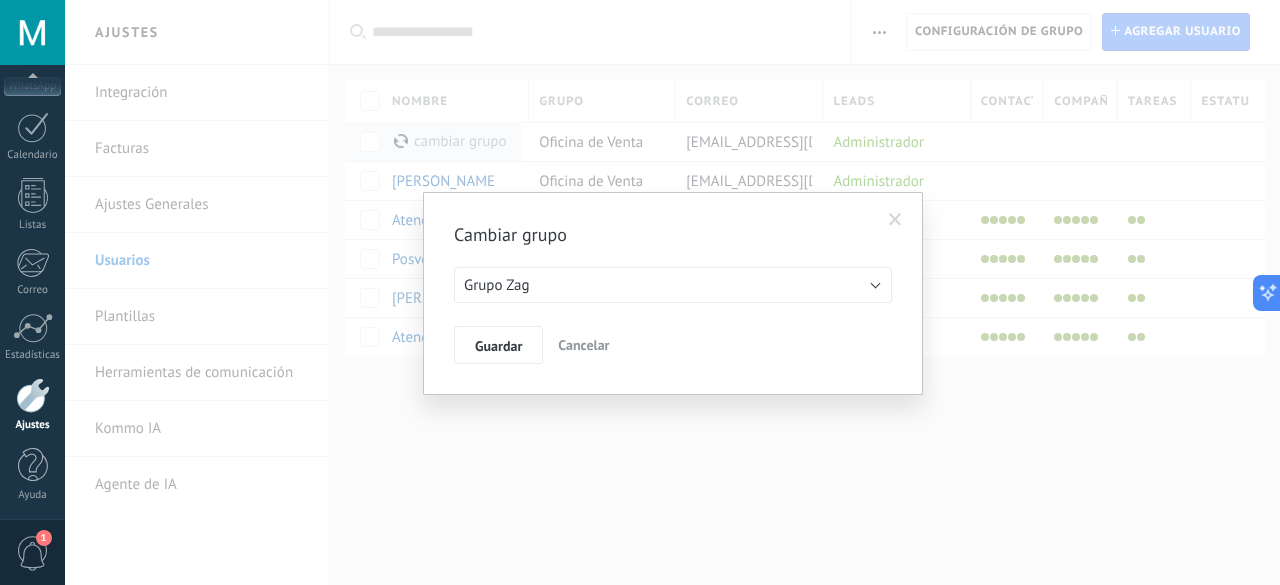 click on "Cancelar" at bounding box center [583, 345] 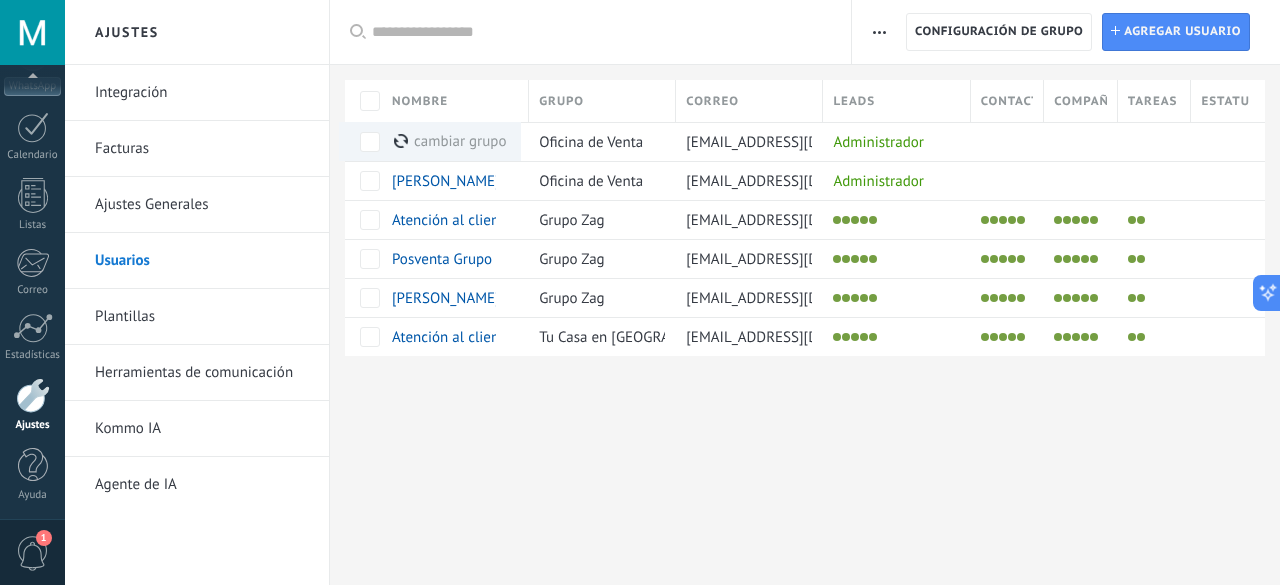 click at bounding box center [805, 388] 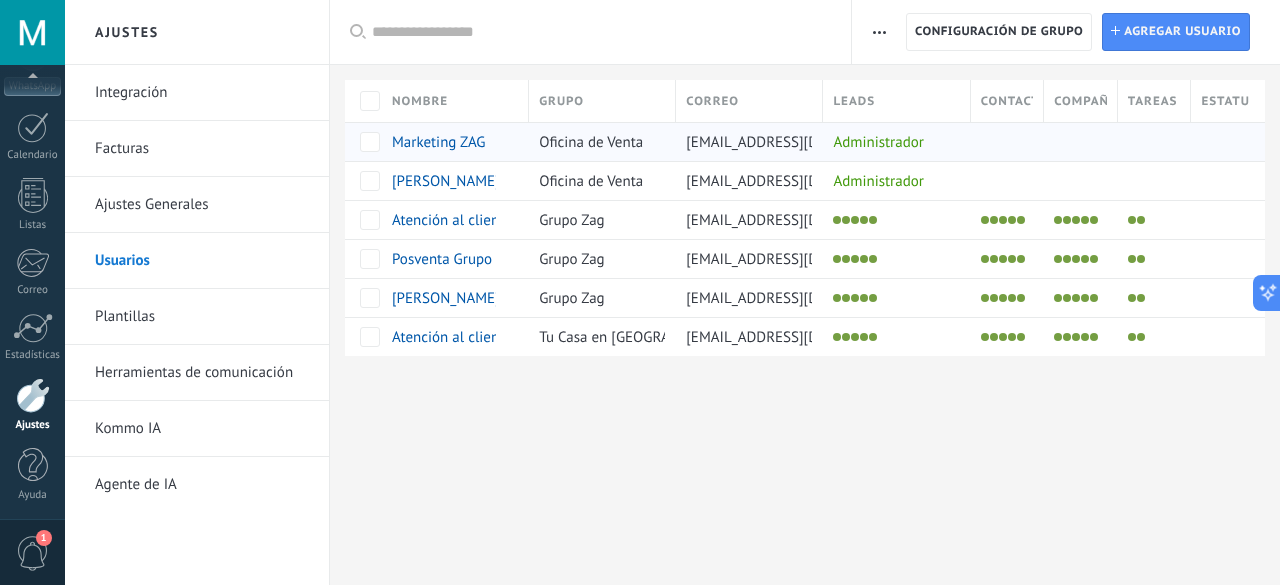 click on "Ajustes Integración Facturas Ajustes Generales Usuarios Plantillas Herramientas de comunicación Kommo IA Agente de IA Registro de autorización Lista blanca de direcciones IP Límites de actividade Configuración de grupo Configuración de grupo Instalar Agregar usuario Aplicar Usuarios activos Usuarios inactivos Todo usuarios Administrador Usuarios libres Verificación en 2-pasos Guardar Seleccionar todo Oficina de Venta Grupo Zag Tu Casa en Cuotas Usuarios libres Todos los grupos Seleccionar todo Administrador Todos los roles Ninguno Usuarios activos Usuarios inactivos Usuarios activos Seleccionar todo Usuarios con verificación en 2 pasos Usuarios sin verificación en 2 pasos Todos los tipos de verificación Aplicar Restablecer Nombre Grupo Correo Leads Contactos Compañías Tareas Estatus           Marketing ZAG Oficina de Venta [EMAIL_ADDRESS][DOMAIN_NAME] Administrador           [PERSON_NAME] Oficina de Venta [EMAIL_ADDRESS][DOMAIN_NAME] Administrador           Atención al cliente Grupo Zag Grupo Zag" at bounding box center (672, 292) 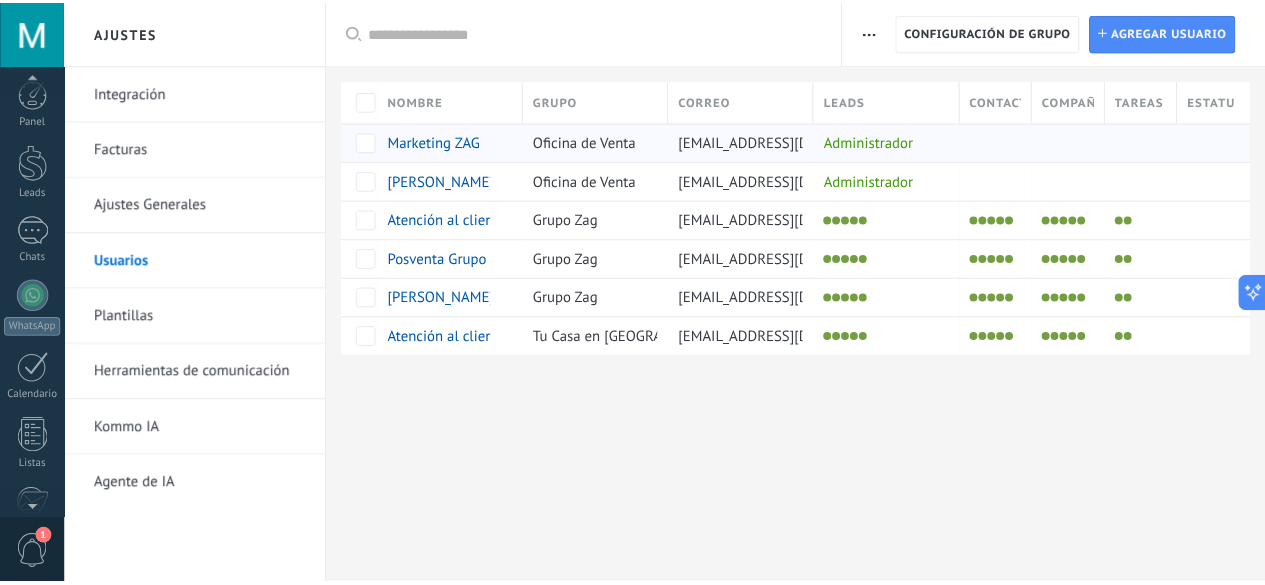 scroll, scrollTop: 0, scrollLeft: 0, axis: both 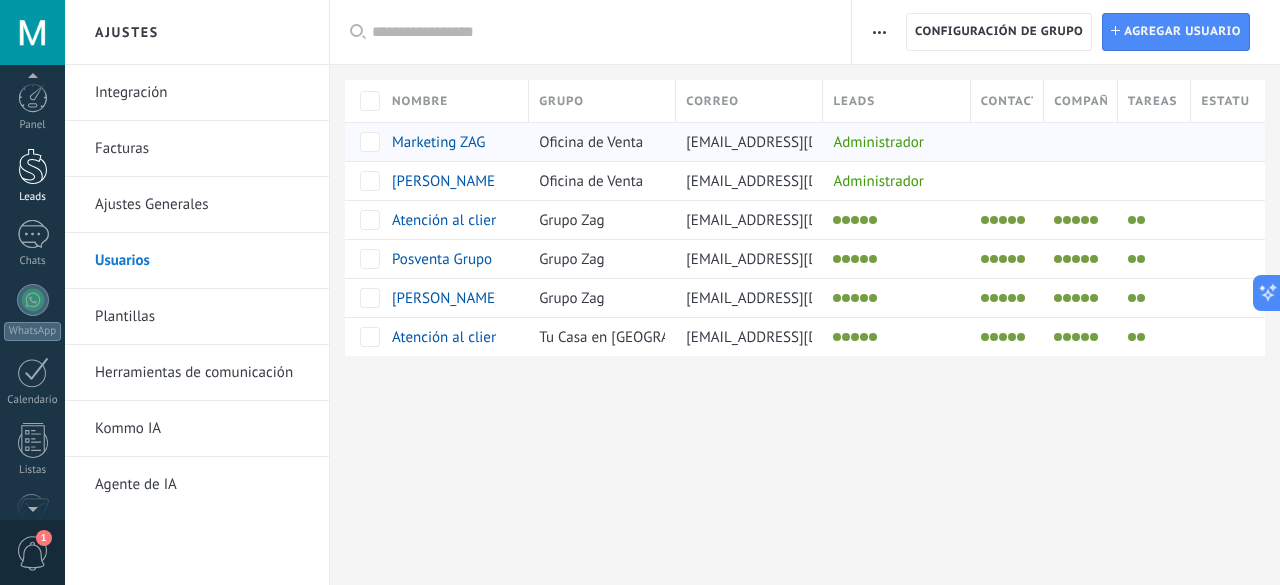 click on "Leads" at bounding box center (32, 176) 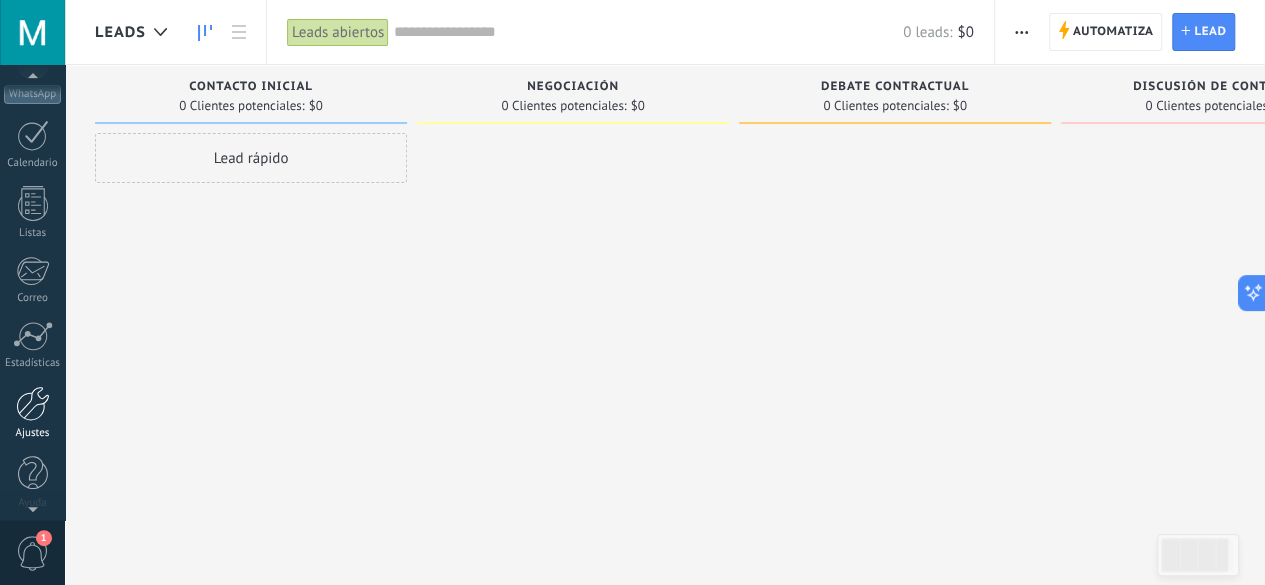 scroll, scrollTop: 245, scrollLeft: 0, axis: vertical 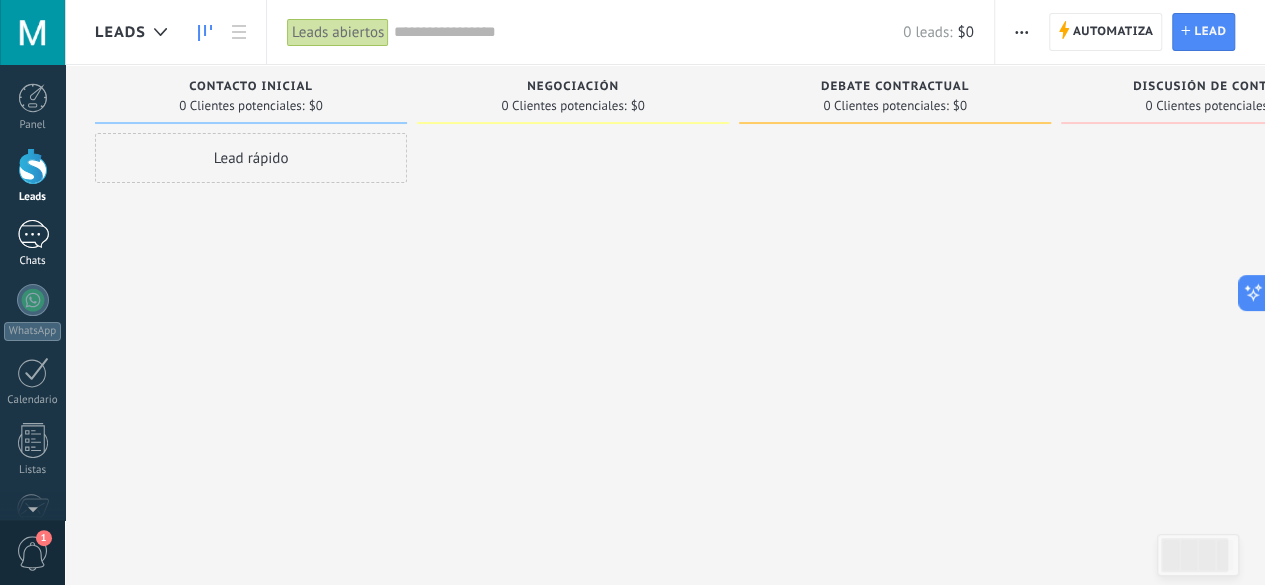 click at bounding box center (33, 234) 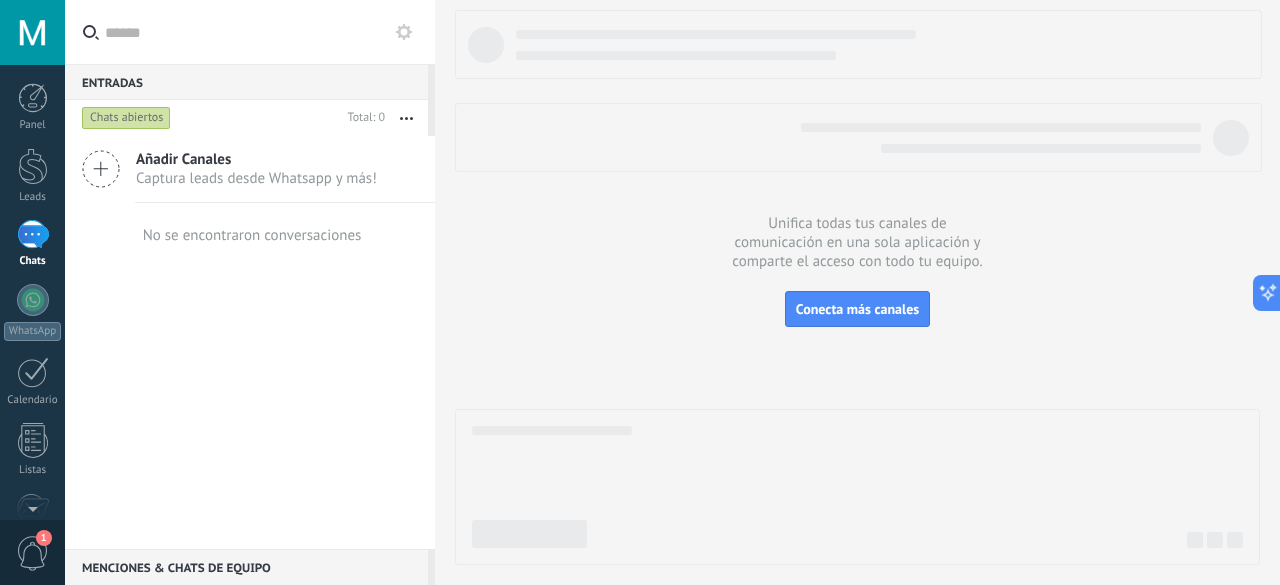 click 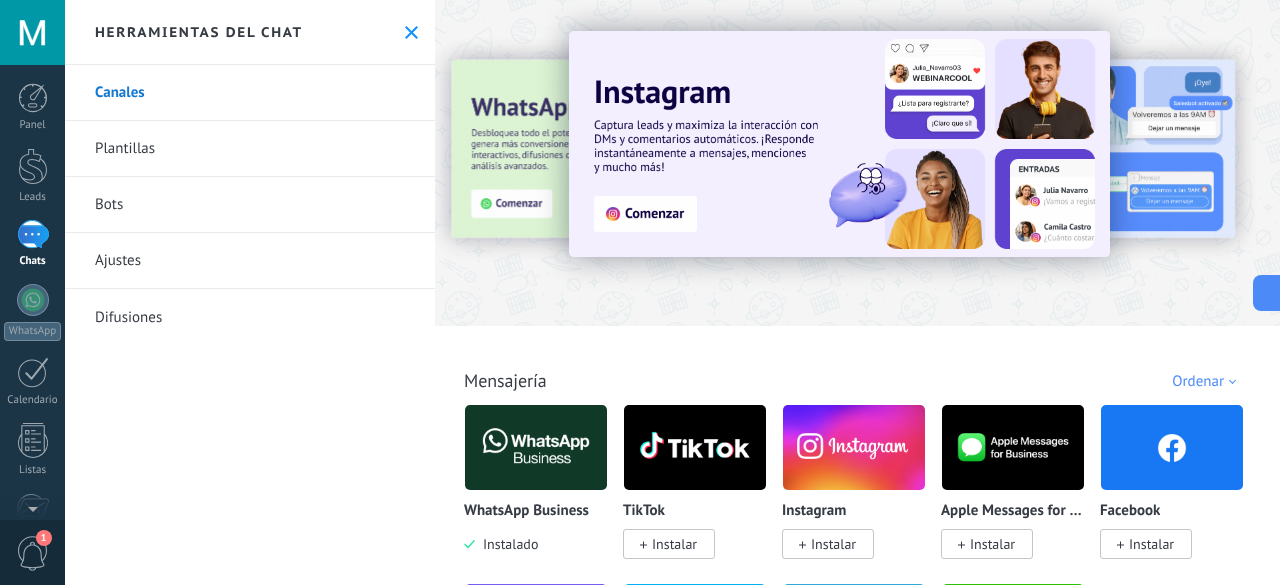 drag, startPoint x: 137, startPoint y: 267, endPoint x: 184, endPoint y: 263, distance: 47.169907 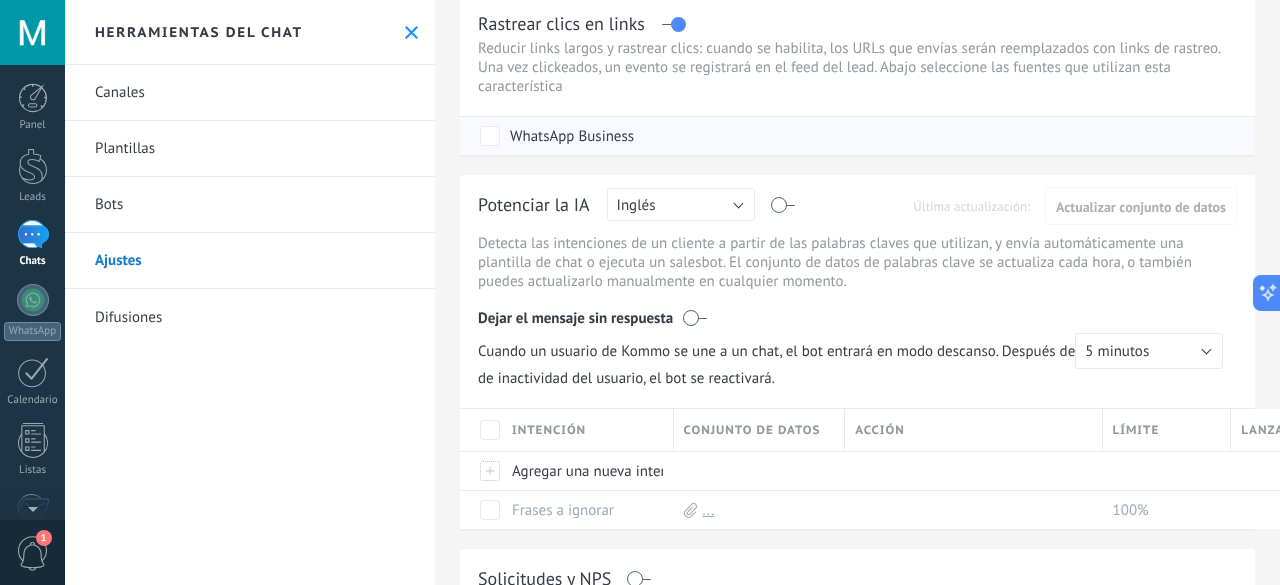 scroll, scrollTop: 100, scrollLeft: 0, axis: vertical 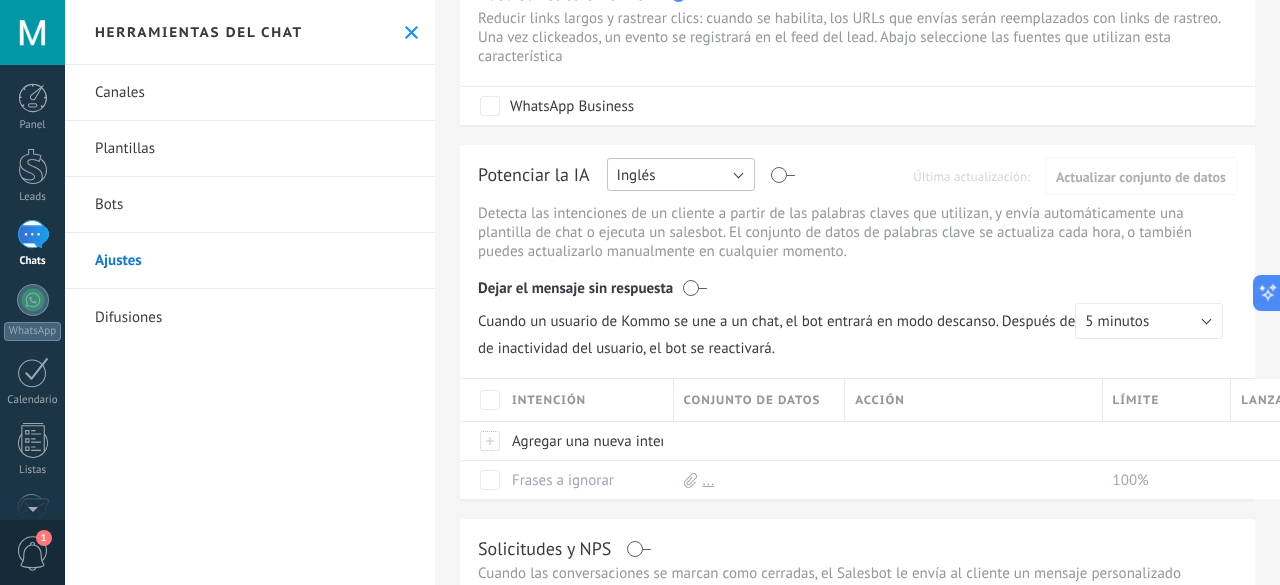 click on "Inglés" at bounding box center [681, 174] 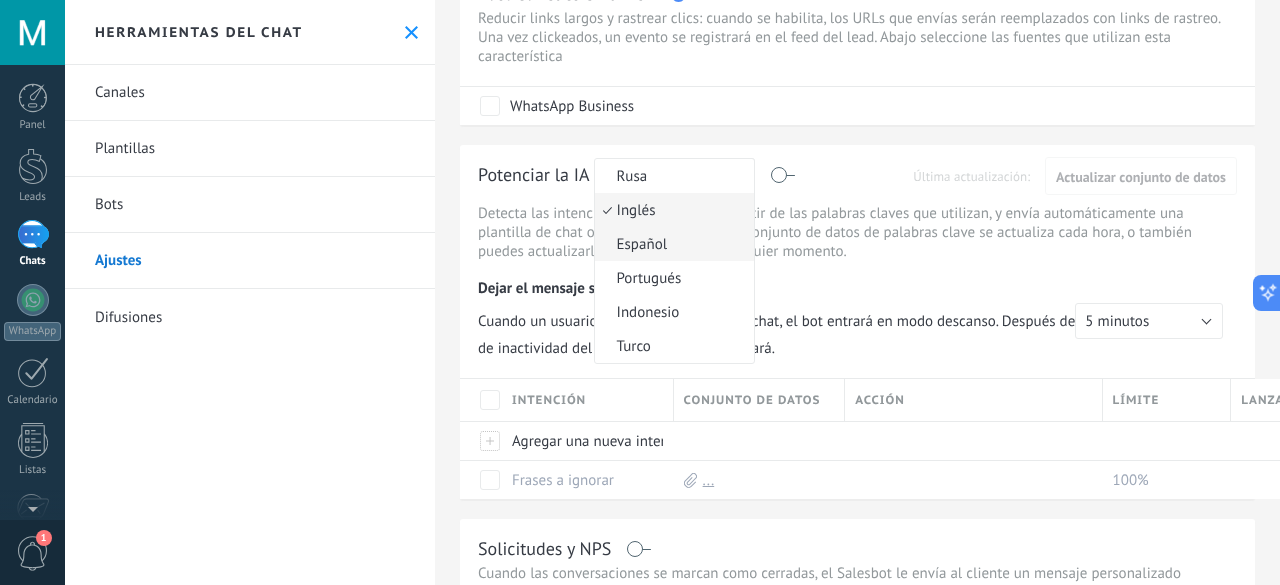 click on "Español" at bounding box center [671, 244] 